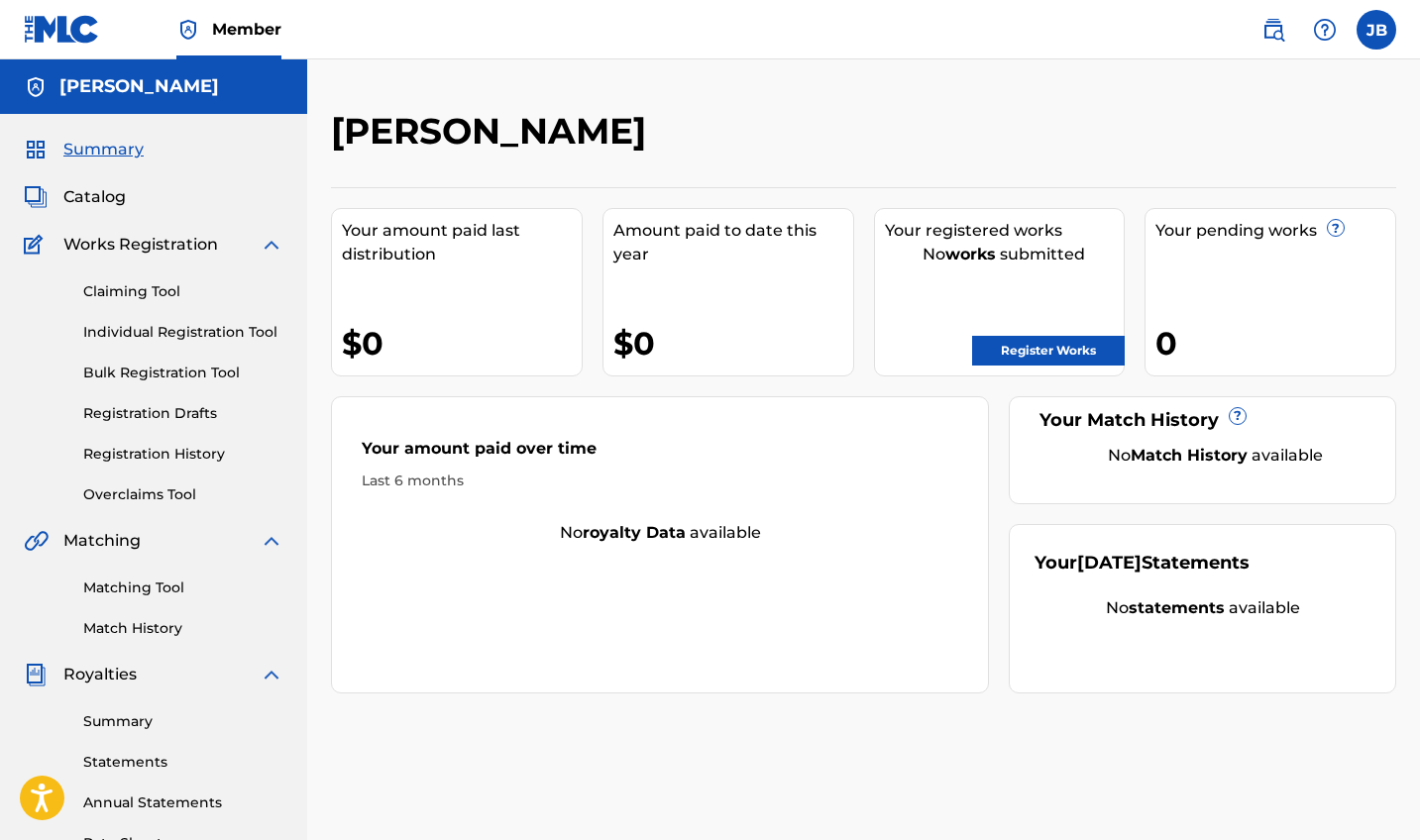 scroll, scrollTop: 0, scrollLeft: 0, axis: both 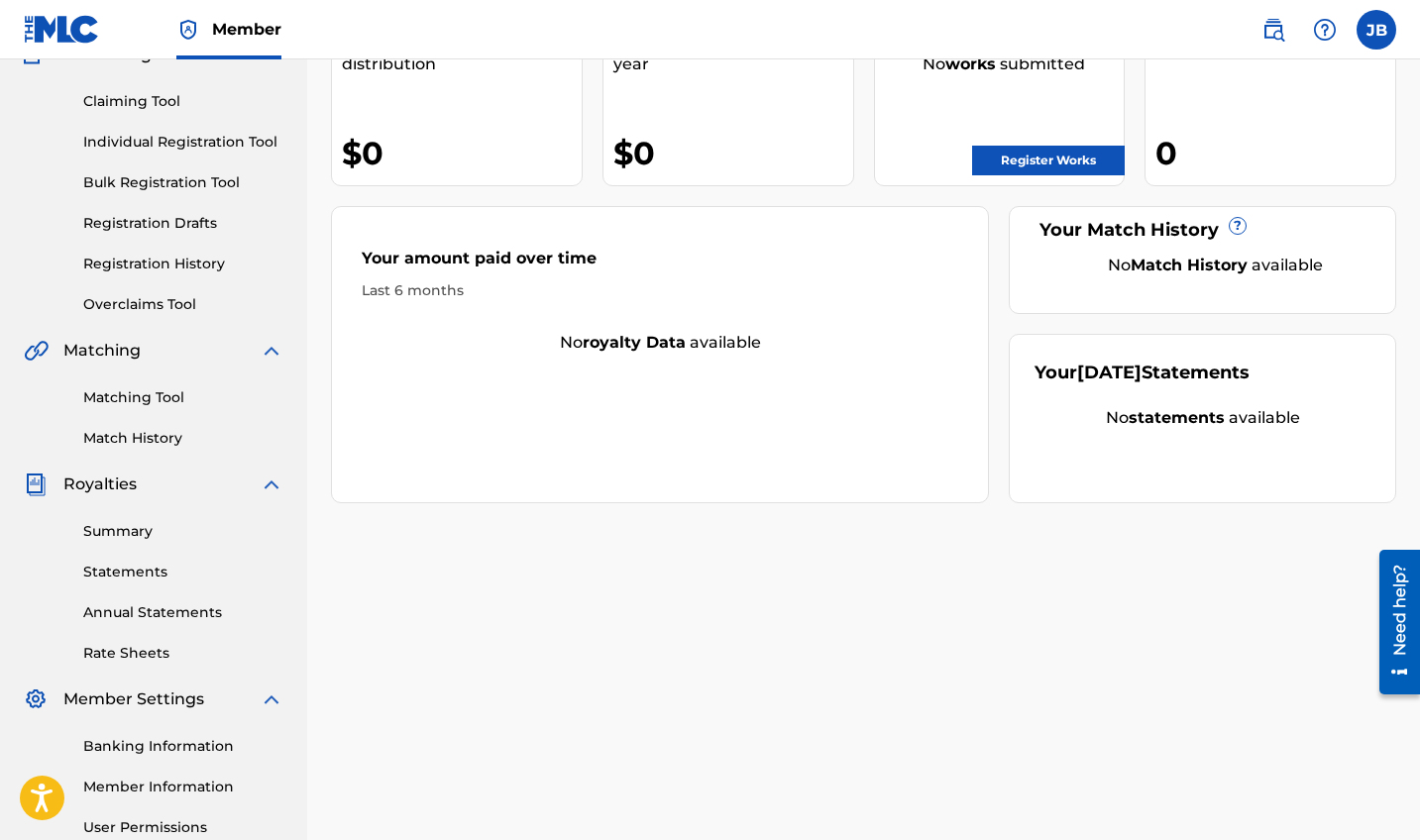 click on "Matching Tool" at bounding box center (183, 397) 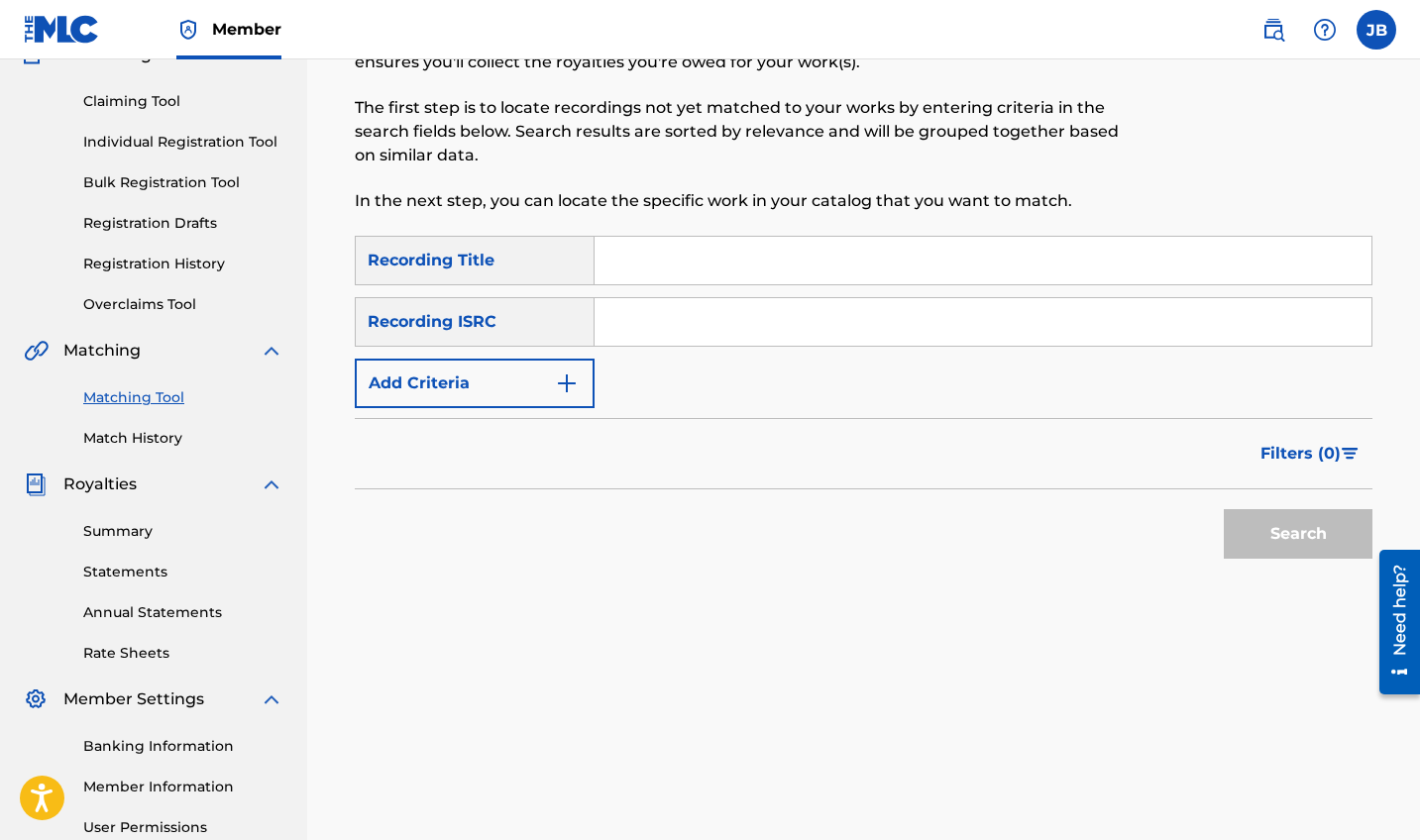 scroll, scrollTop: 0, scrollLeft: 0, axis: both 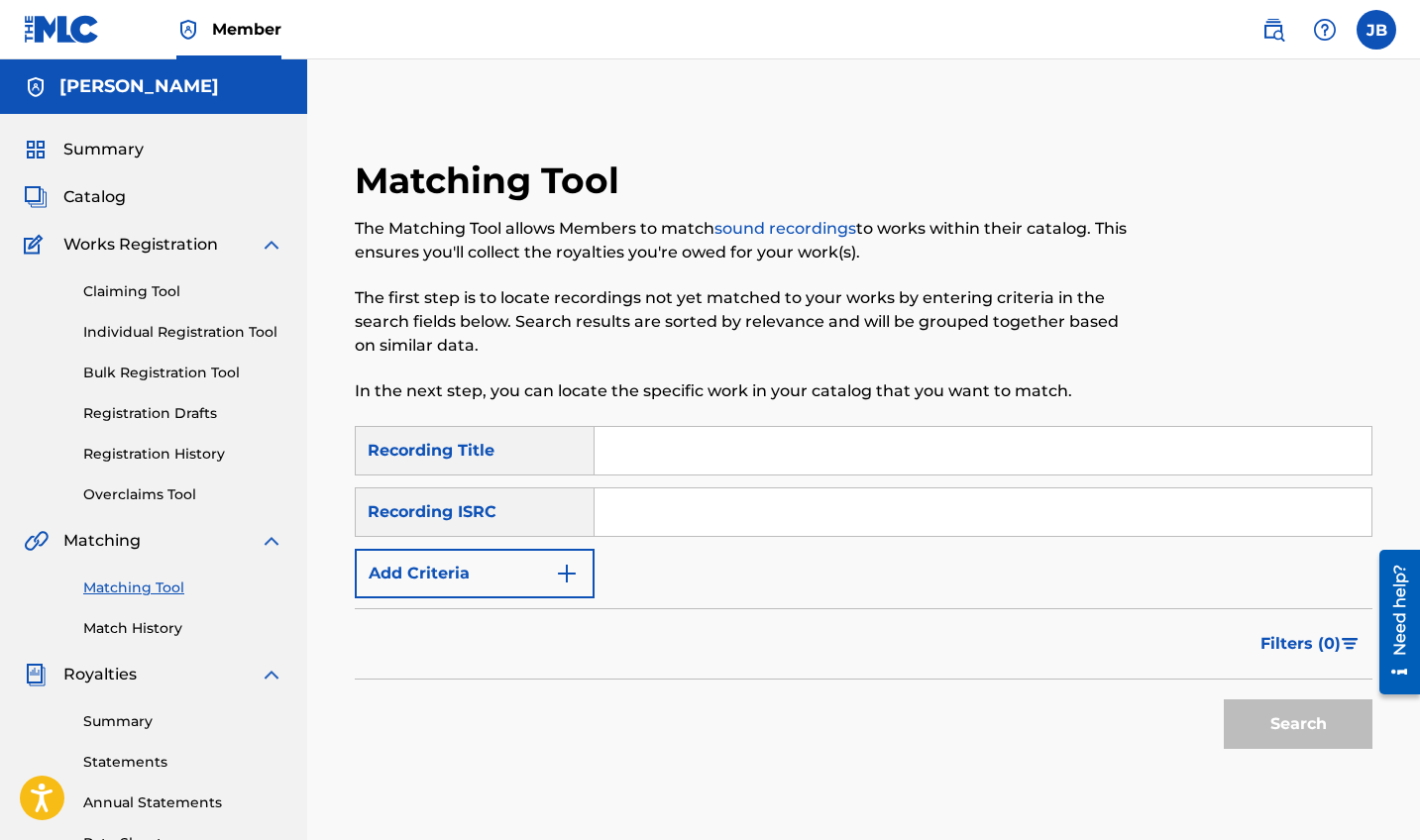 click at bounding box center (983, 451) 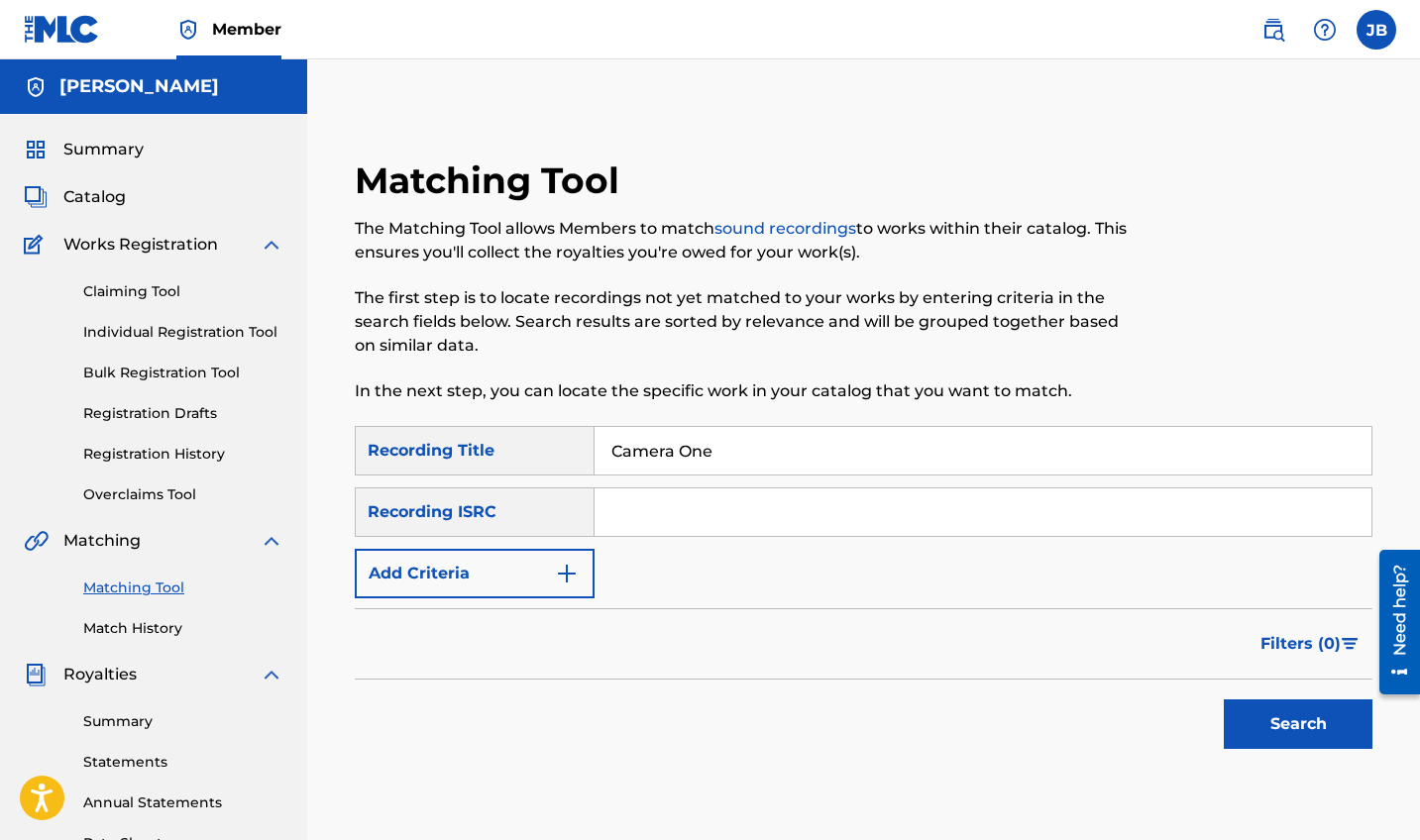 type on "Camera One" 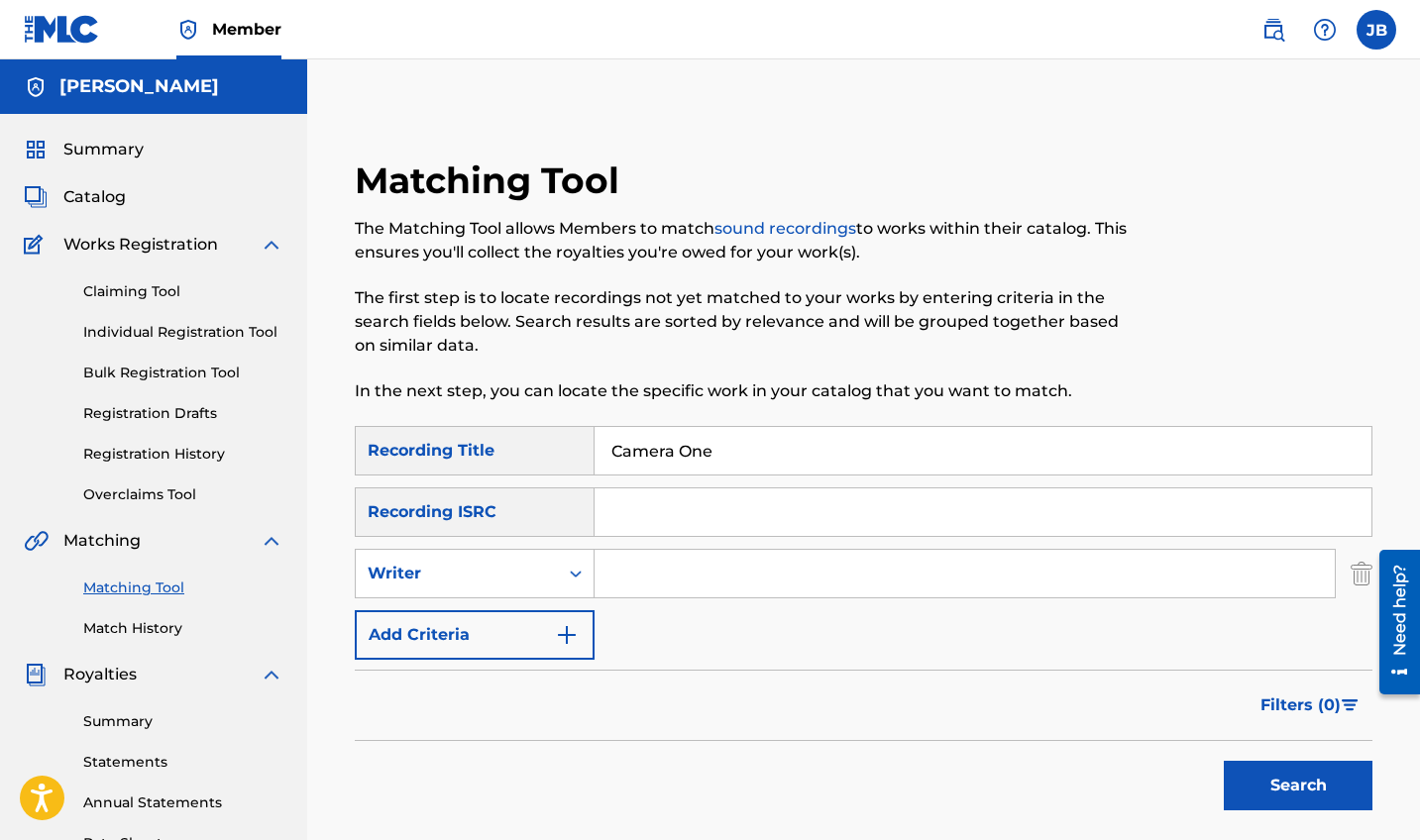 click at bounding box center (964, 574) 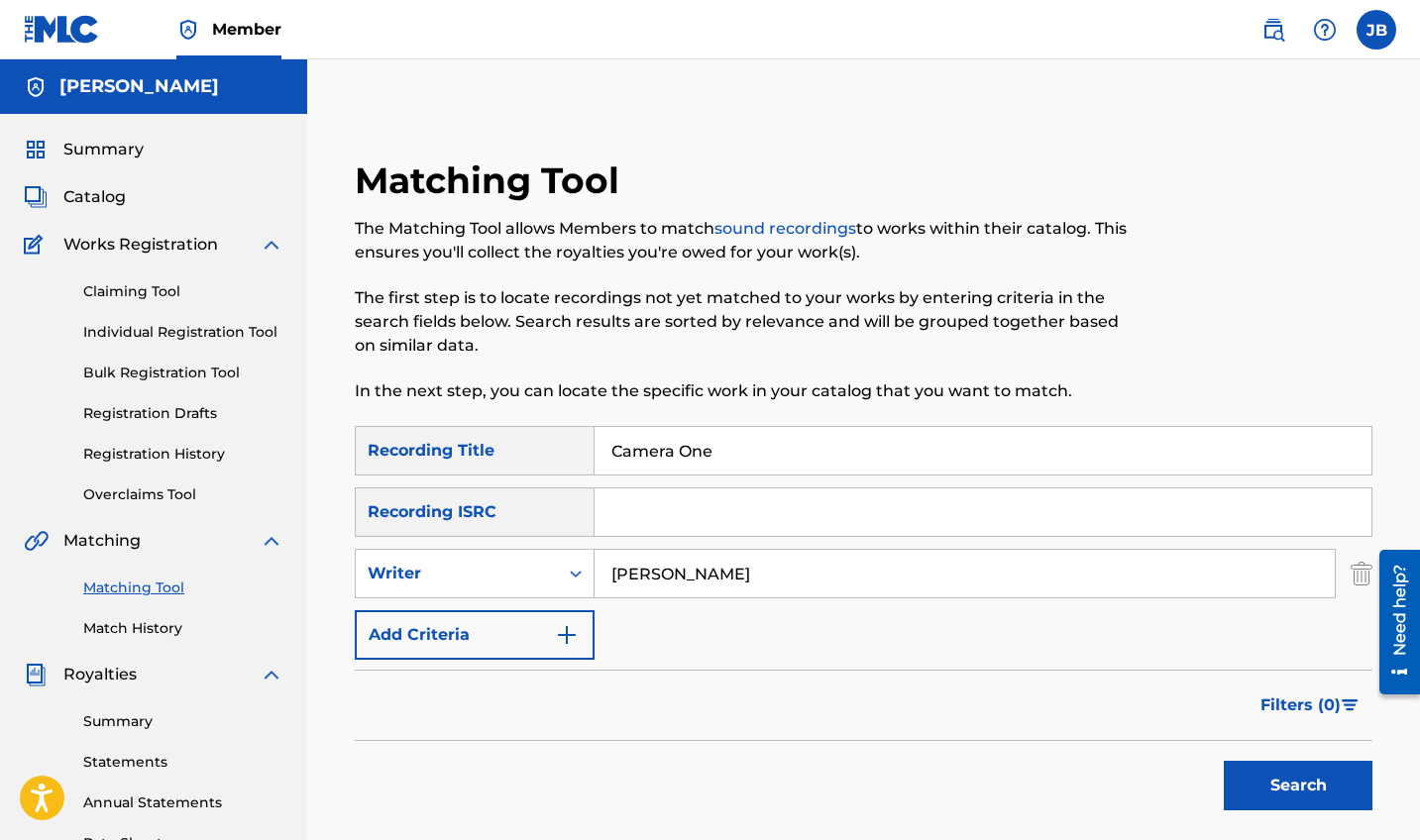 type on "[PERSON_NAME]" 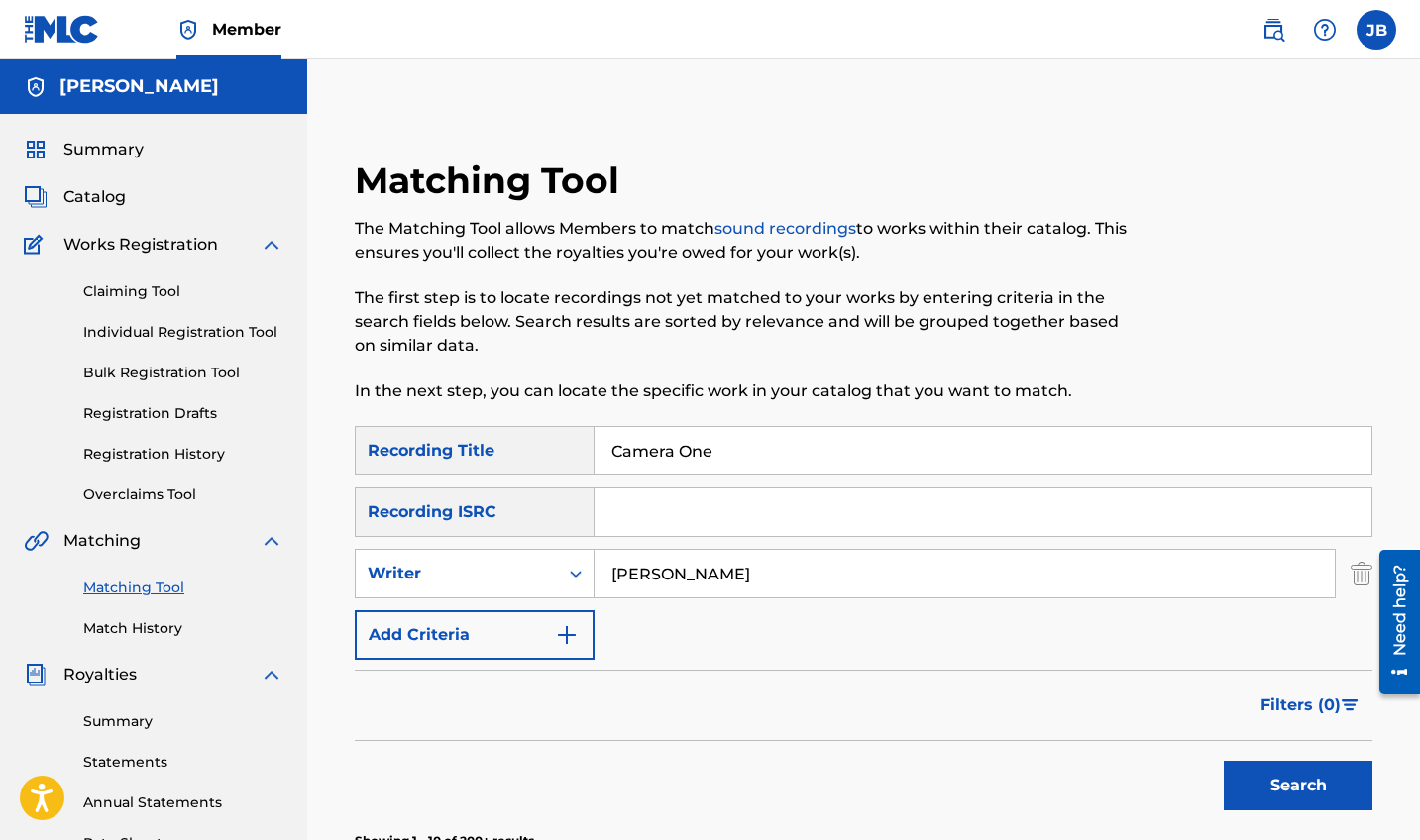 click on "Search" at bounding box center [1298, 786] 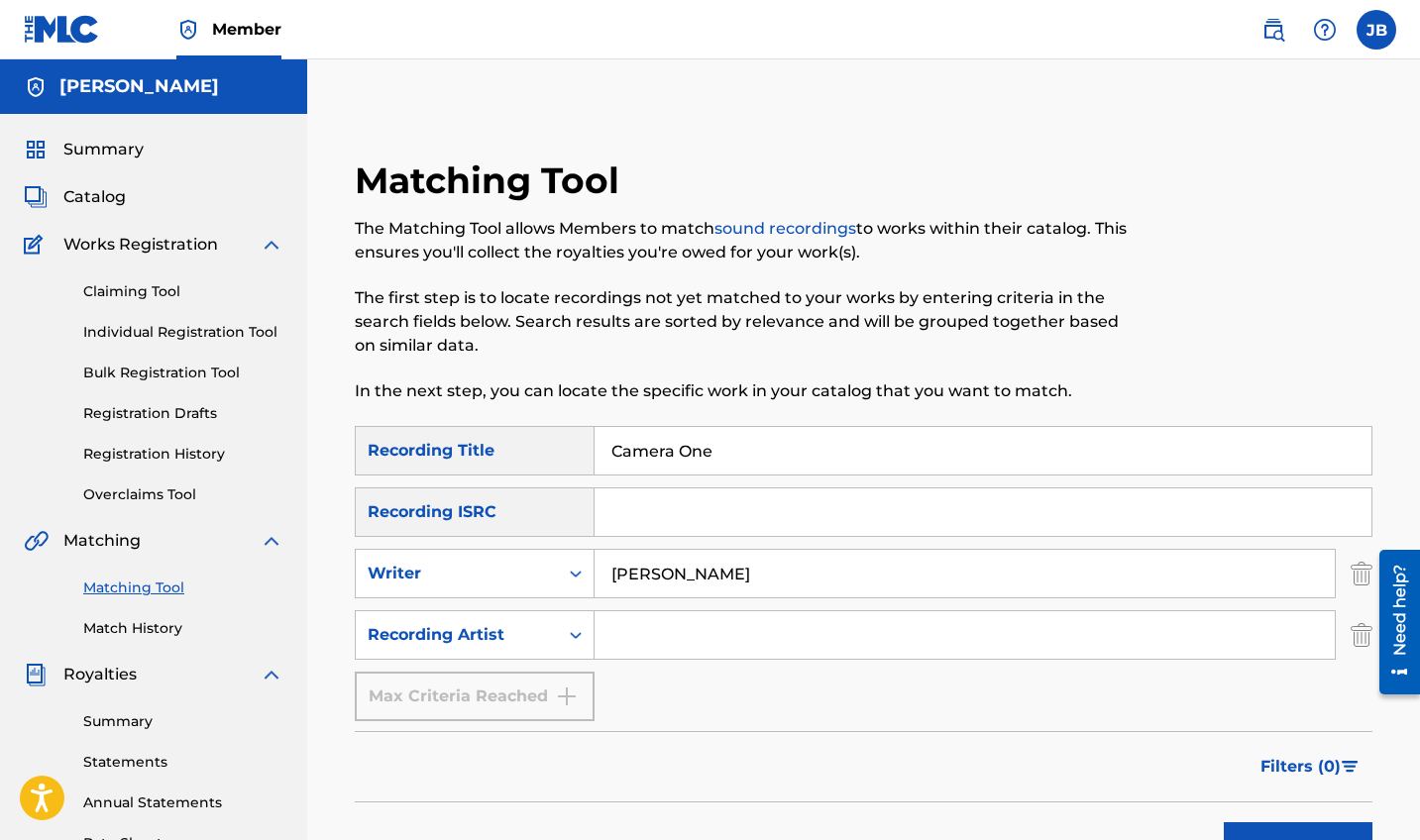 click at bounding box center (964, 635) 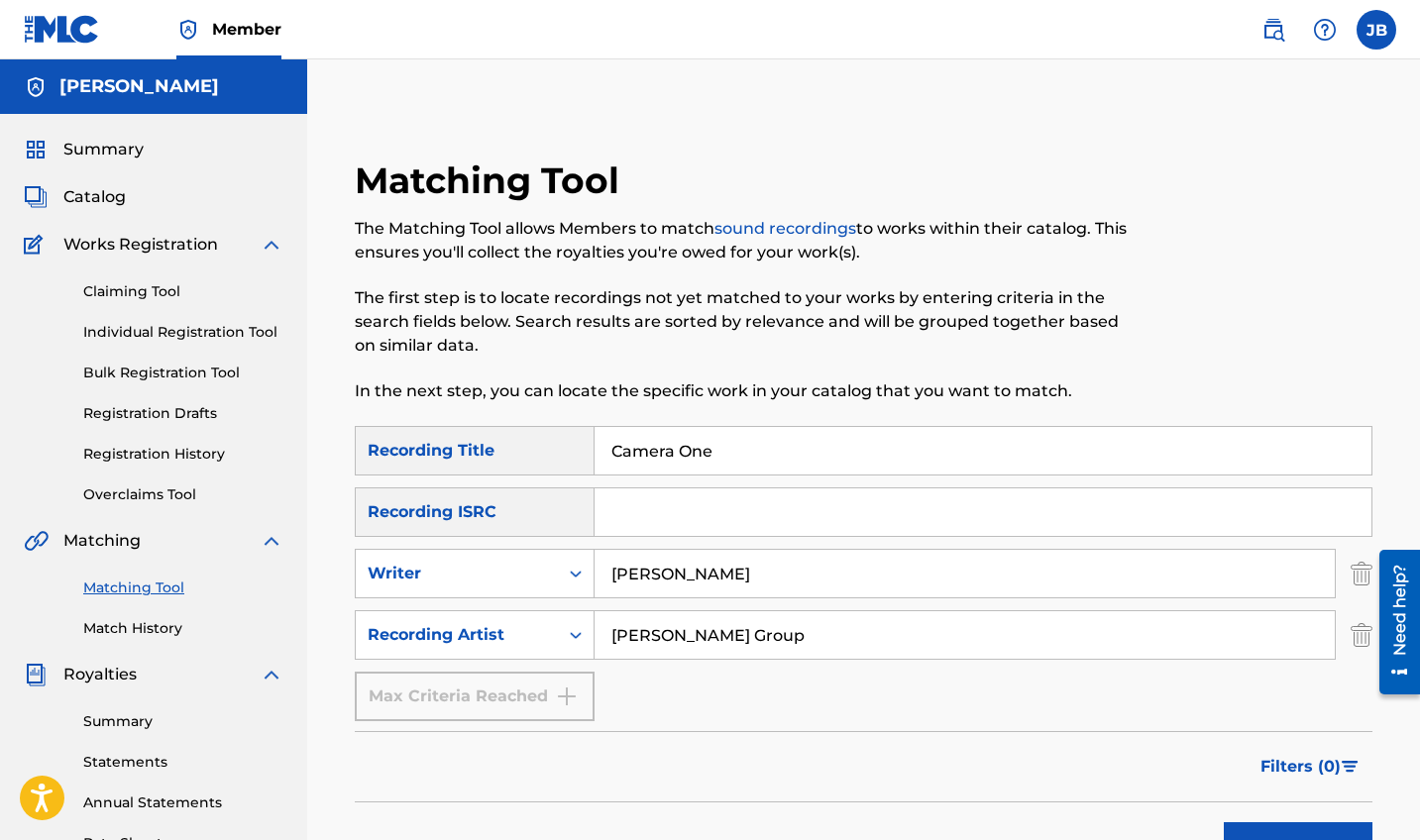 type on "Josh Joplin Group" 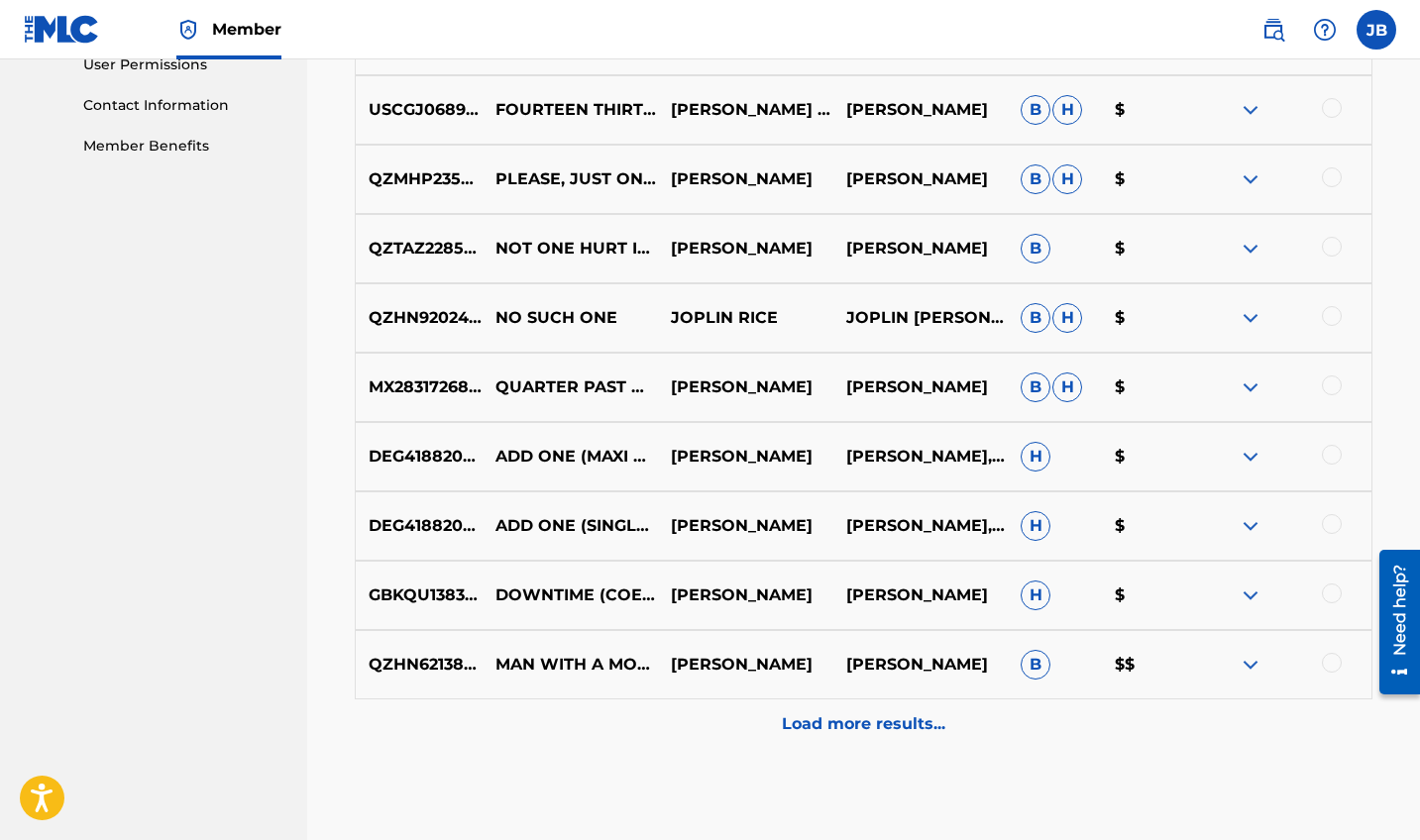 scroll, scrollTop: 965, scrollLeft: 0, axis: vertical 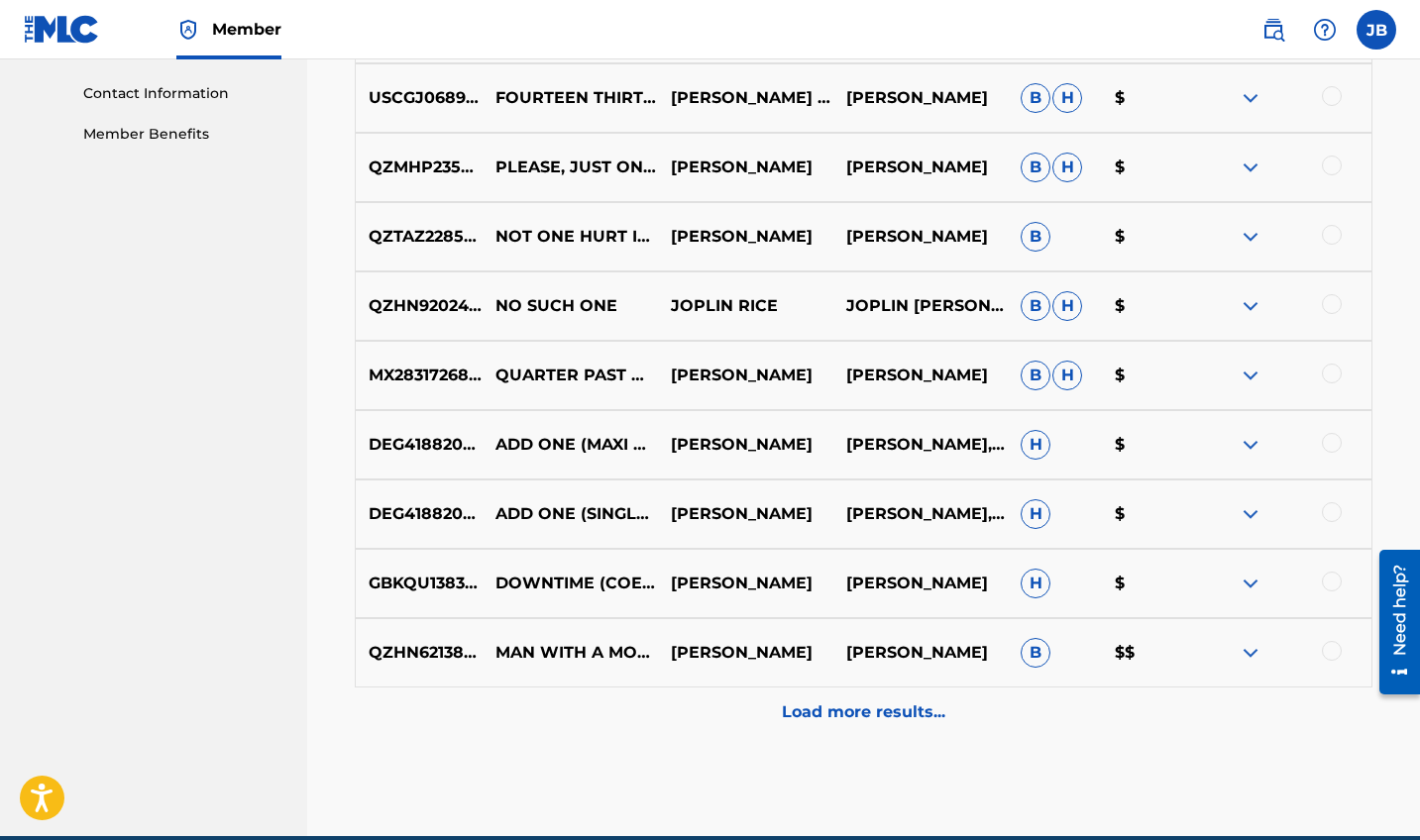 click on "Load more results..." at bounding box center [863, 712] 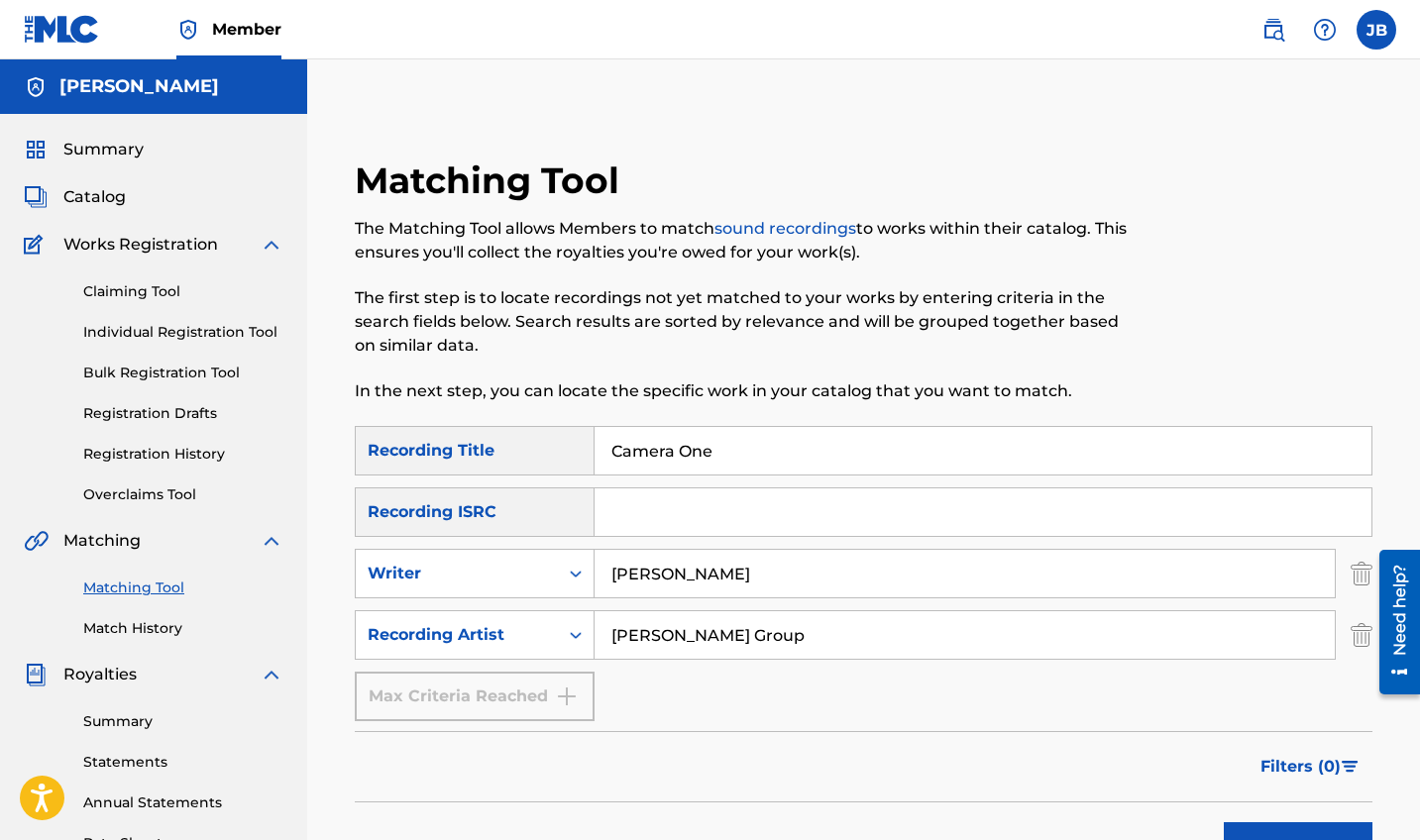 scroll, scrollTop: 0, scrollLeft: 0, axis: both 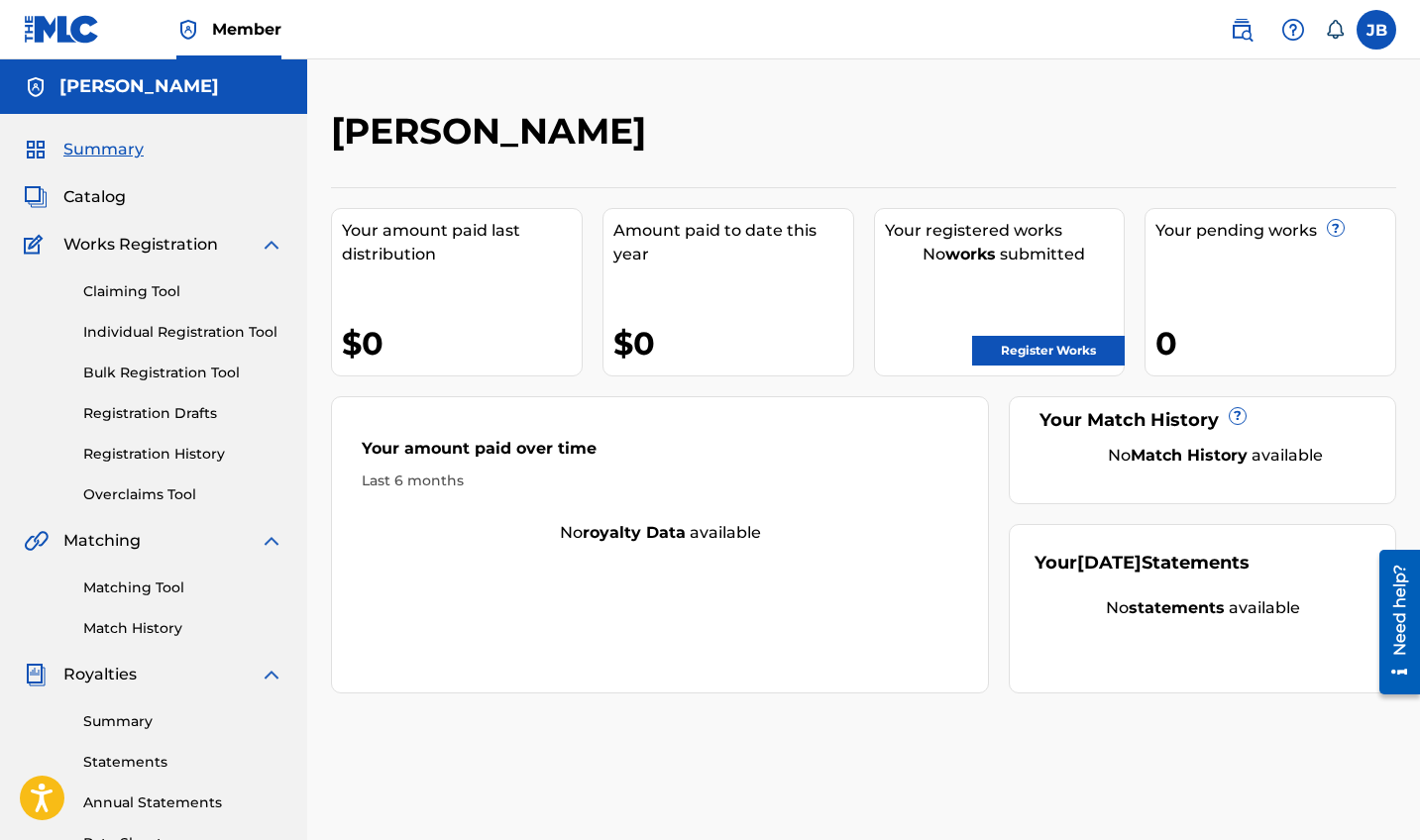 click on "Matching Tool" at bounding box center [183, 587] 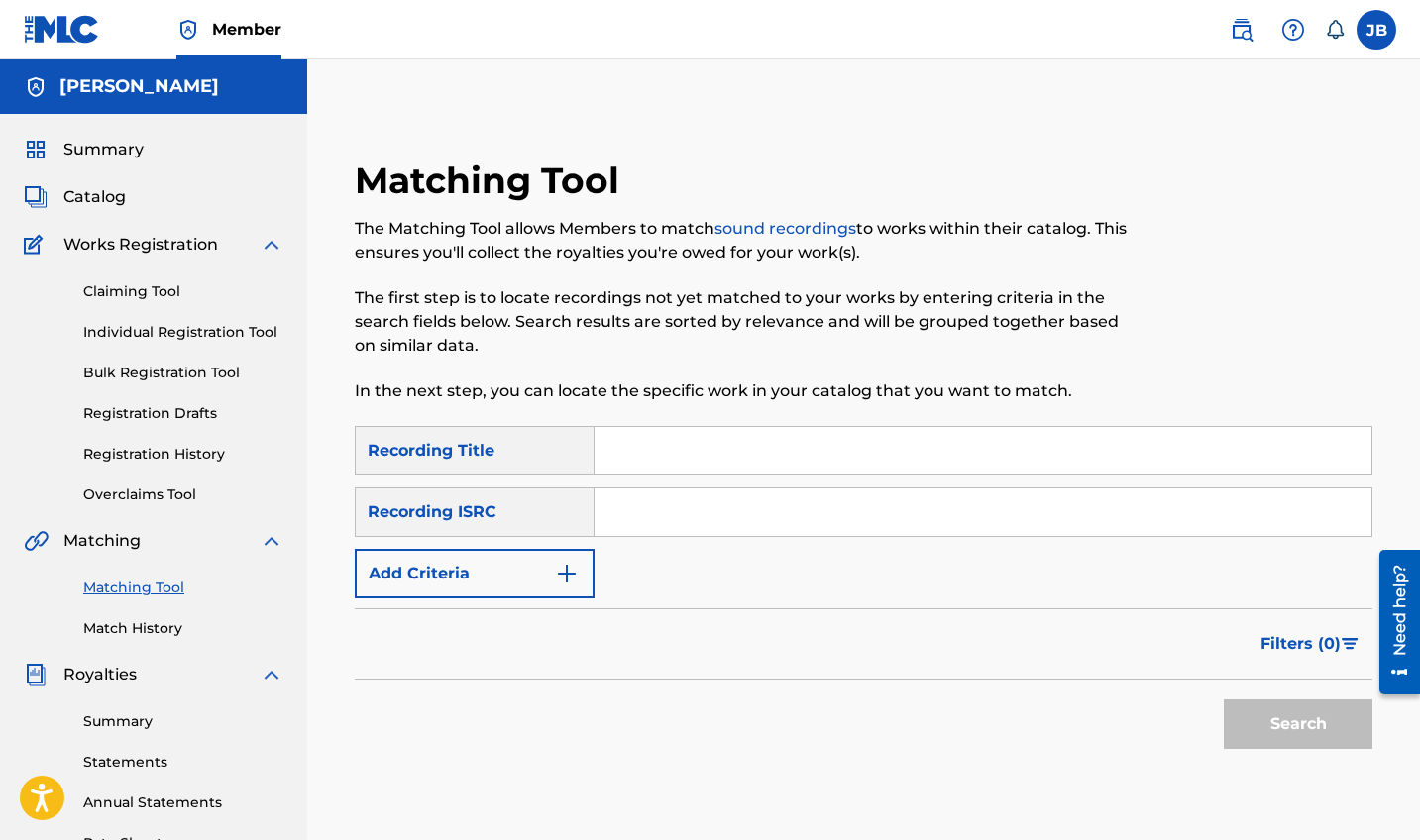 click at bounding box center (983, 451) 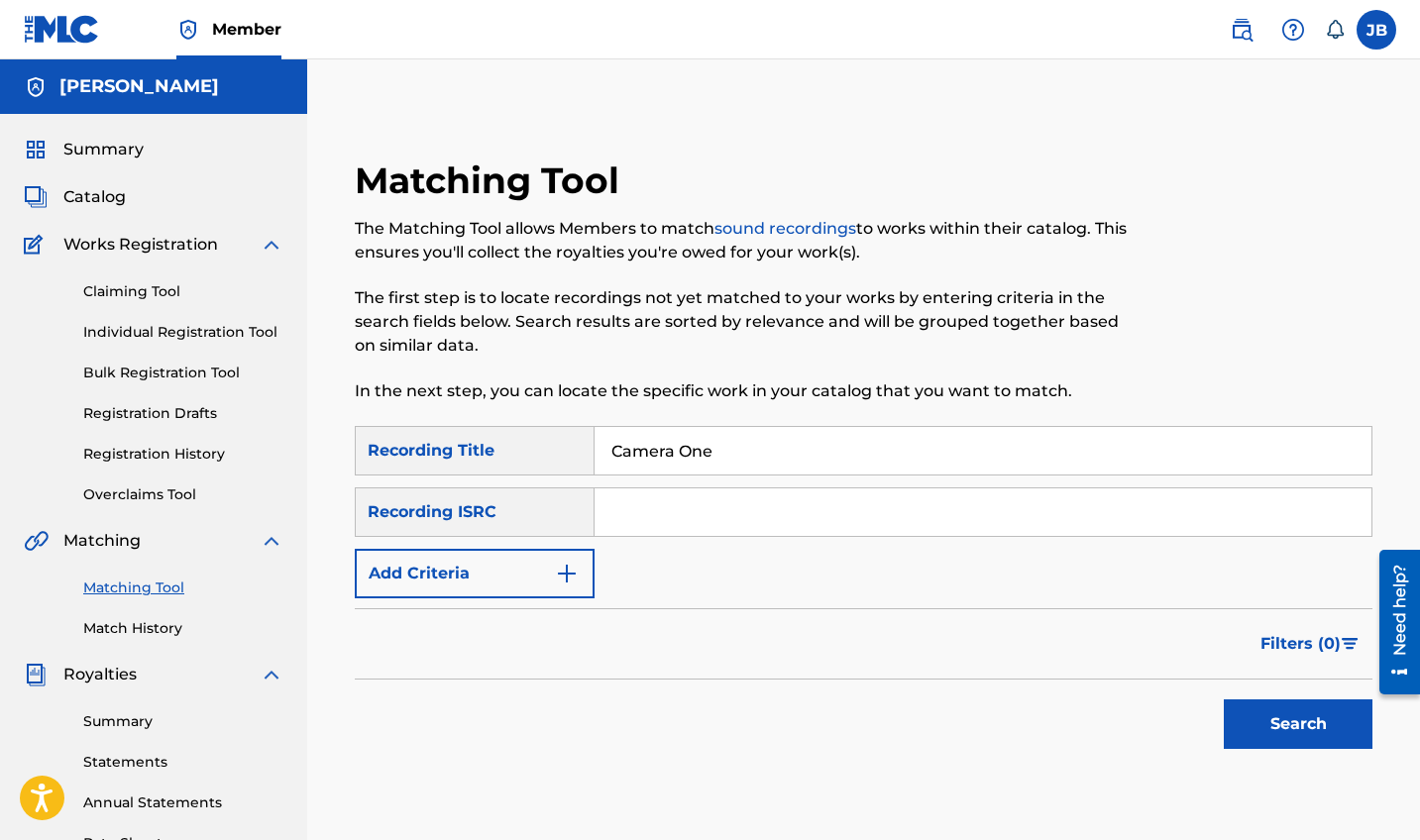 type on "Camera One" 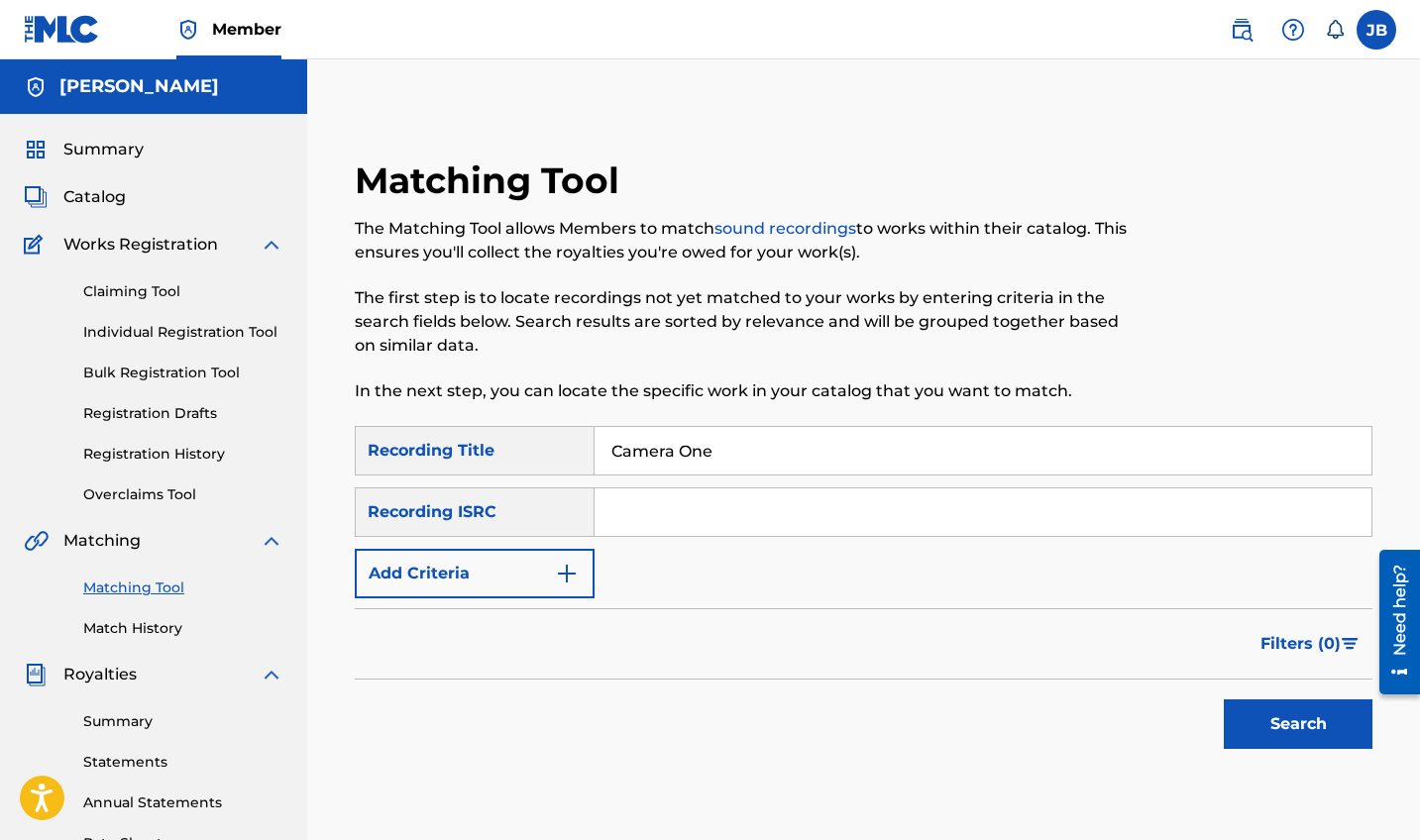 paste on "USAR50010341" 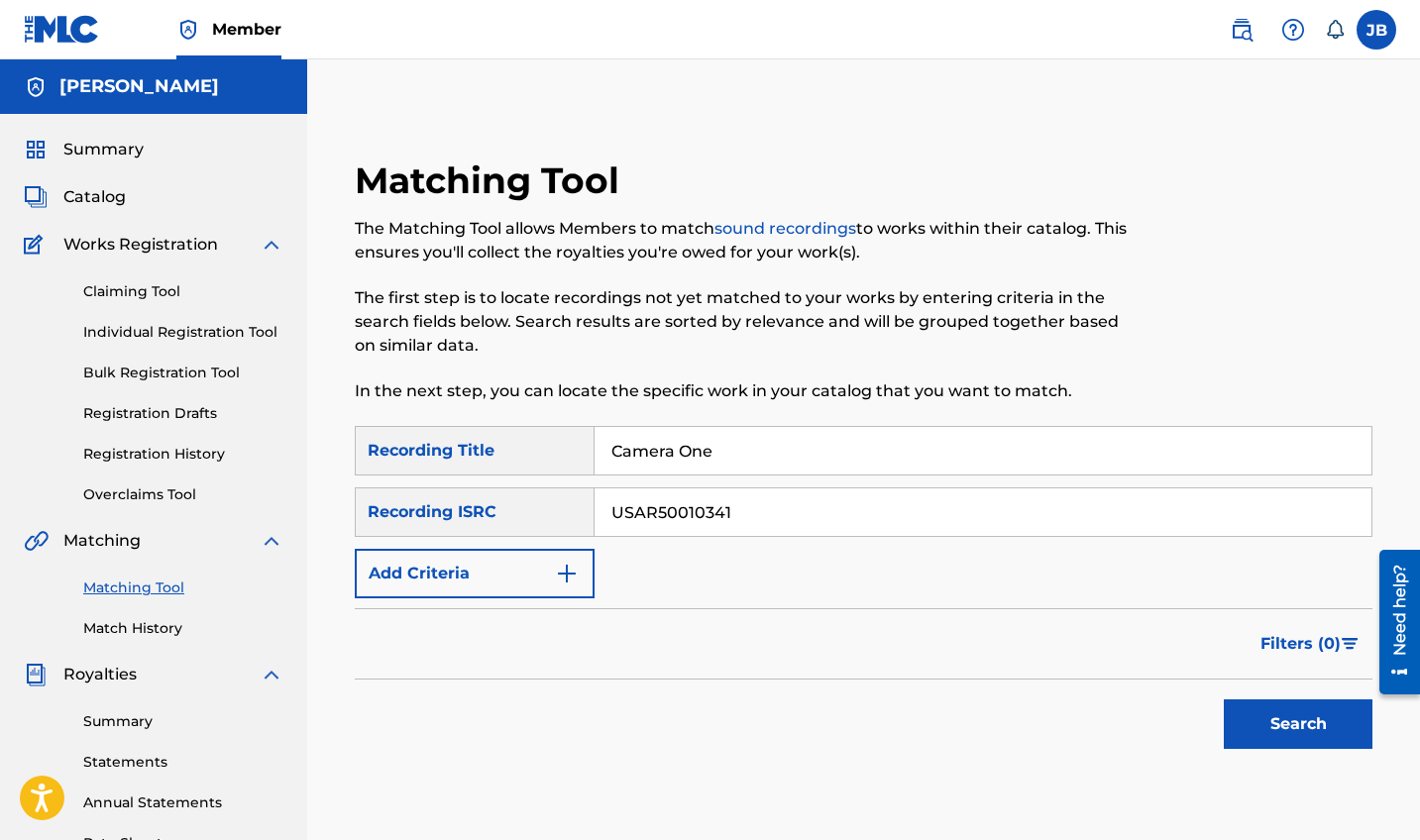 type on "USAR50010341" 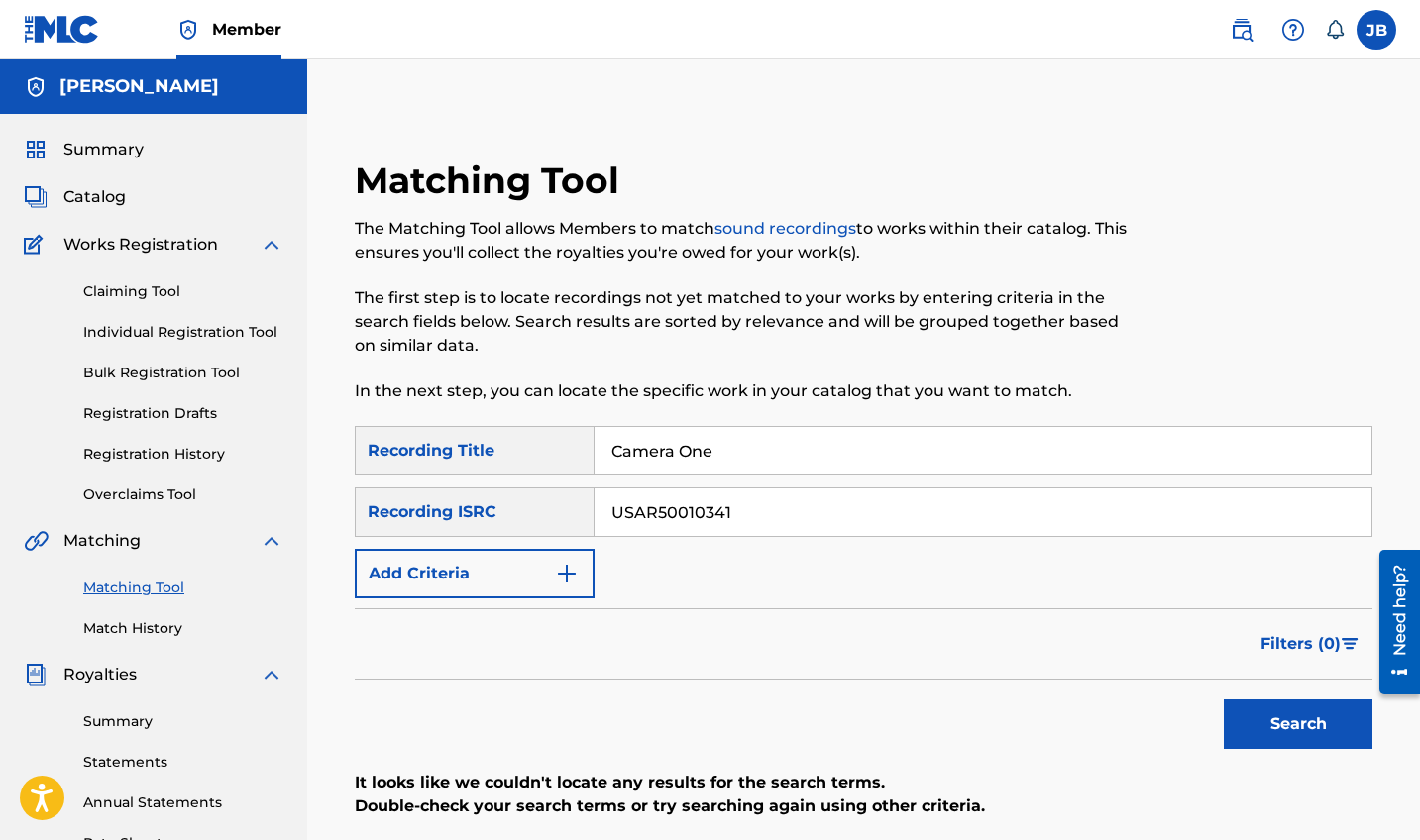 click at bounding box center [567, 574] 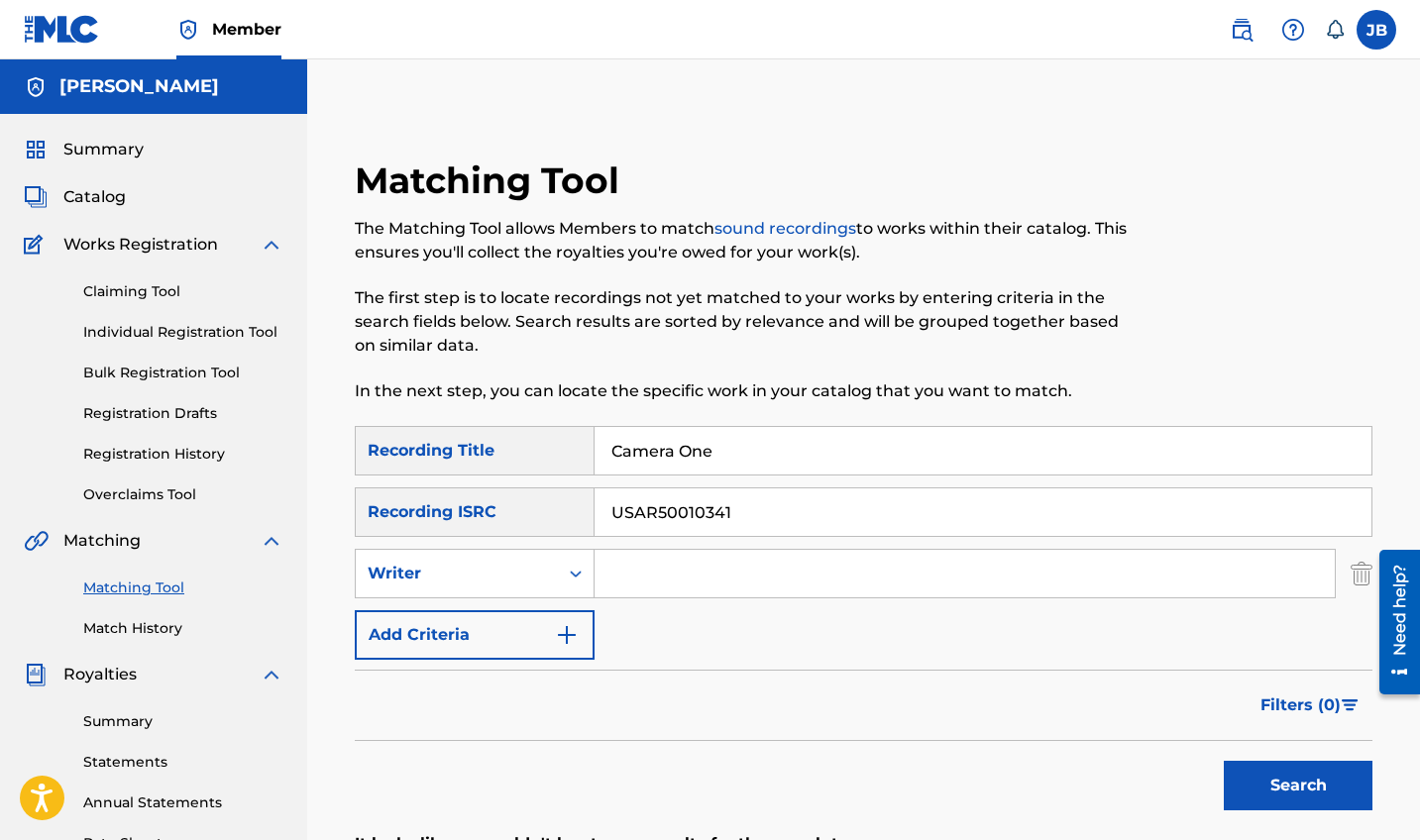 click at bounding box center (964, 574) 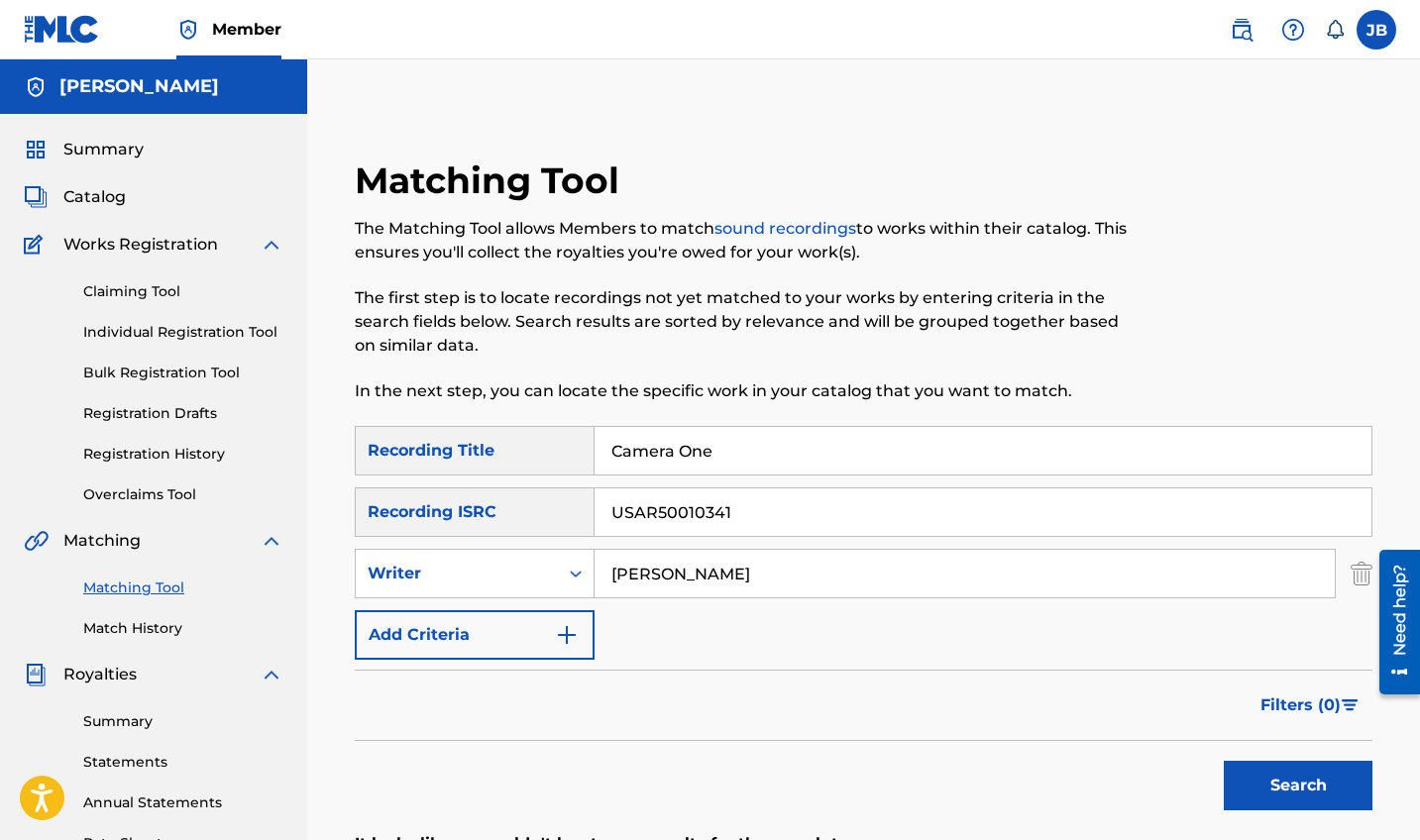 type on "[PERSON_NAME]" 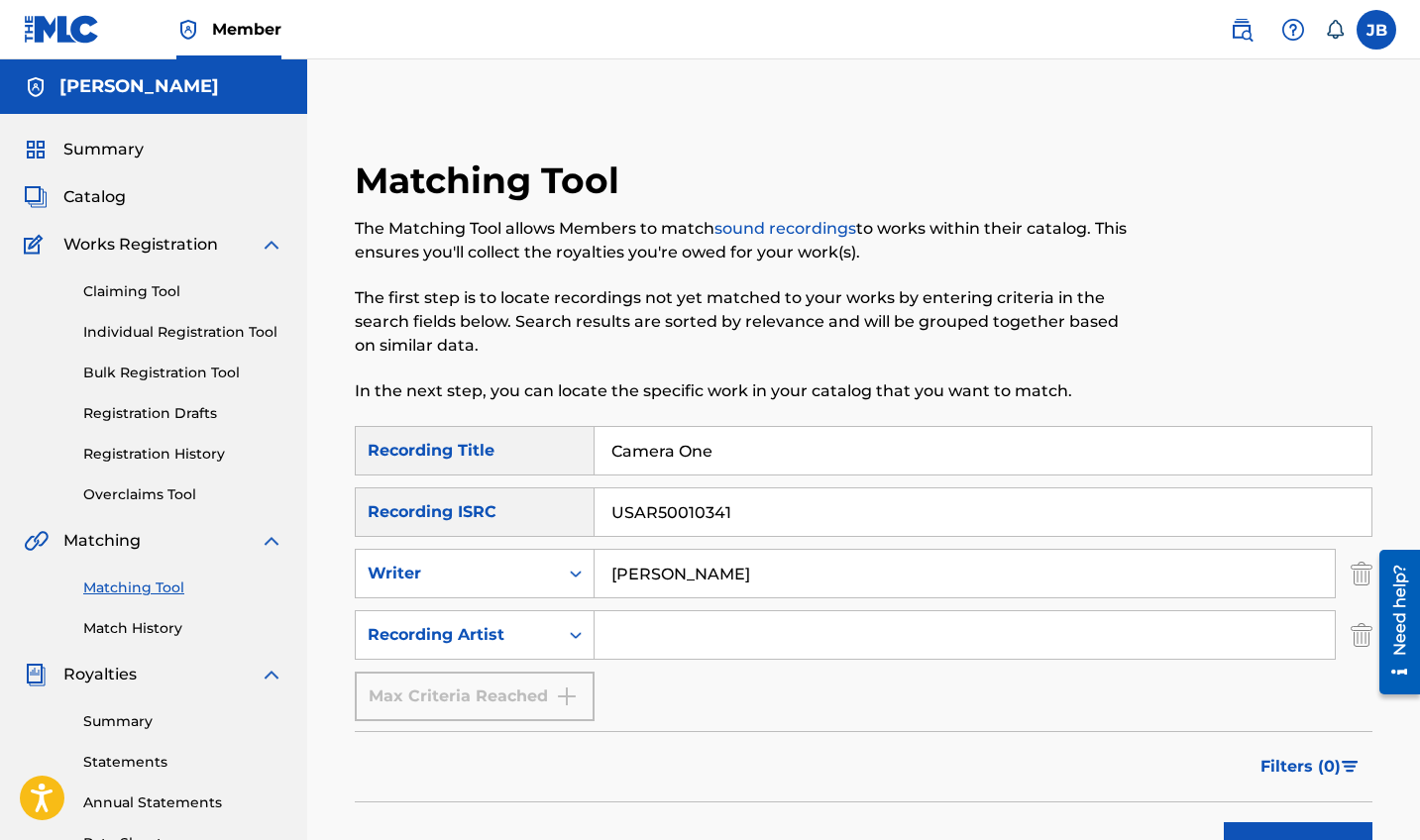 click at bounding box center [964, 635] 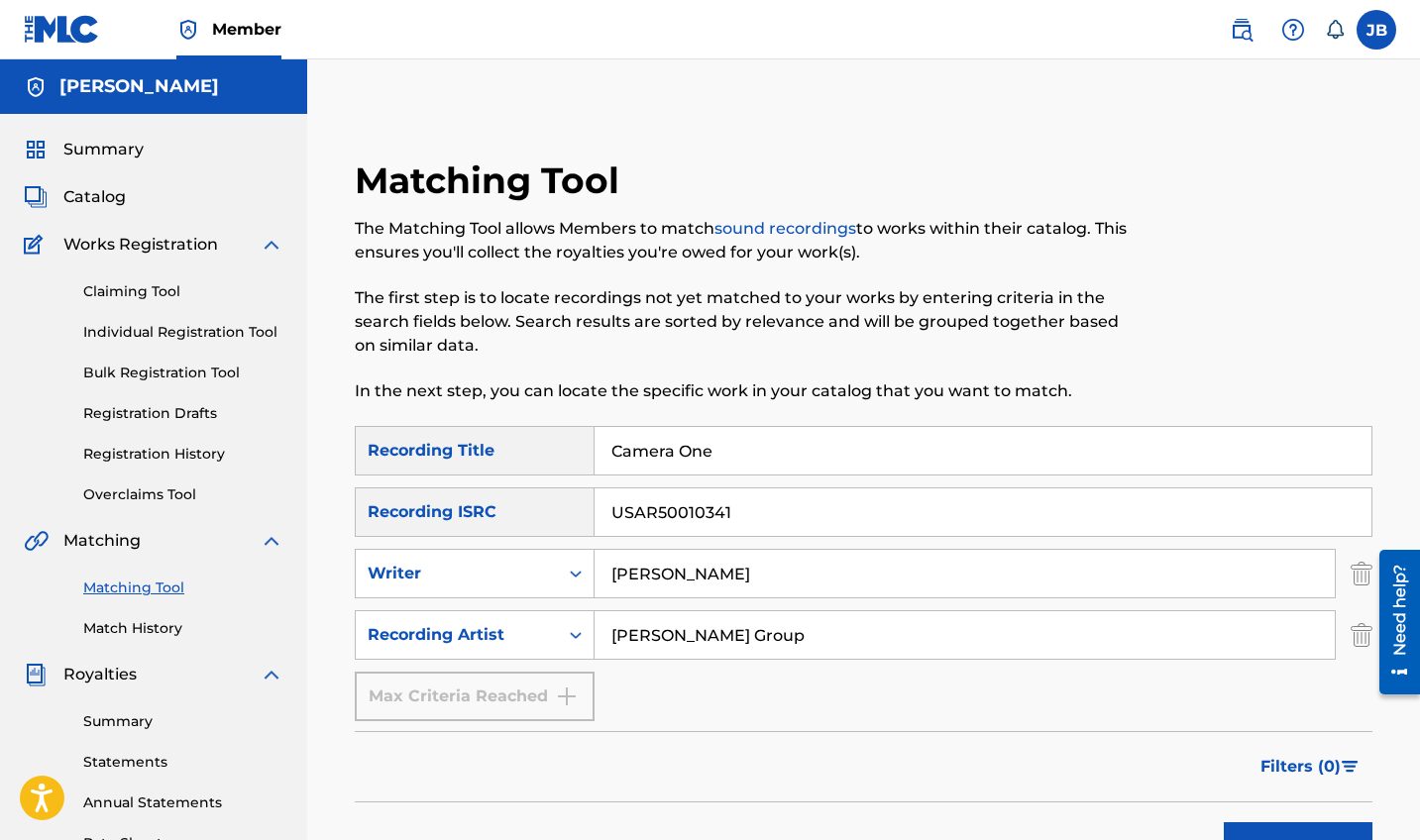 type on "Josh Joplin Group" 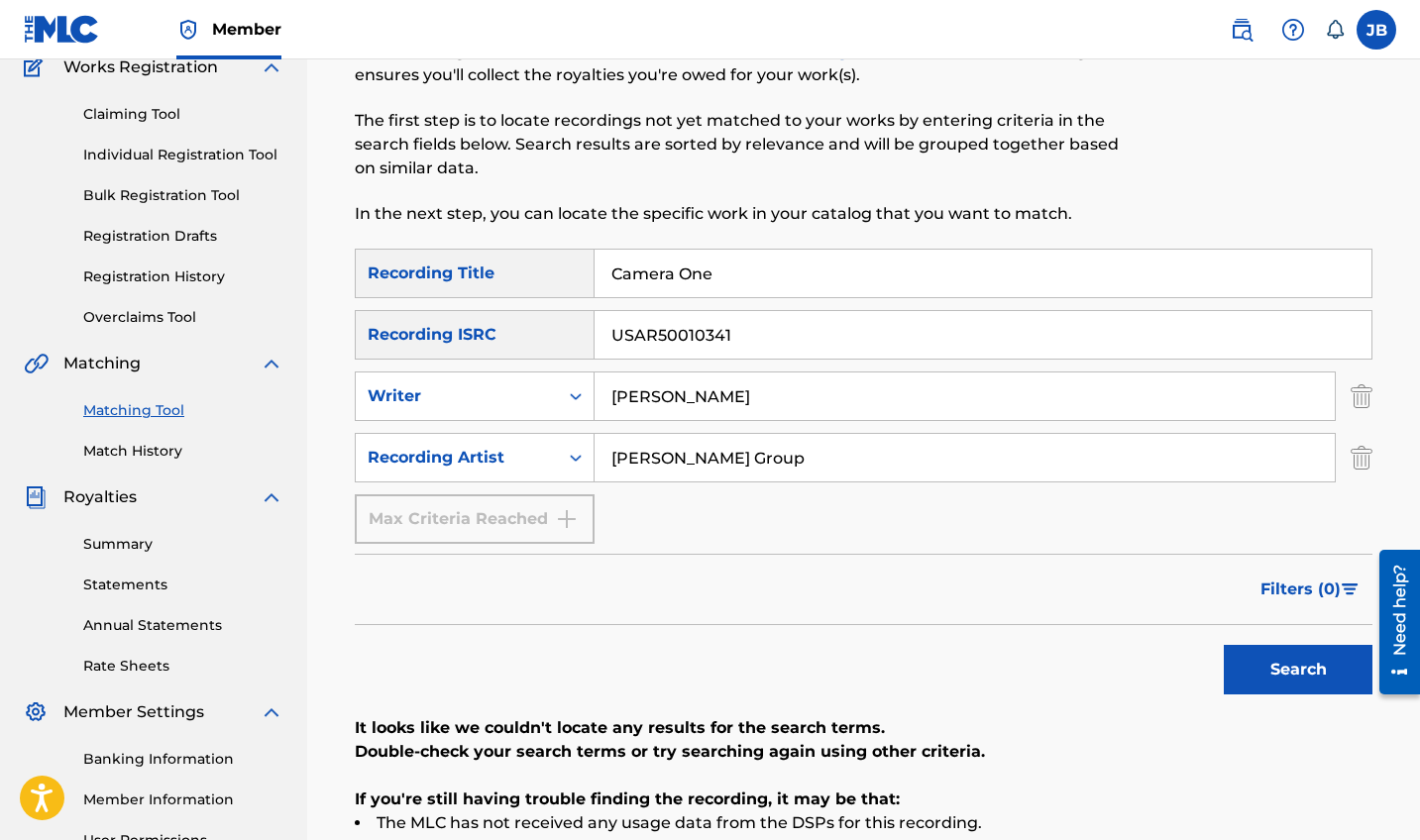 scroll, scrollTop: 282, scrollLeft: 0, axis: vertical 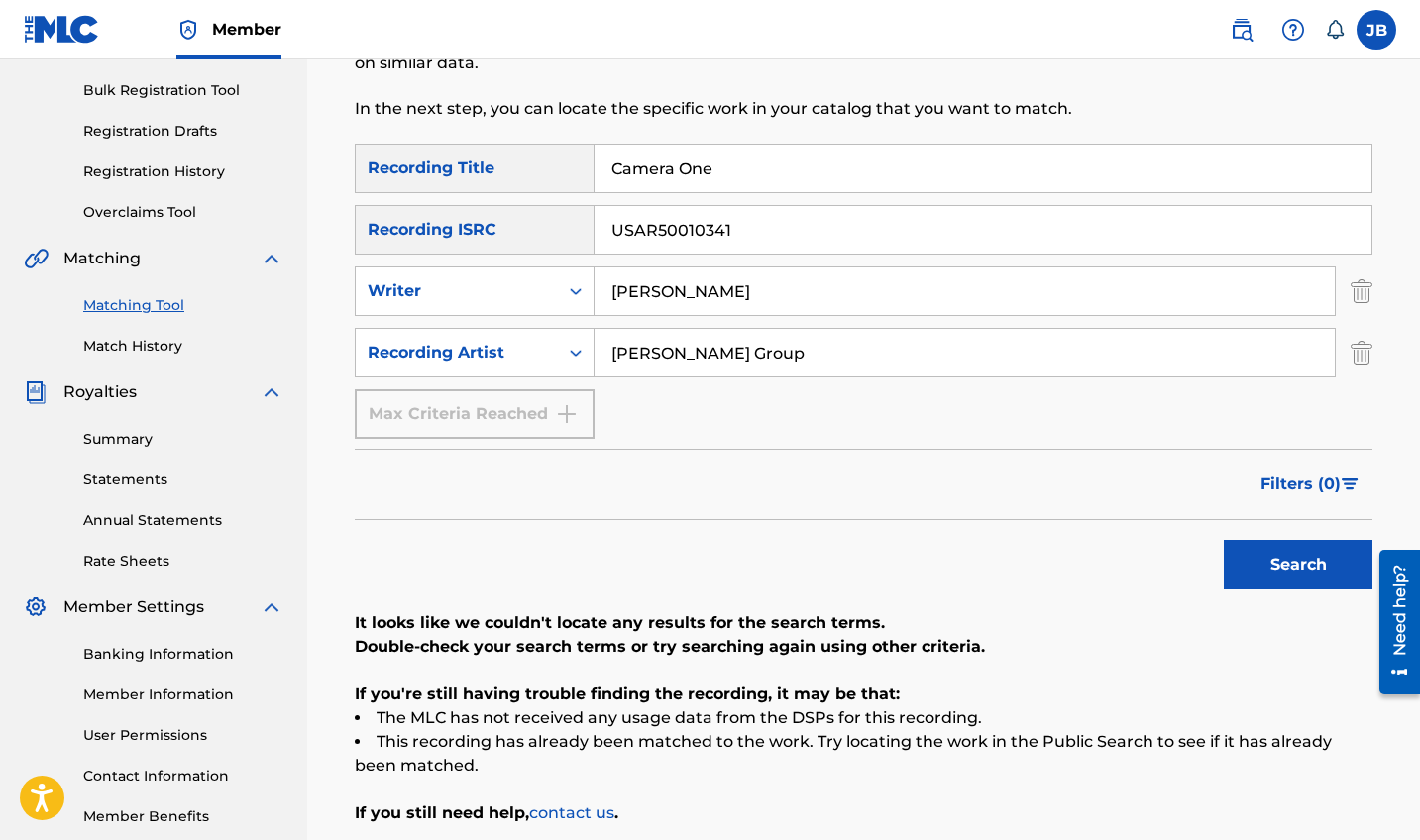 click on "Search" at bounding box center (1298, 565) 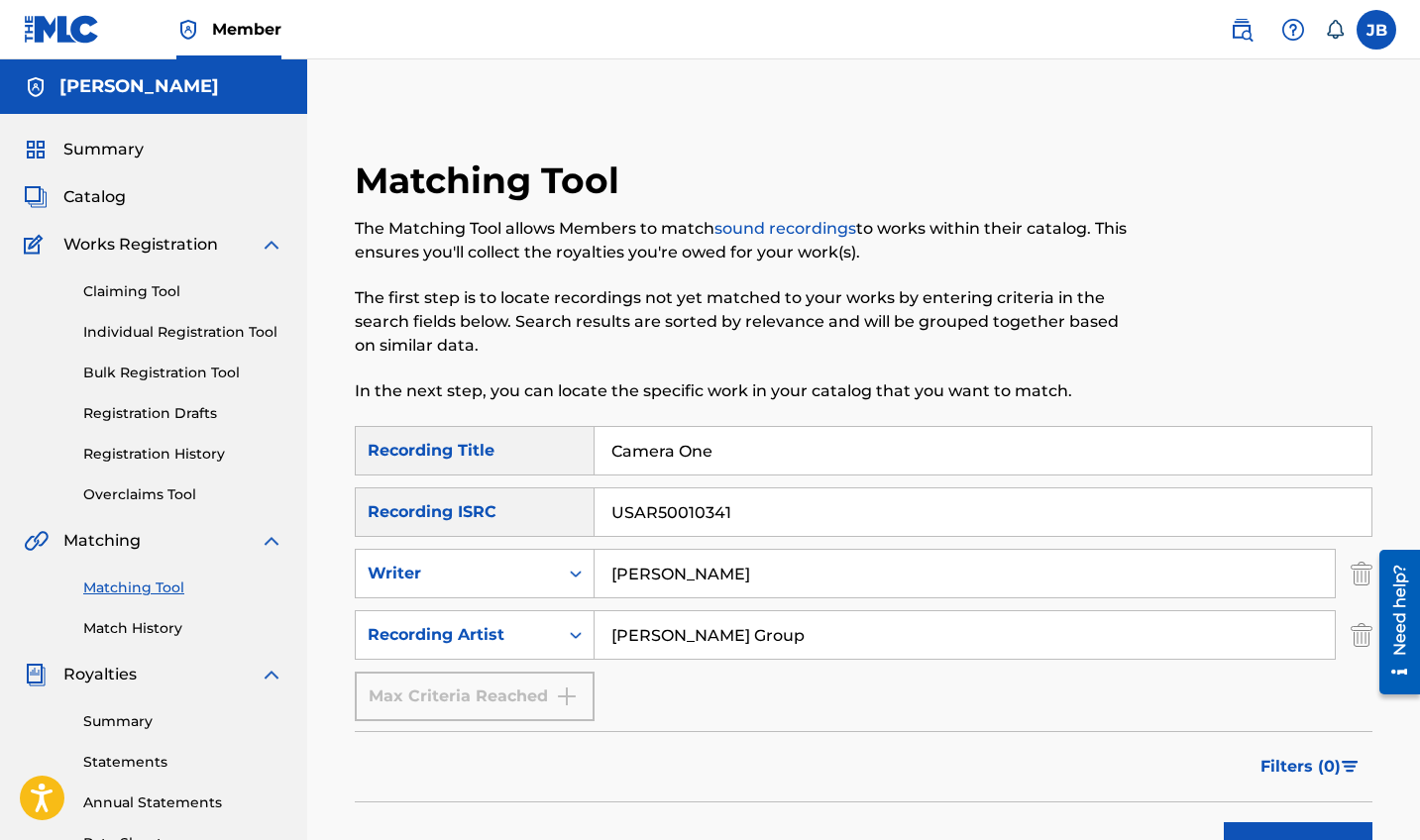 scroll, scrollTop: 0, scrollLeft: 0, axis: both 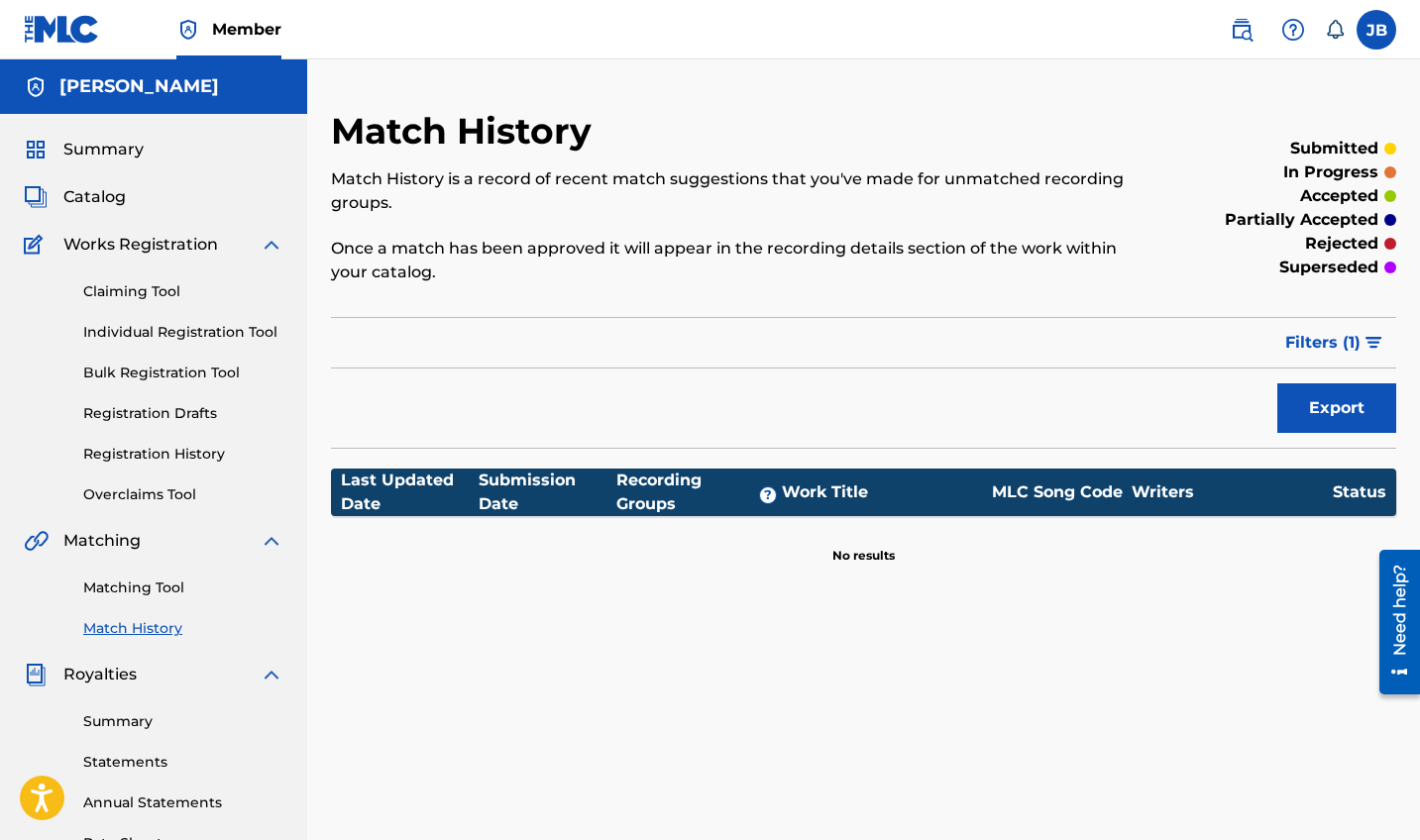 click on "Claiming Tool" at bounding box center [183, 291] 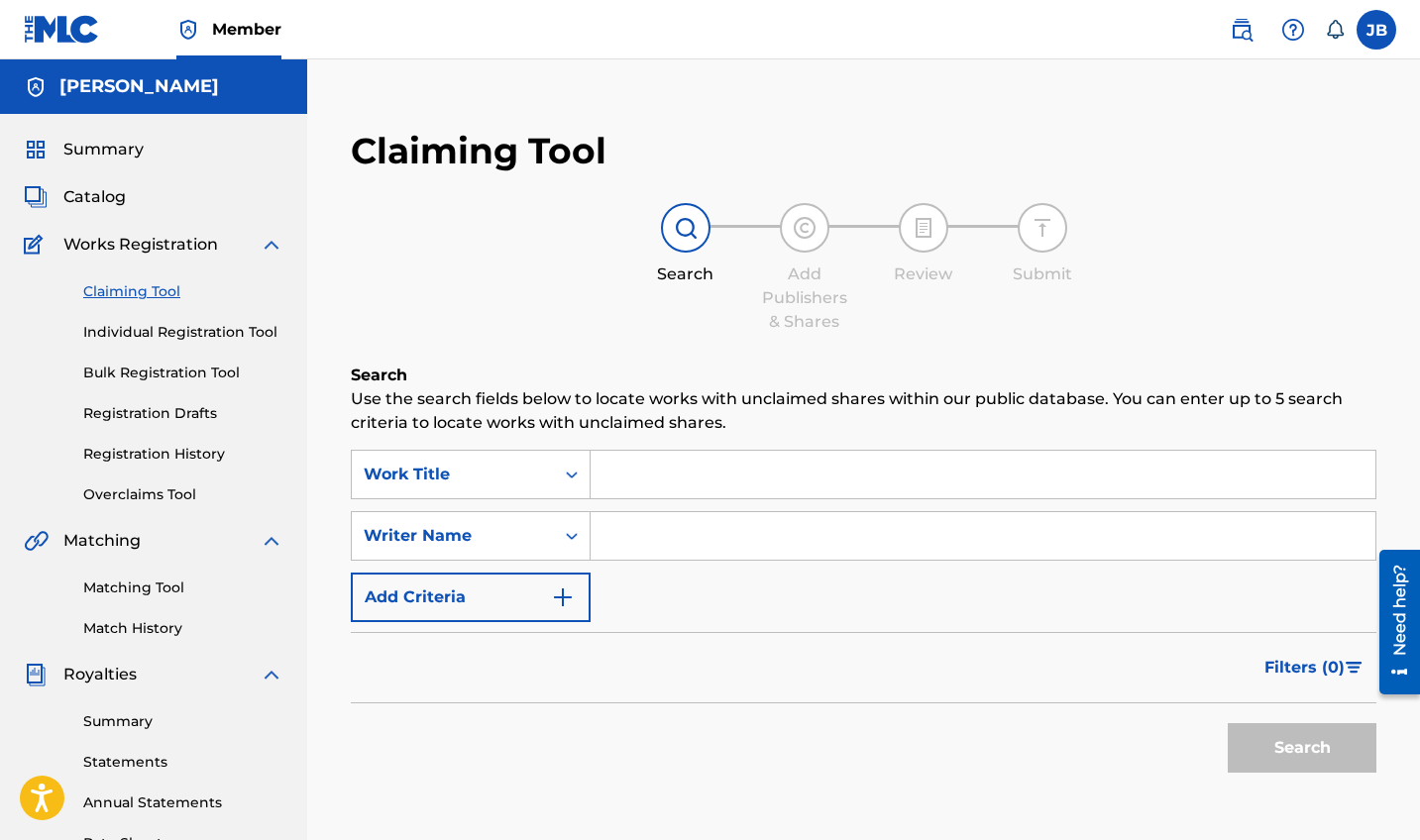 click at bounding box center [983, 474] 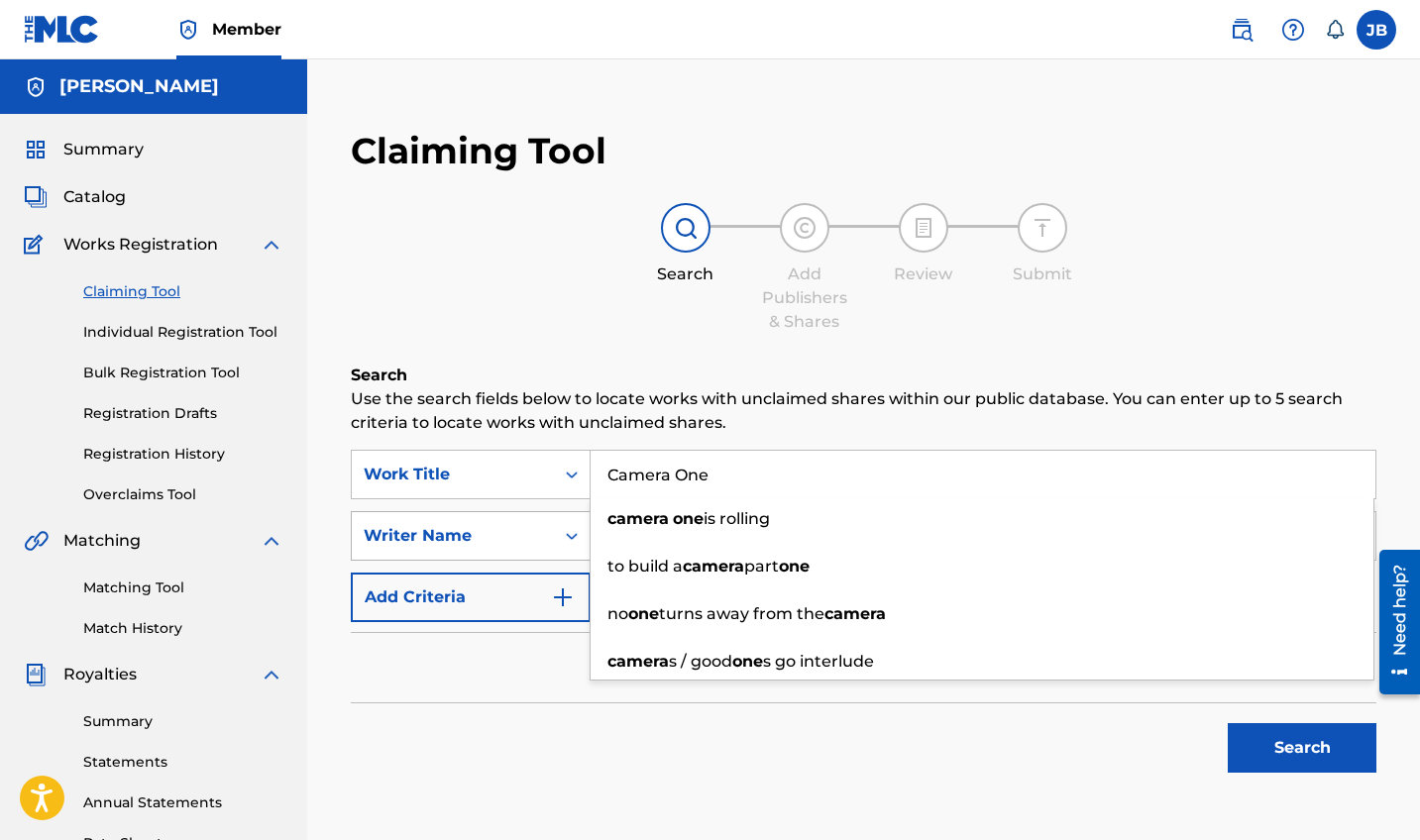 type on "Camera One" 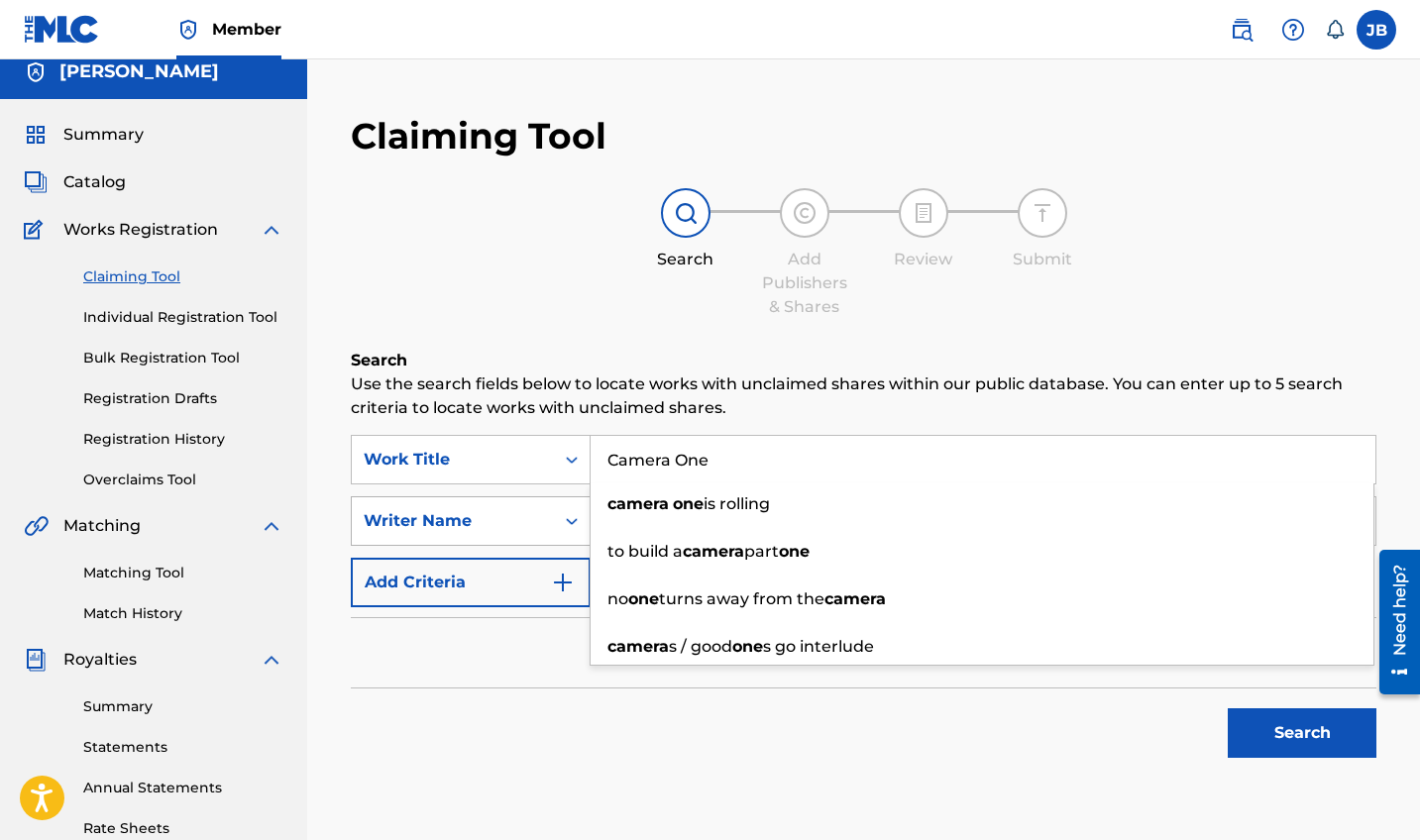click on "Writer Name" at bounding box center [453, 521] 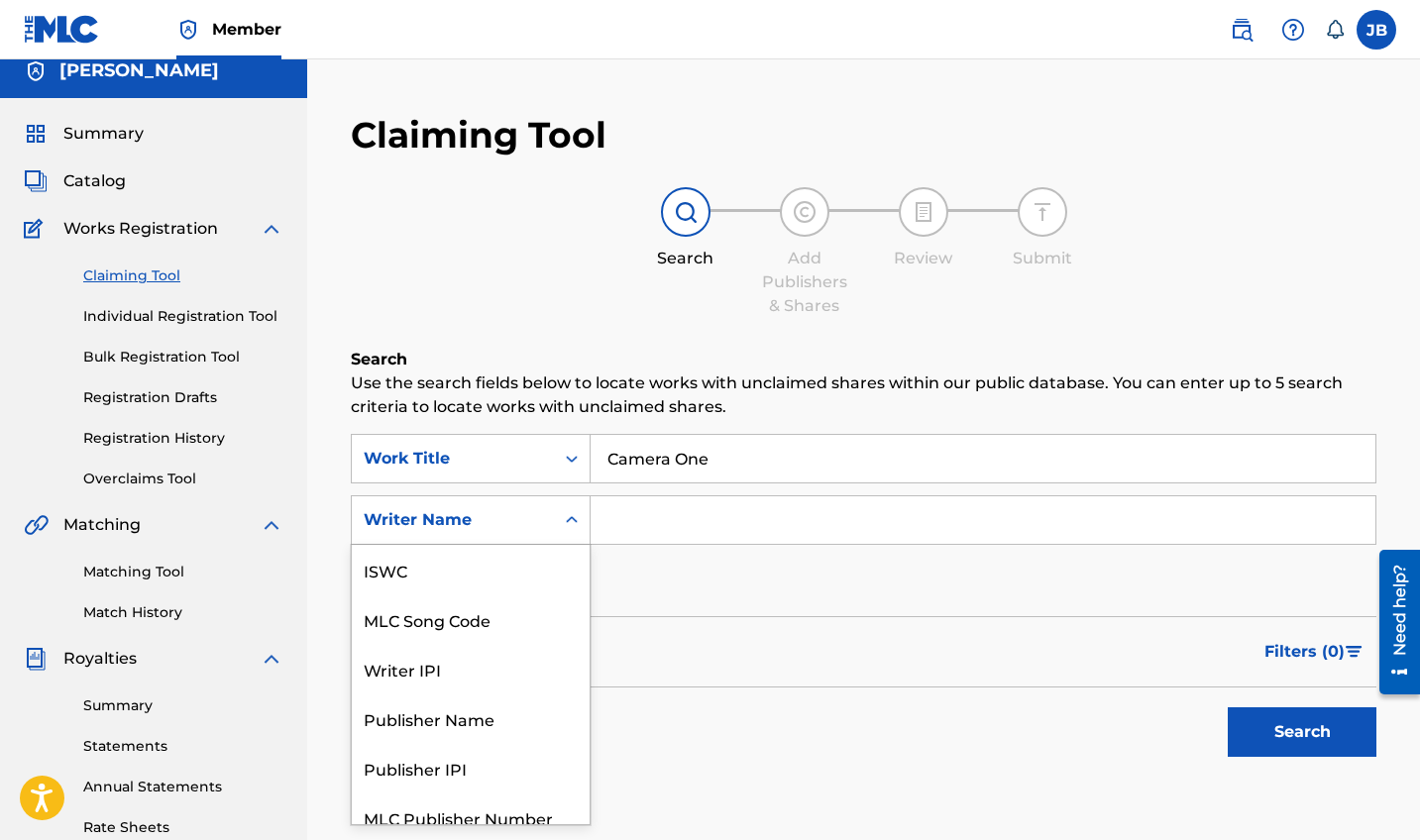 scroll, scrollTop: 19, scrollLeft: 0, axis: vertical 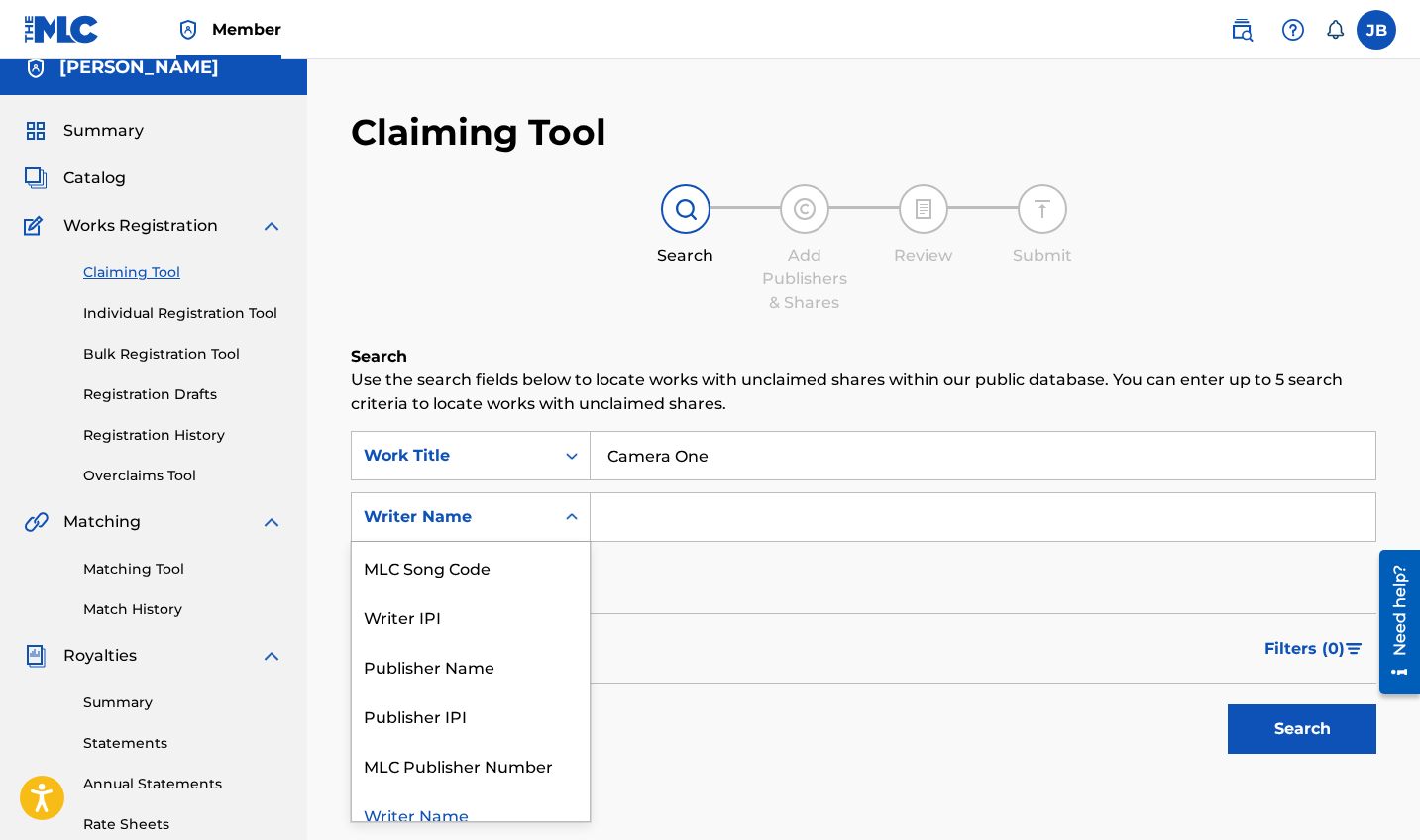 click at bounding box center [983, 517] 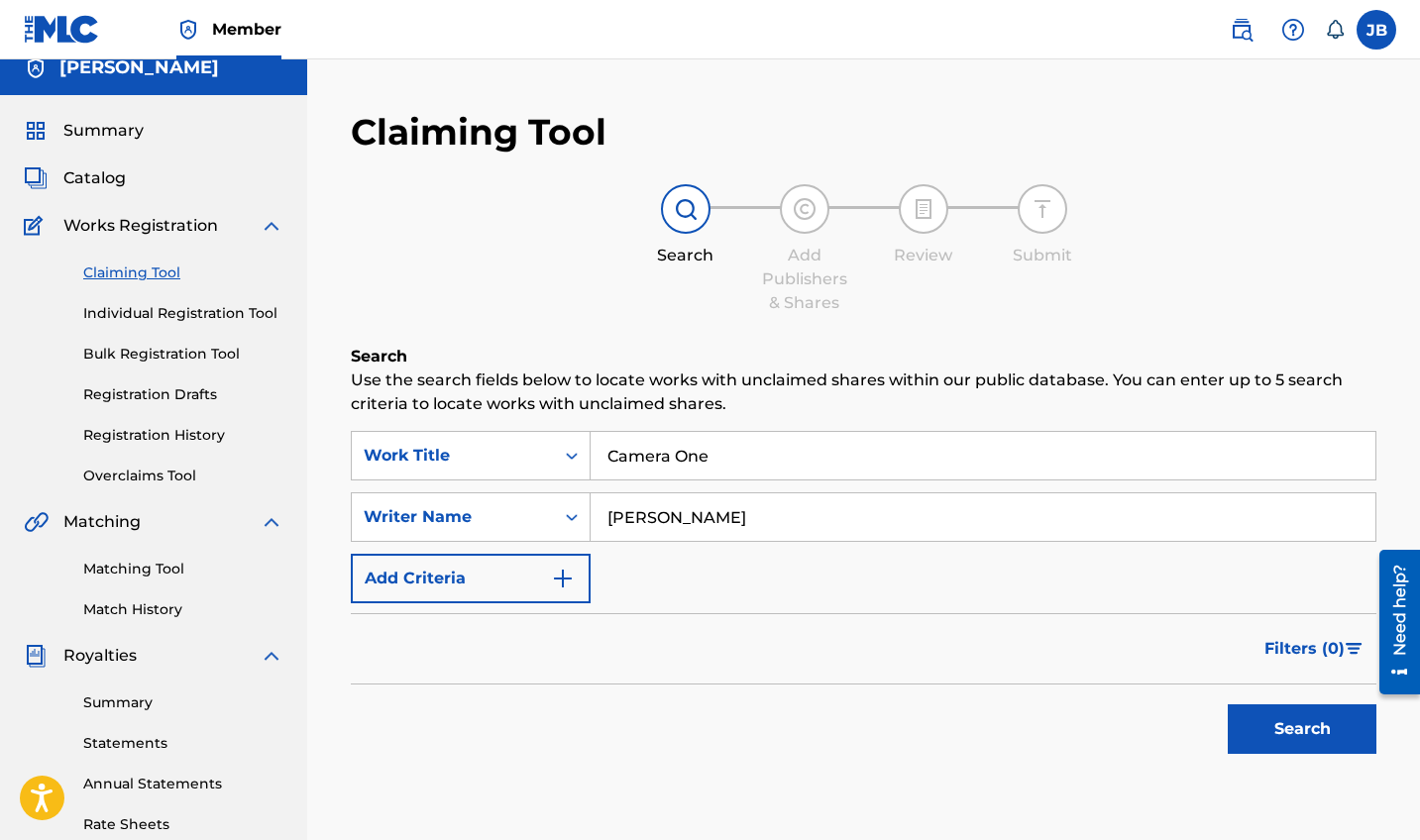 type on "[PERSON_NAME]" 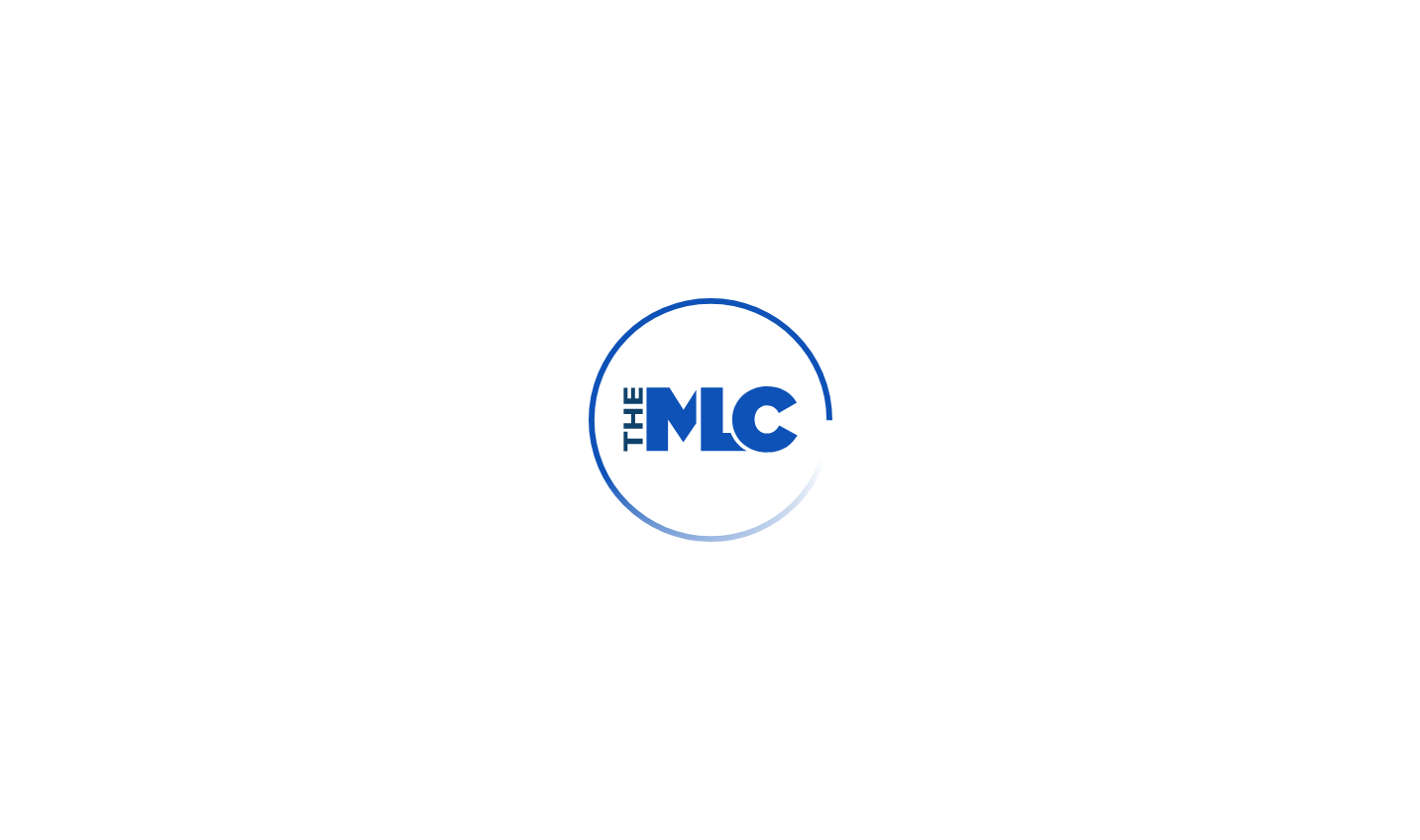 scroll, scrollTop: 0, scrollLeft: 0, axis: both 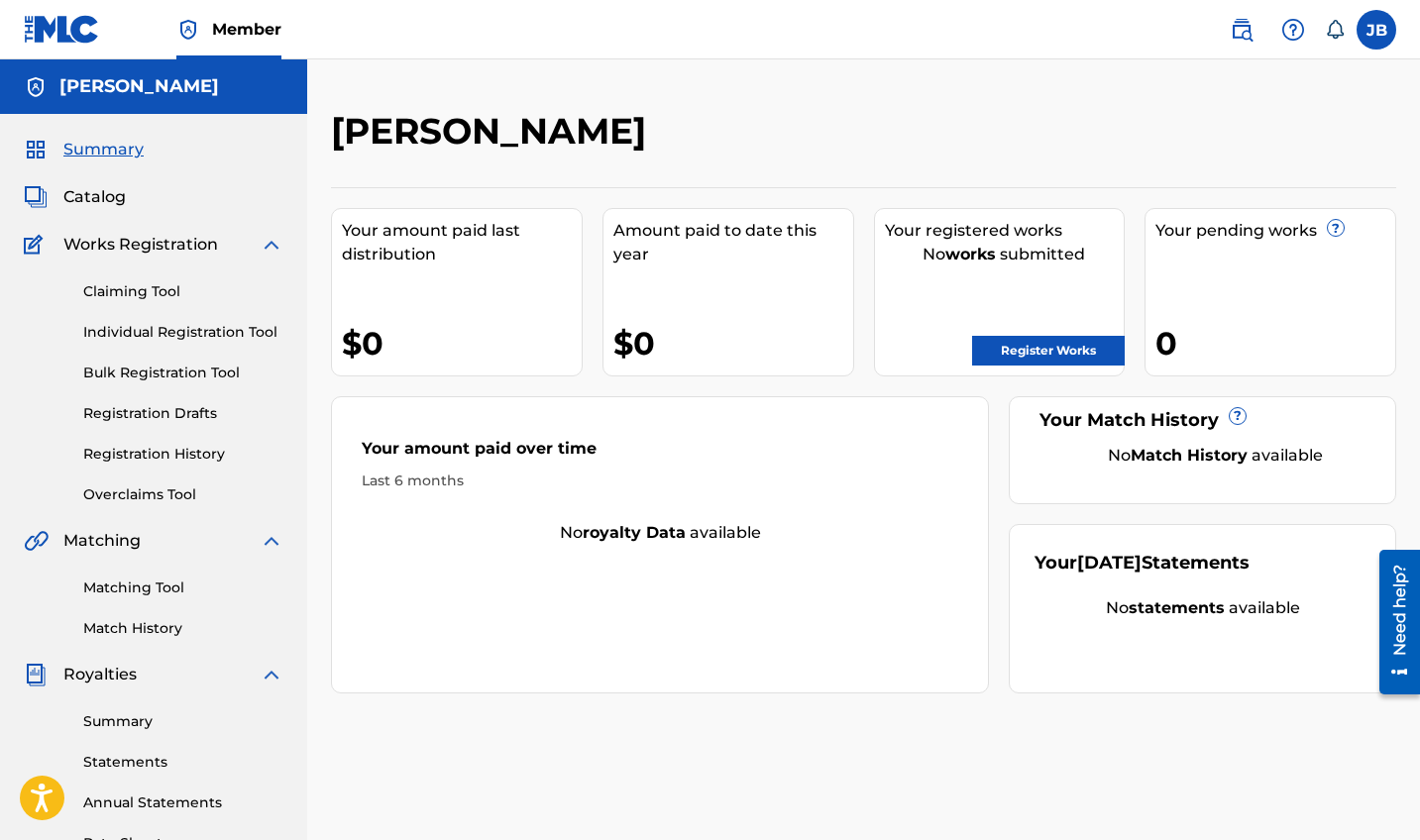 click on "Claiming Tool" at bounding box center [183, 291] 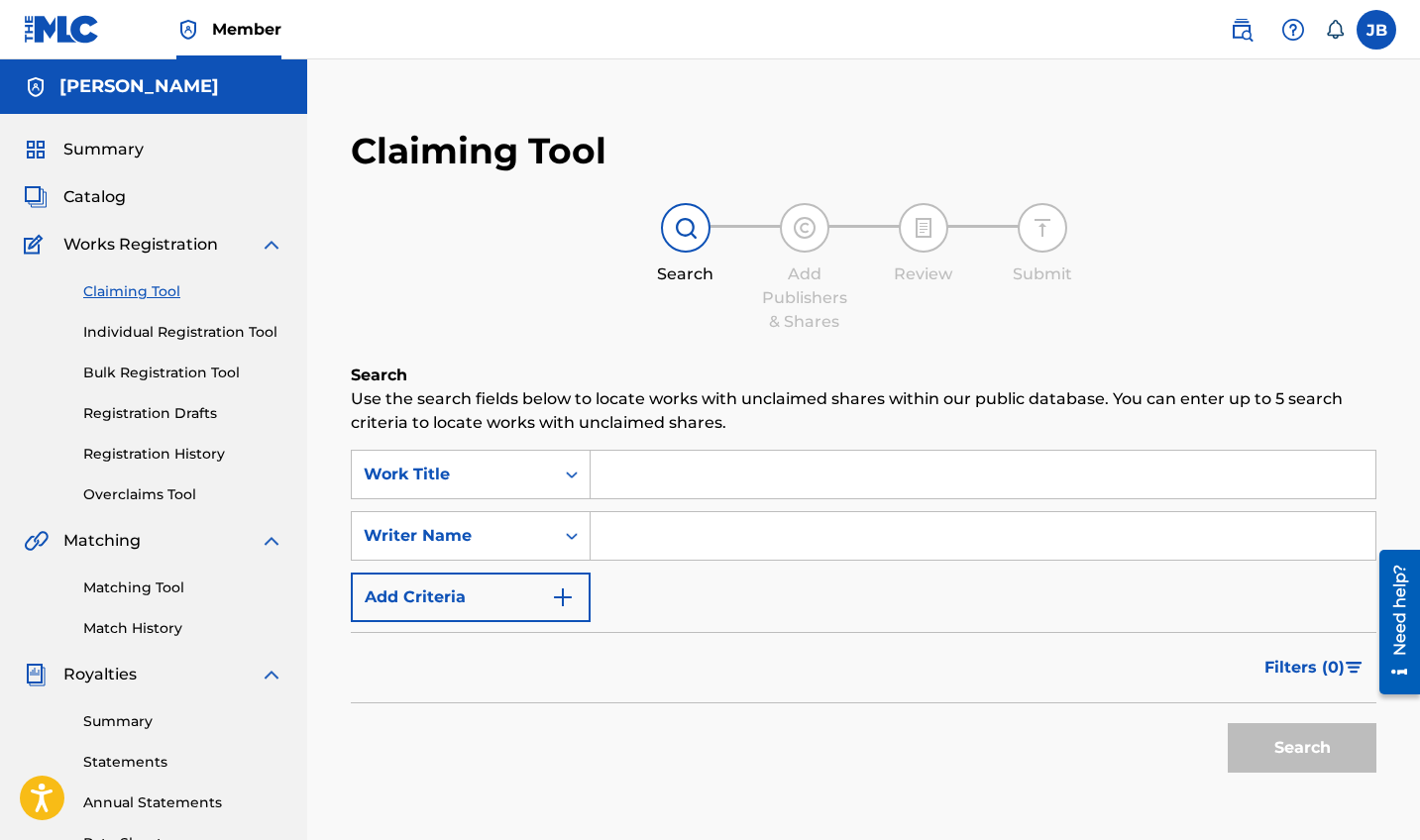 click at bounding box center [983, 474] 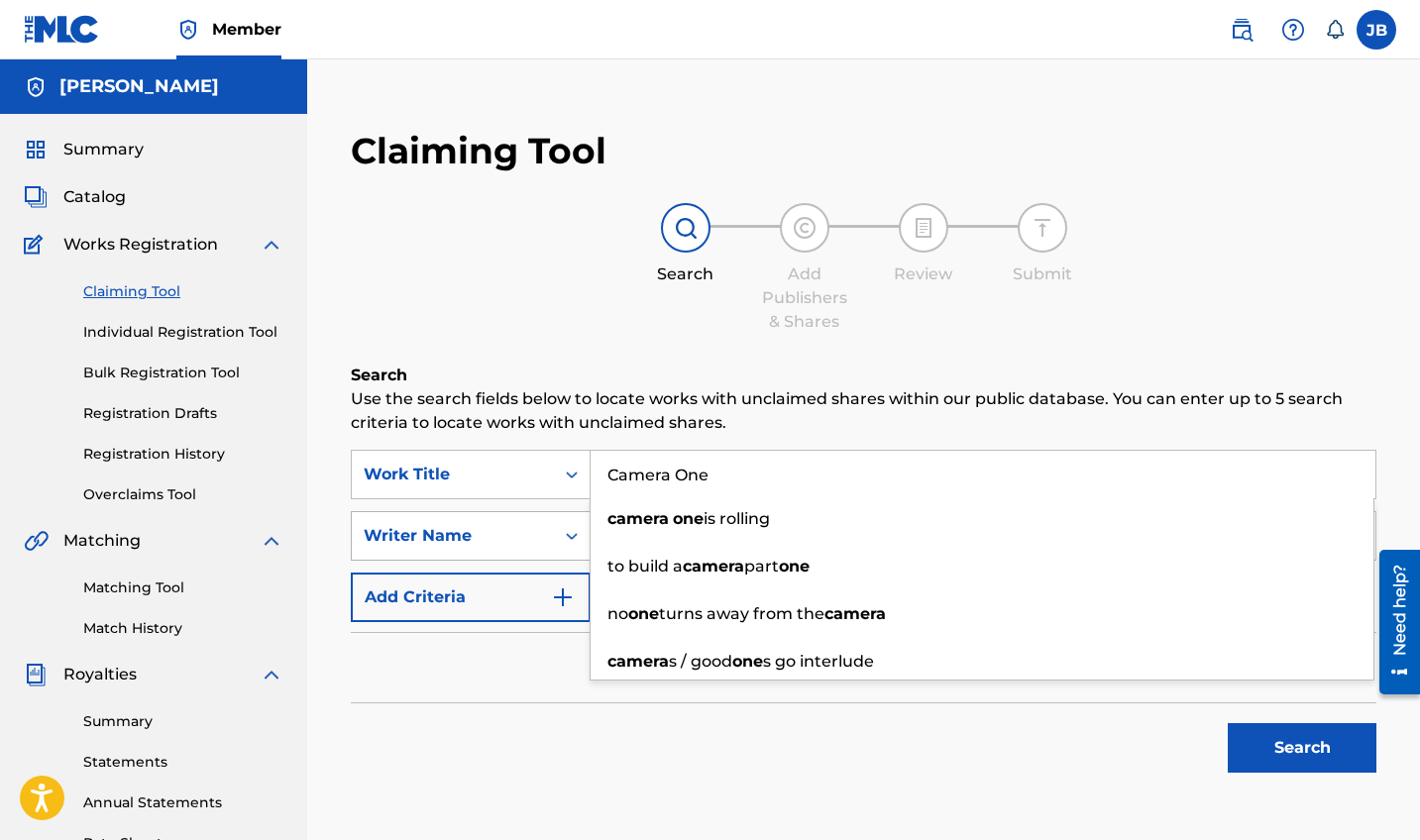 type on "Camera One" 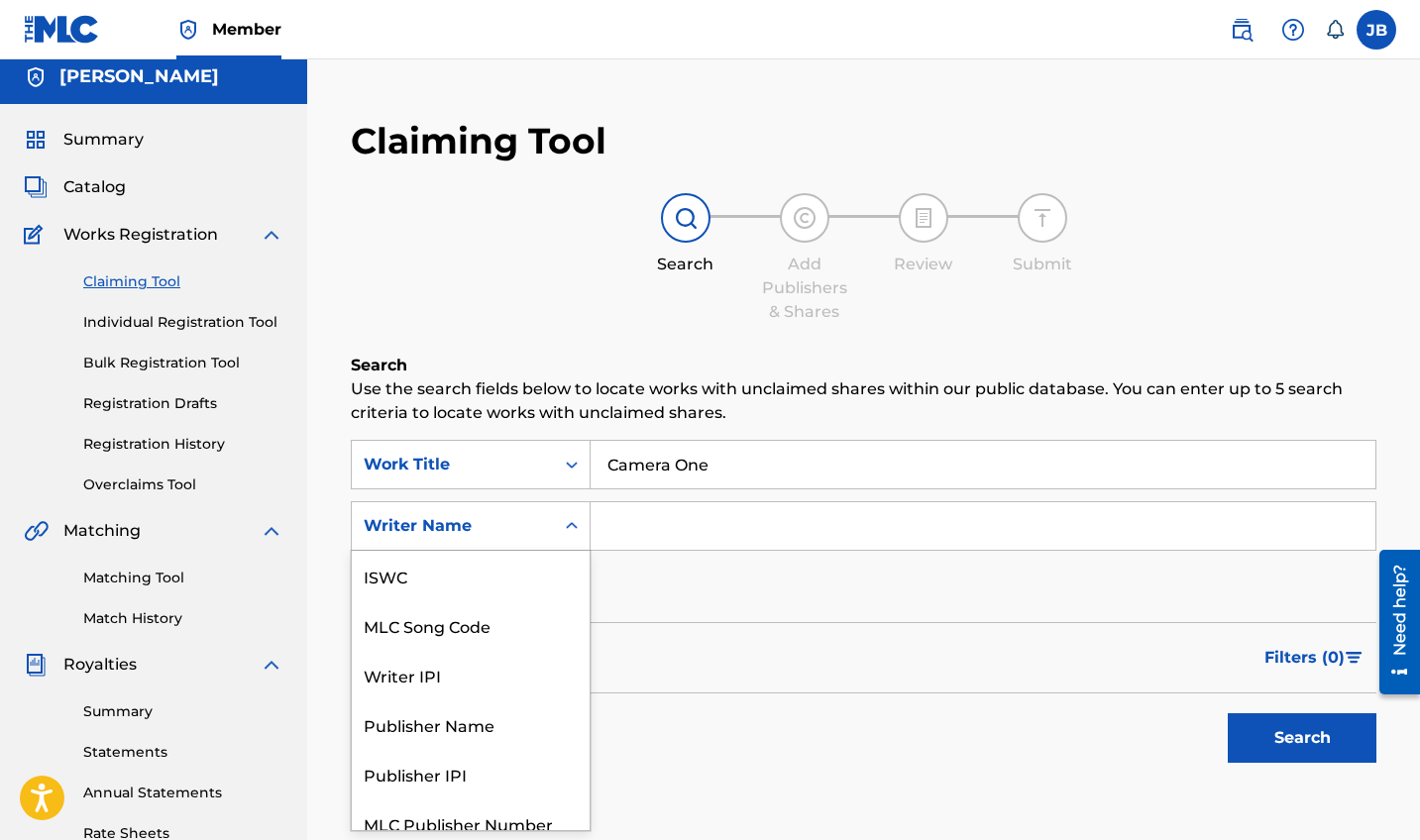 scroll, scrollTop: 18, scrollLeft: 0, axis: vertical 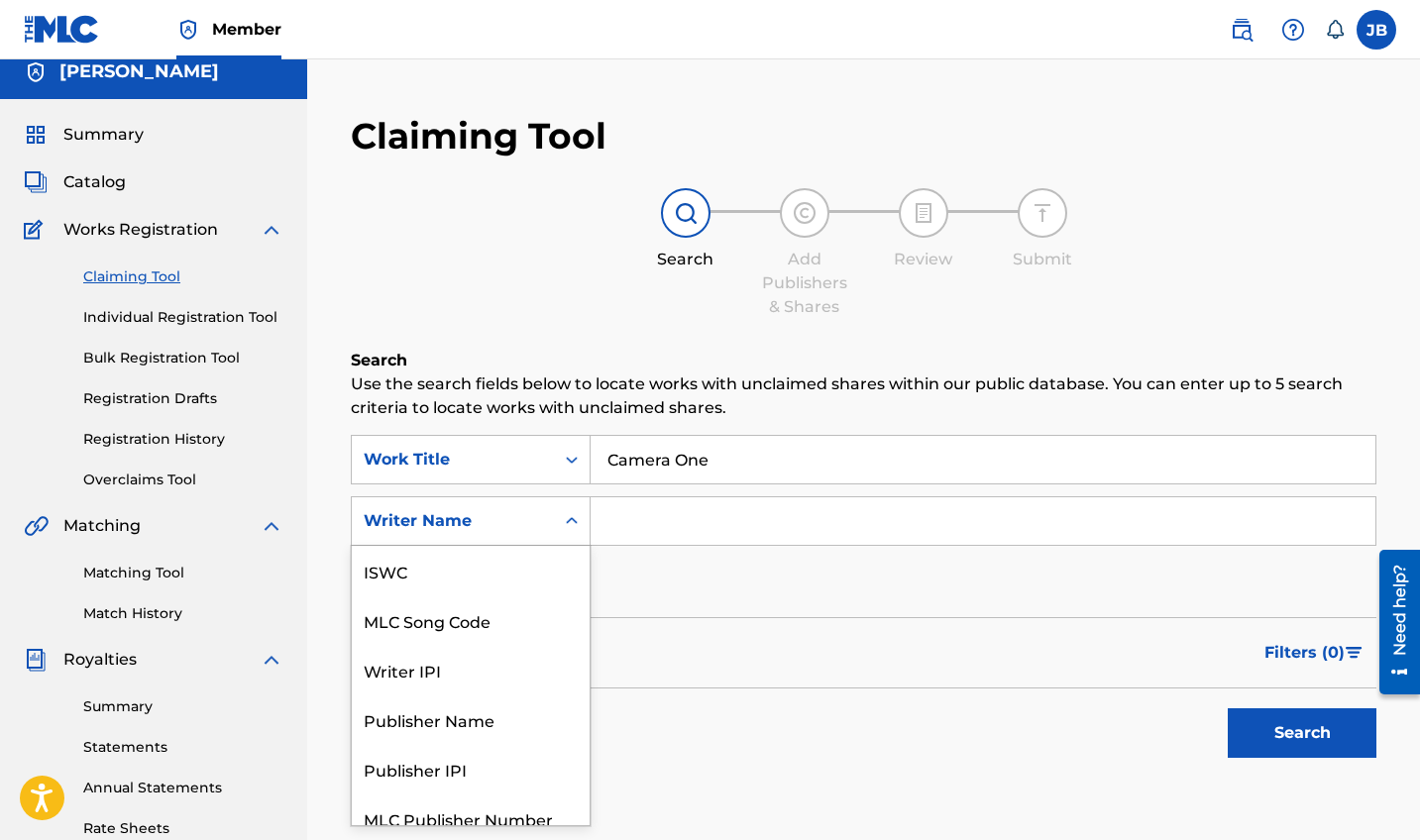 click on "Writer Name" at bounding box center (453, 521) 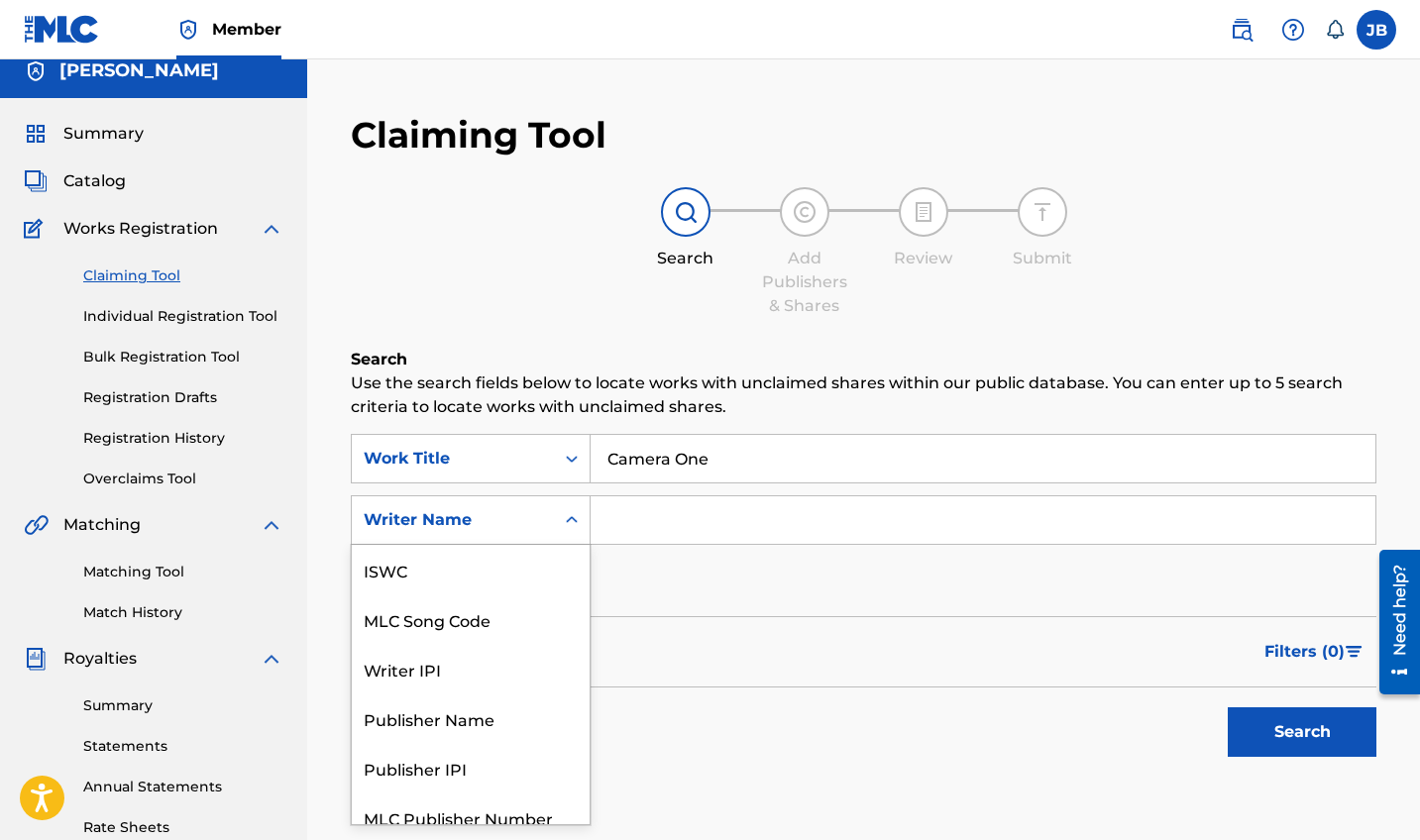 scroll, scrollTop: 50, scrollLeft: 0, axis: vertical 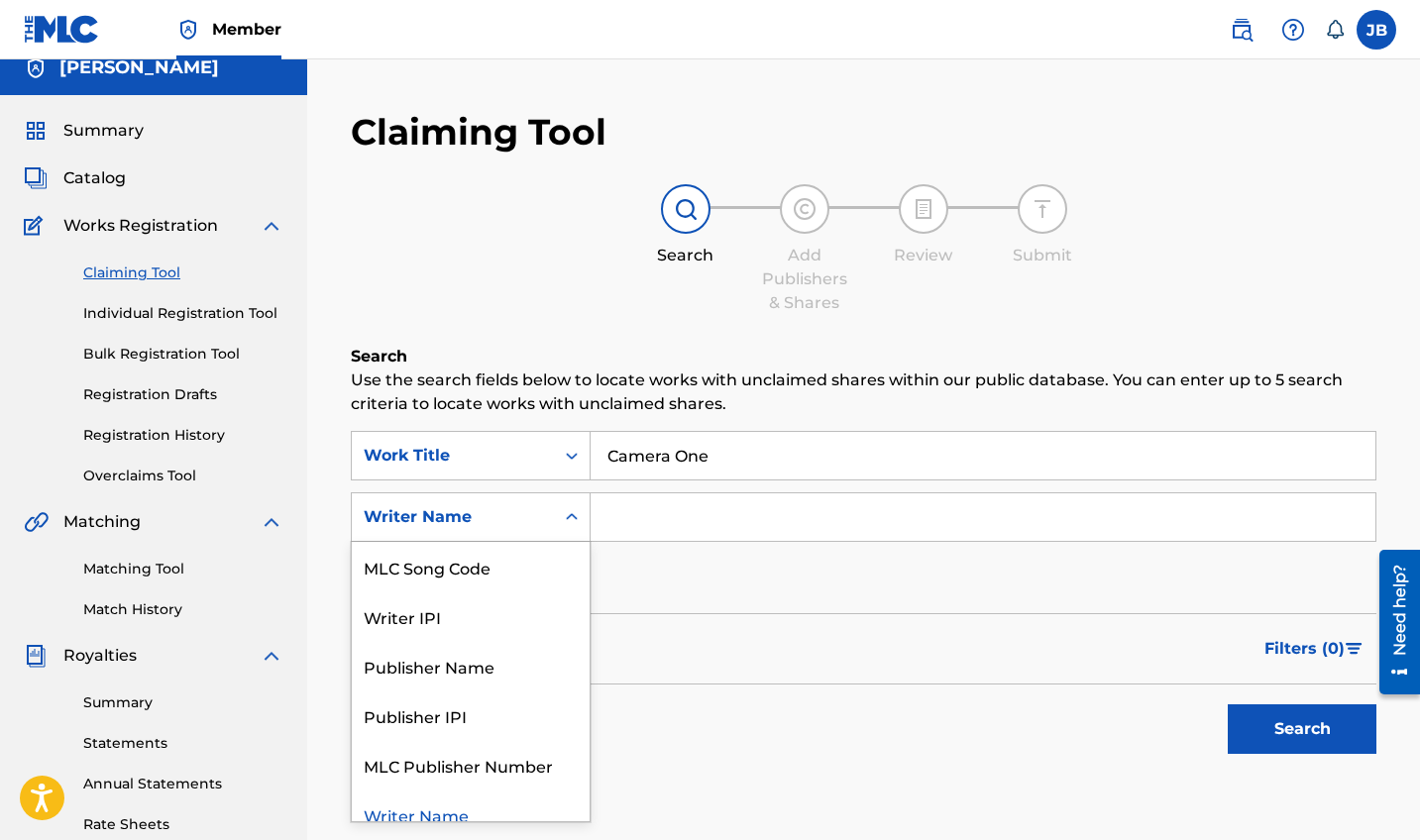click at bounding box center (983, 517) 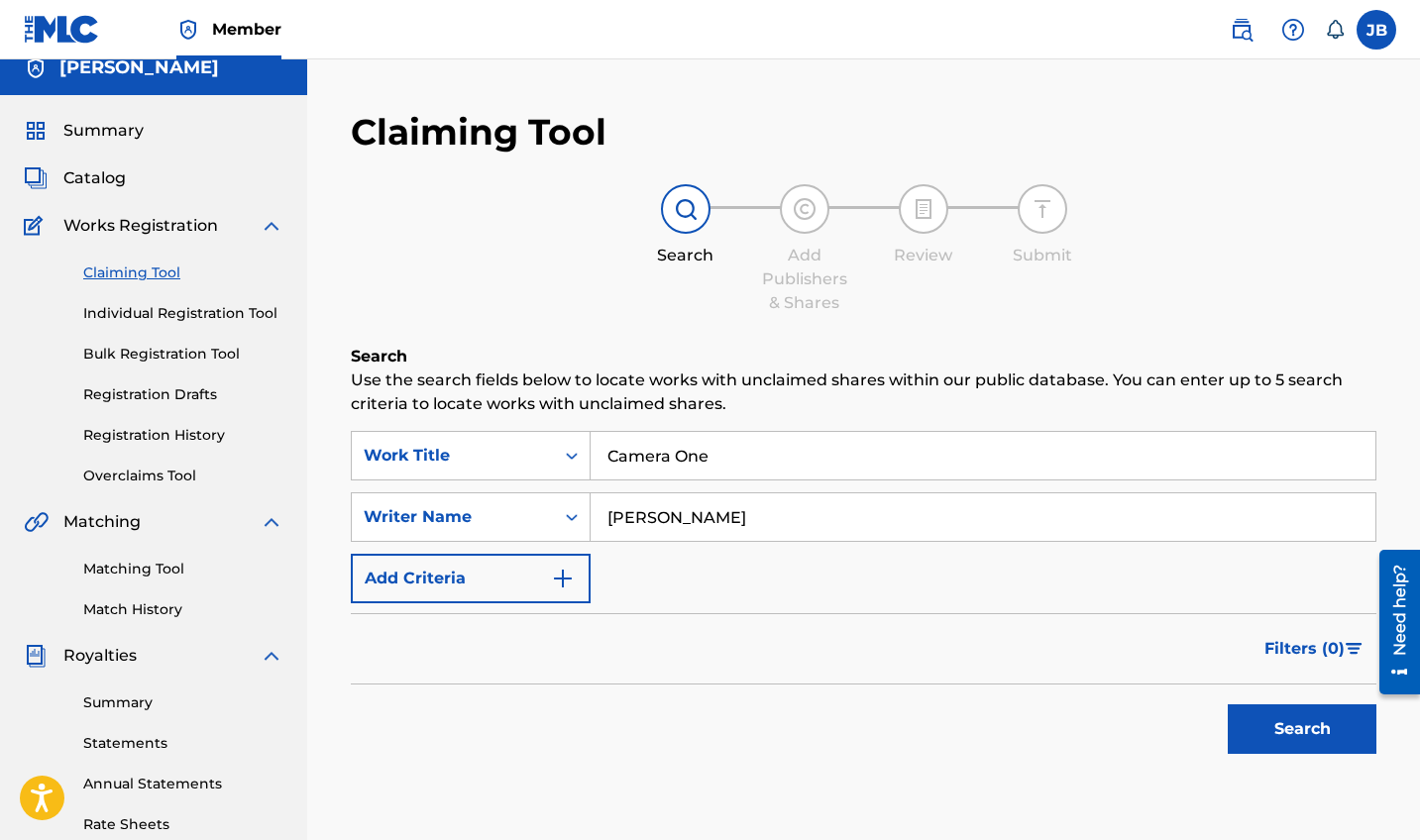 type on "[PERSON_NAME]" 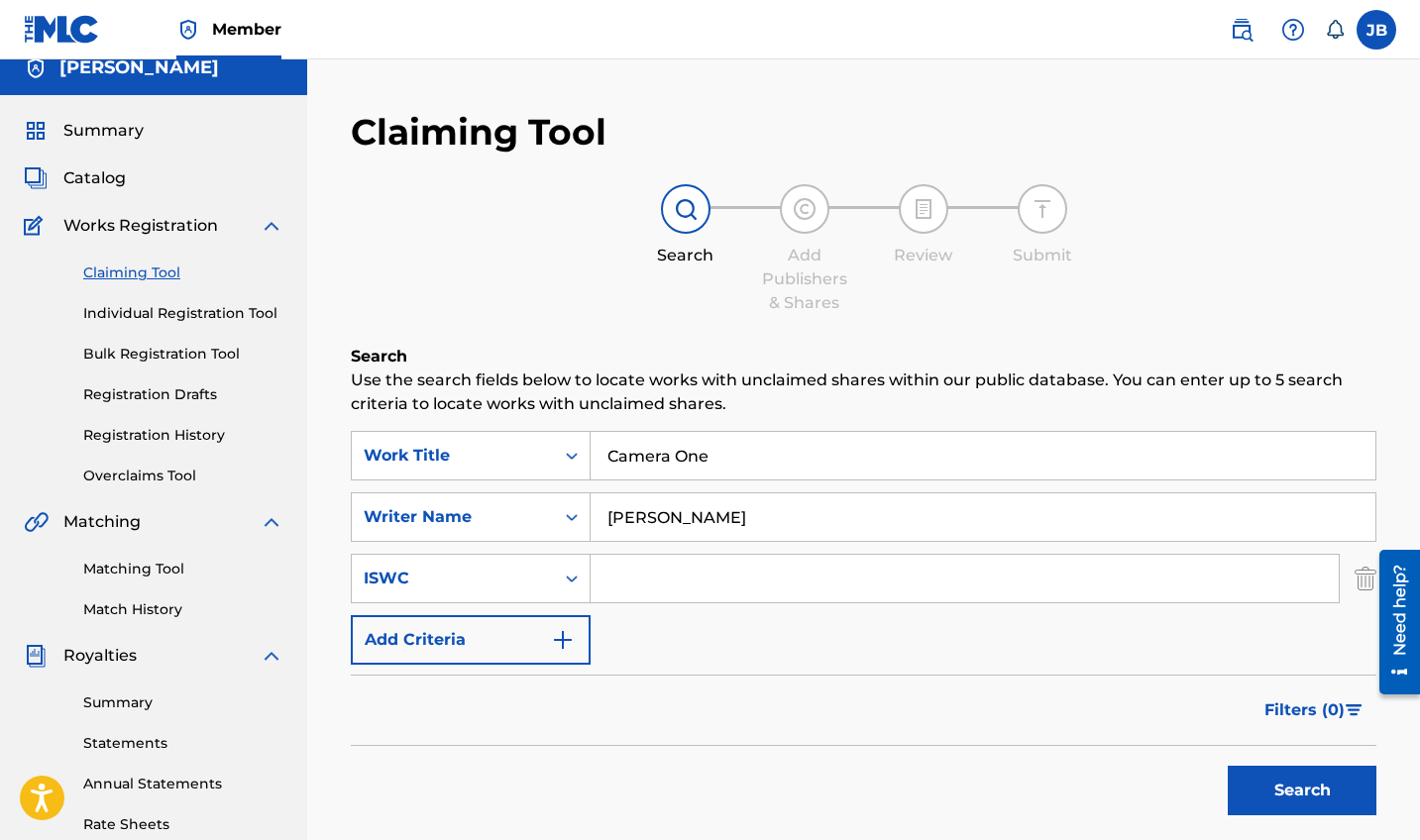 click at bounding box center (964, 578) 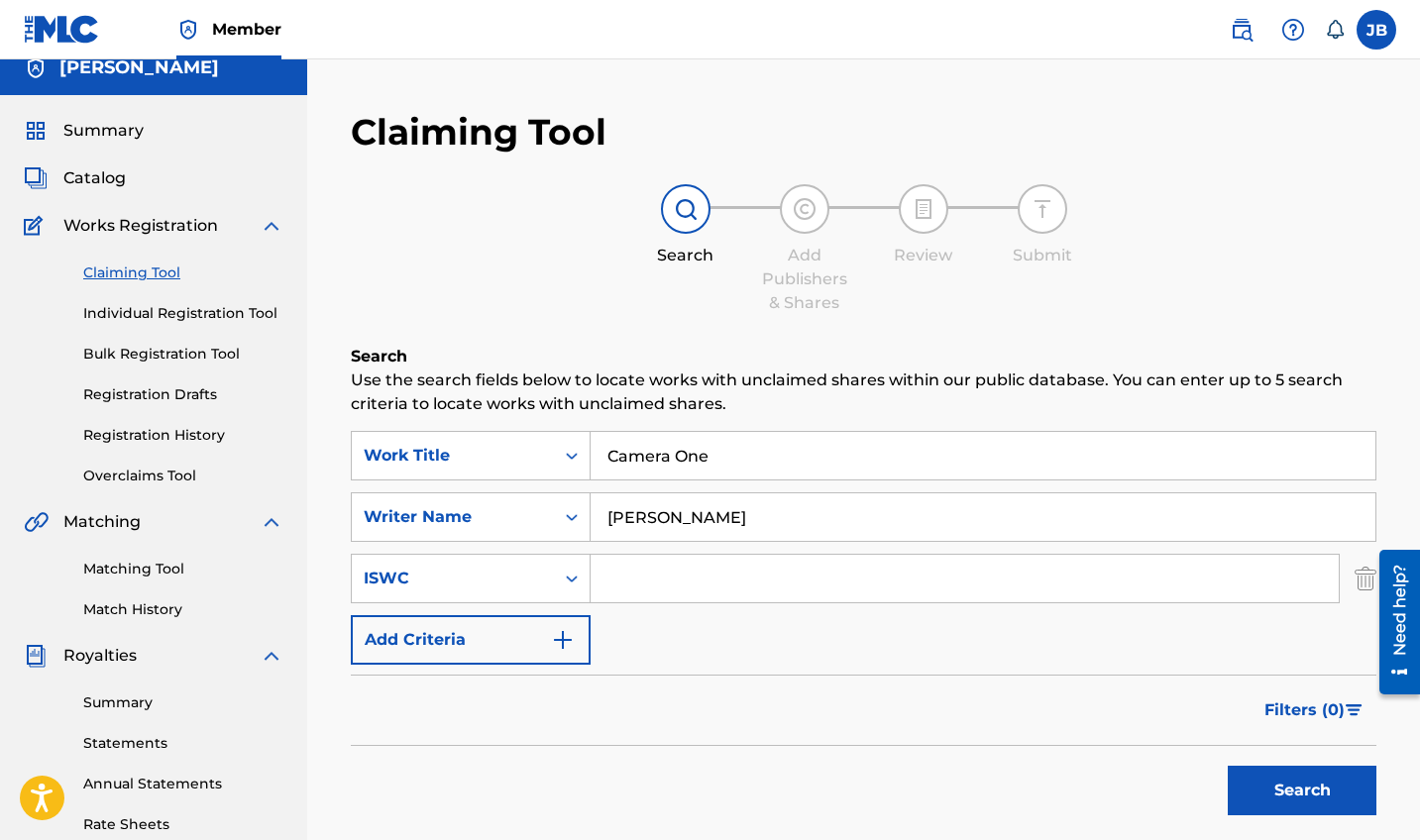 paste on "T0711009367" 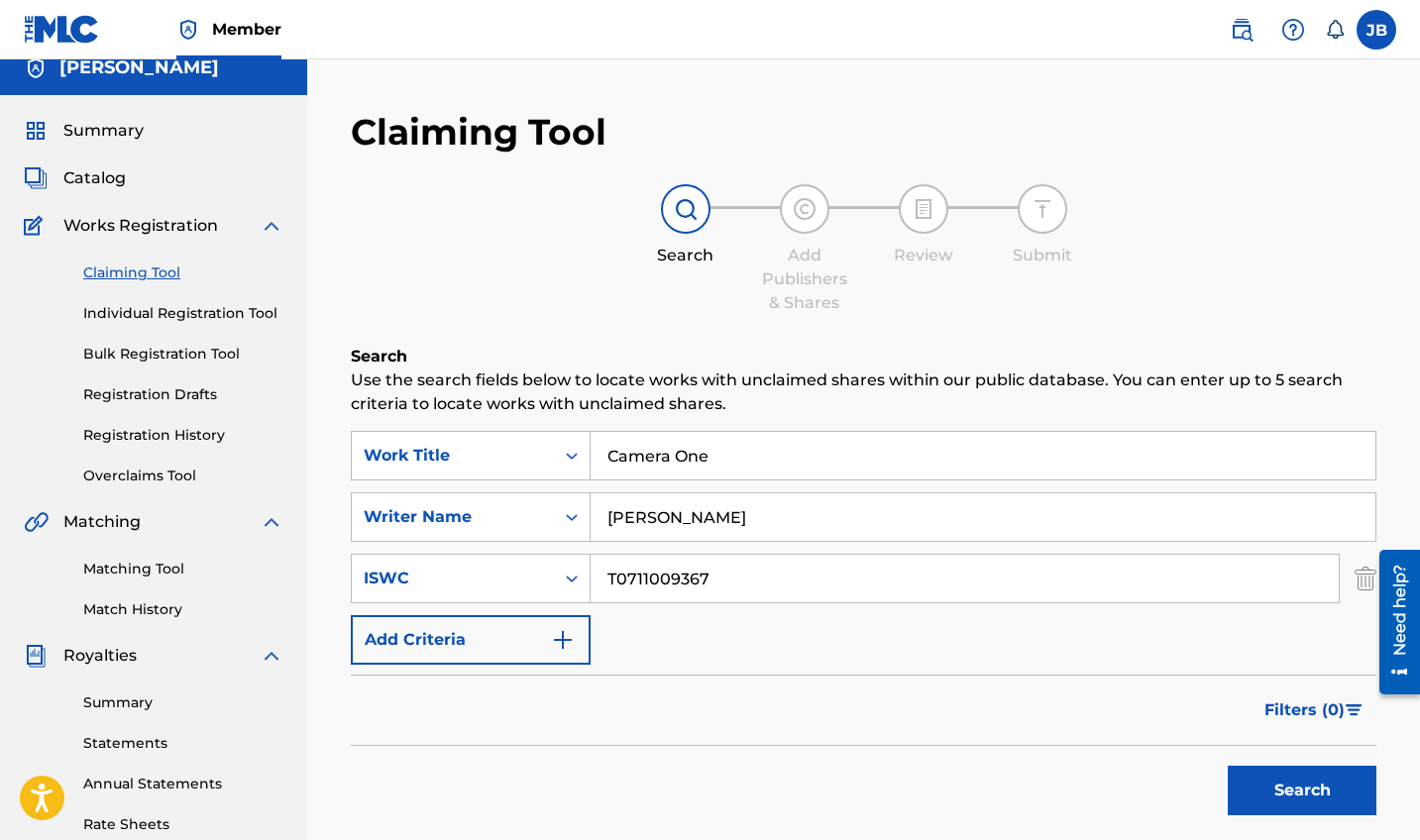type on "T0711009367" 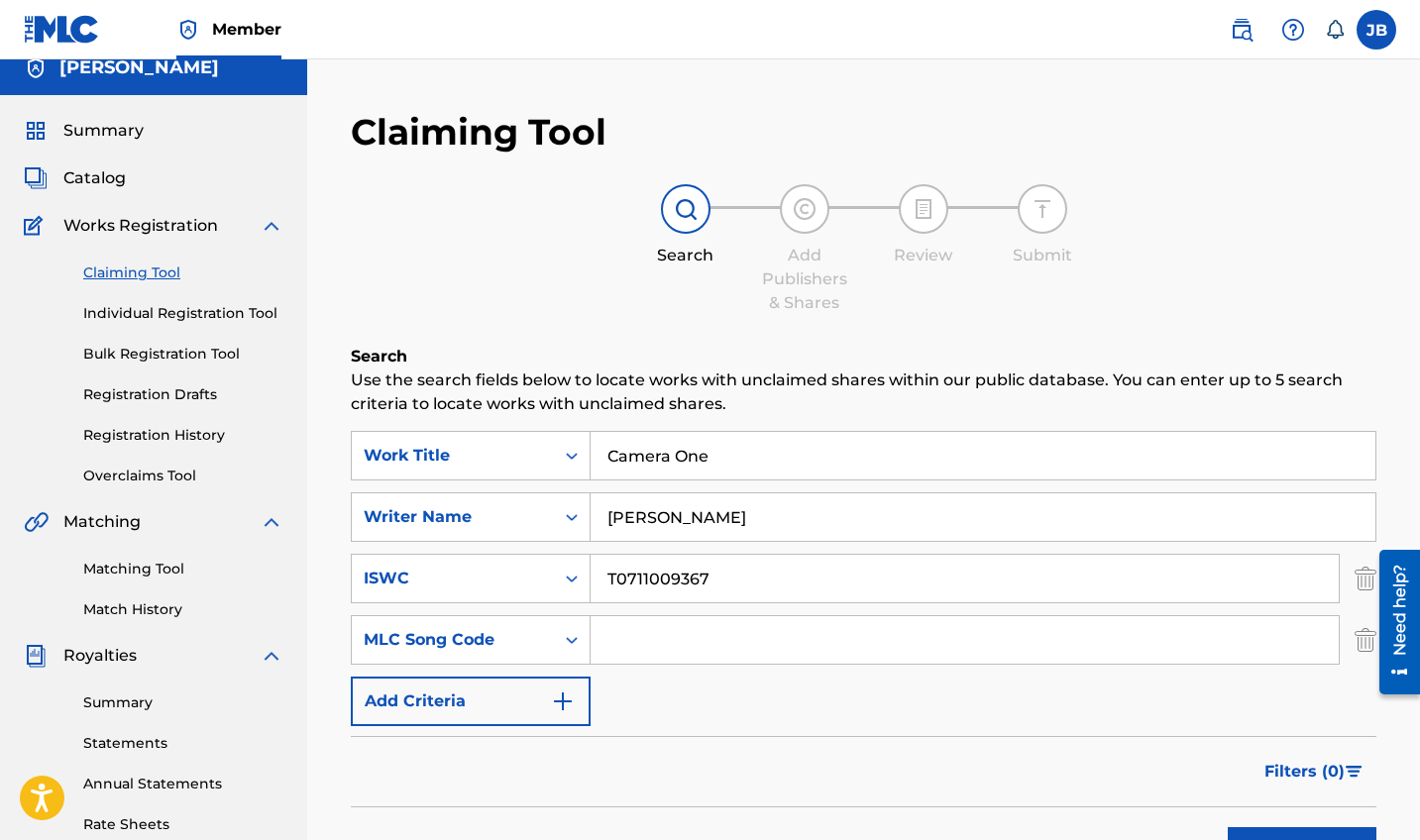 click on "Add Criteria" at bounding box center (471, 701) 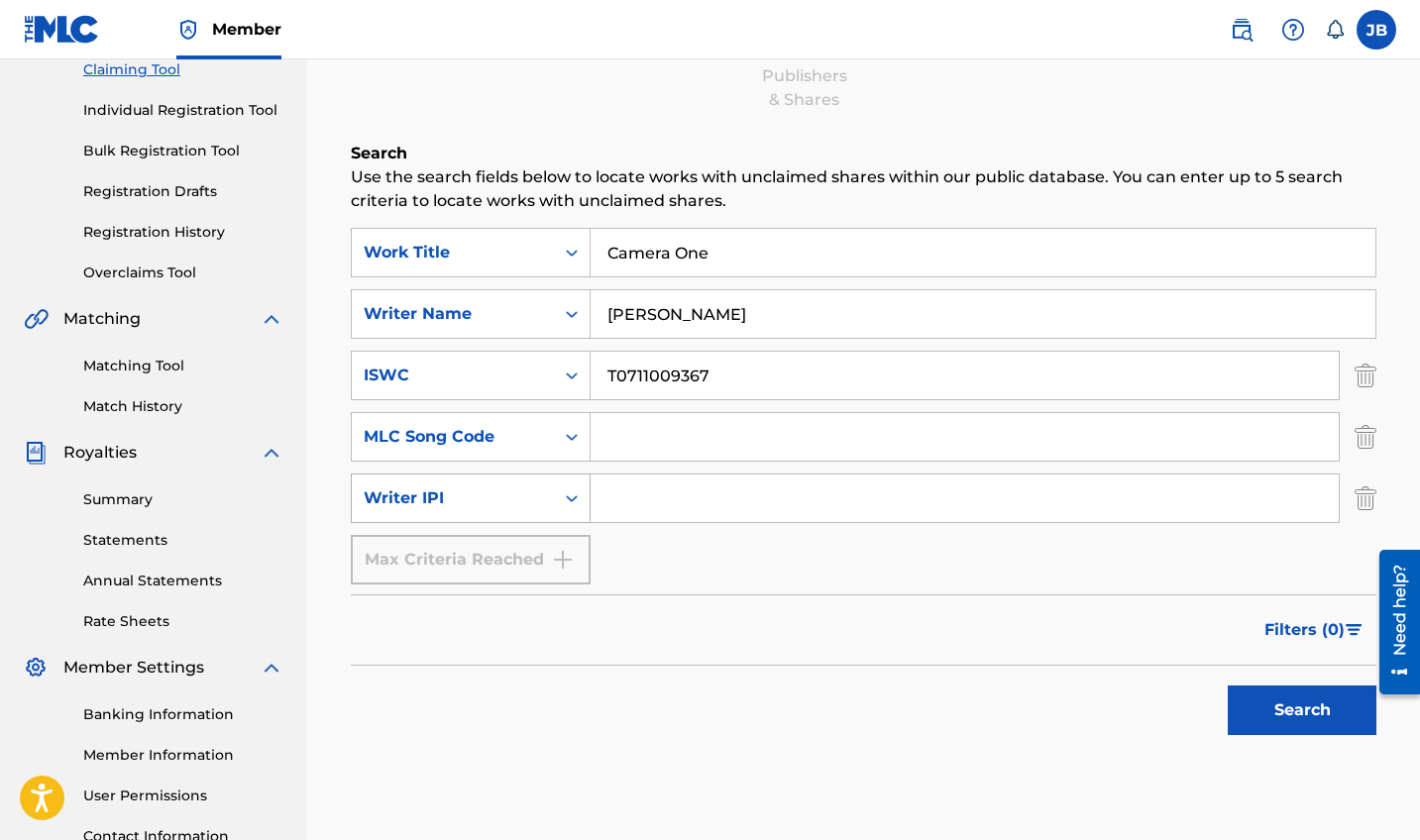 scroll, scrollTop: 301, scrollLeft: 0, axis: vertical 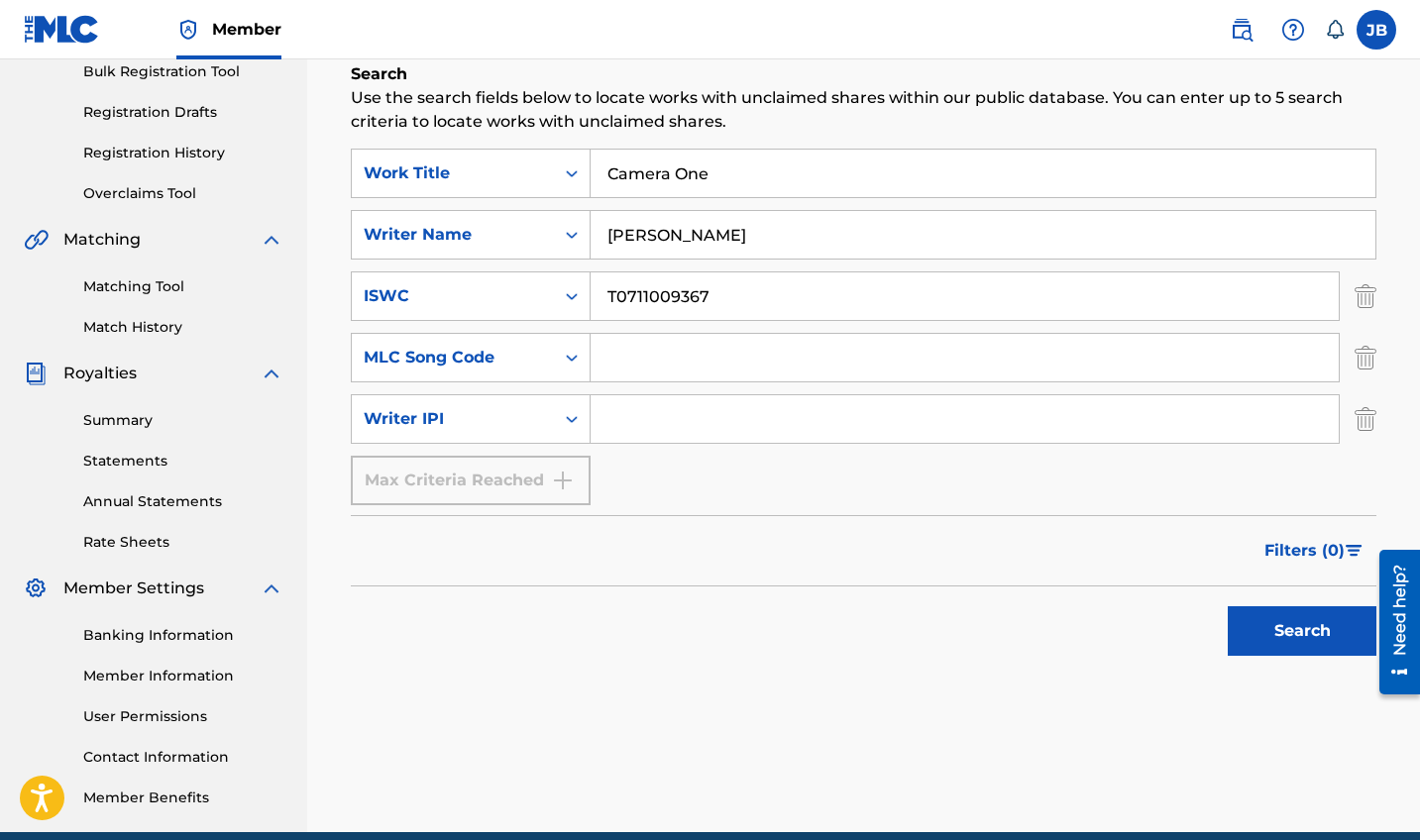 click on "Search" at bounding box center [1302, 631] 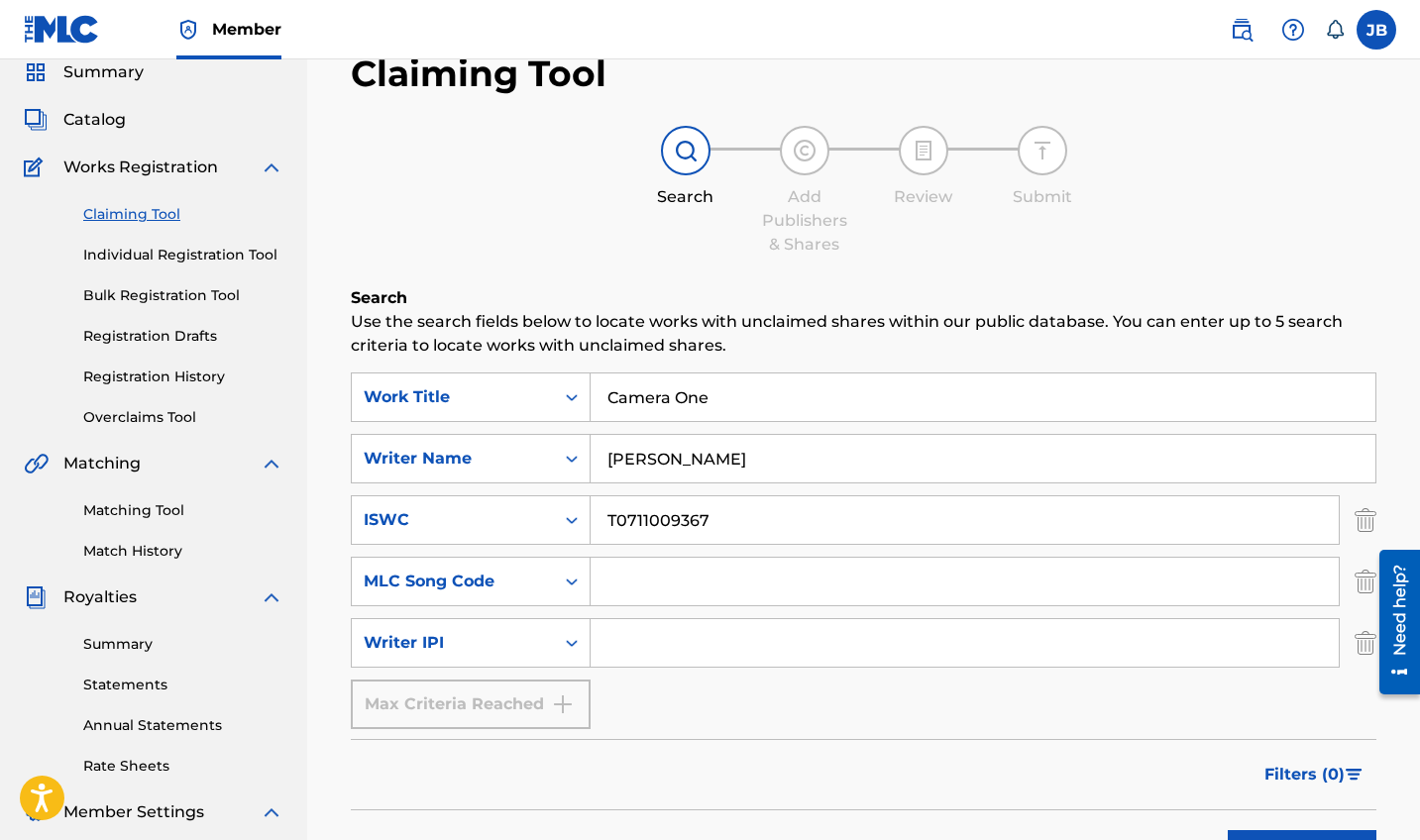 scroll, scrollTop: 47, scrollLeft: 0, axis: vertical 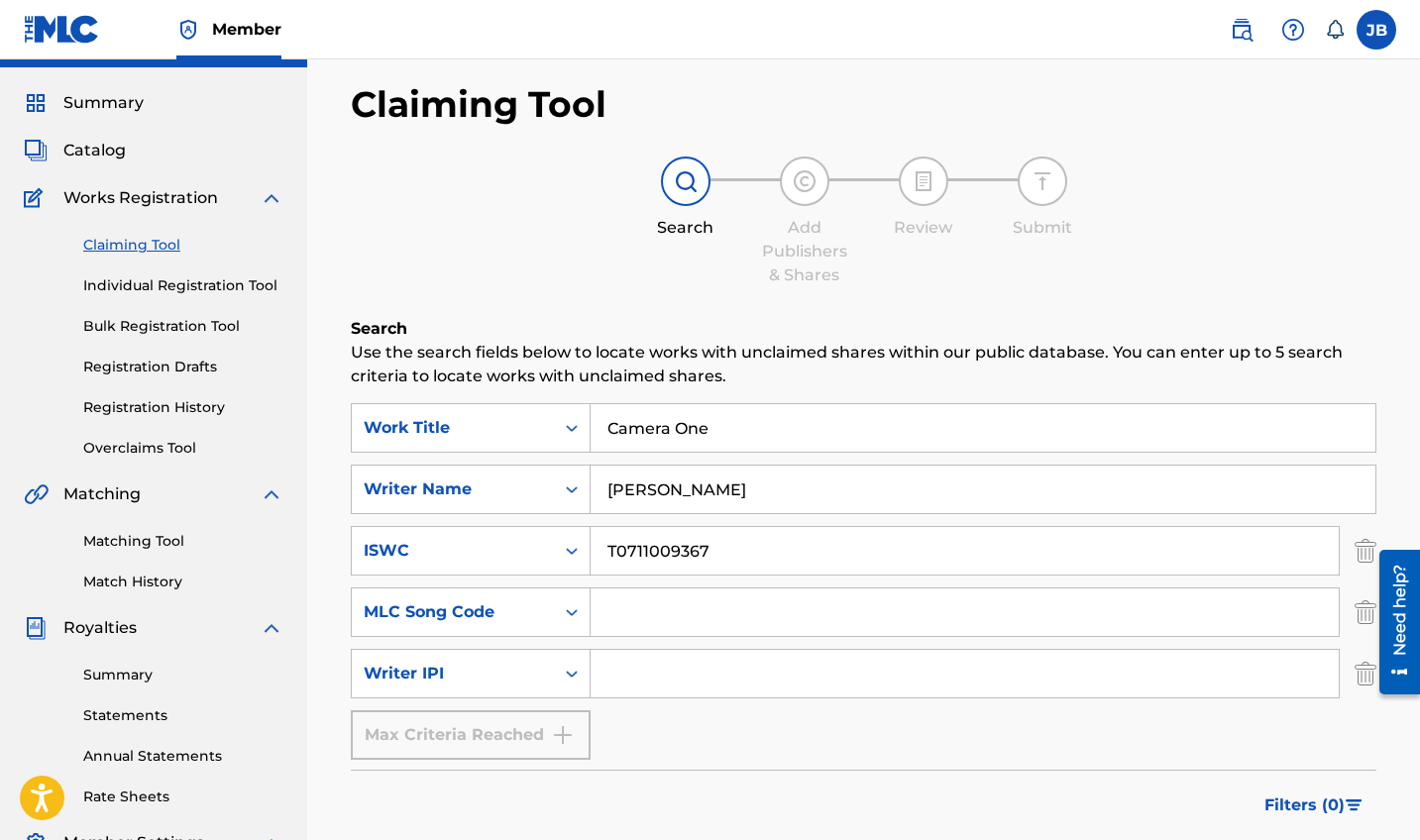 click on "Claiming Tool" at bounding box center [183, 245] 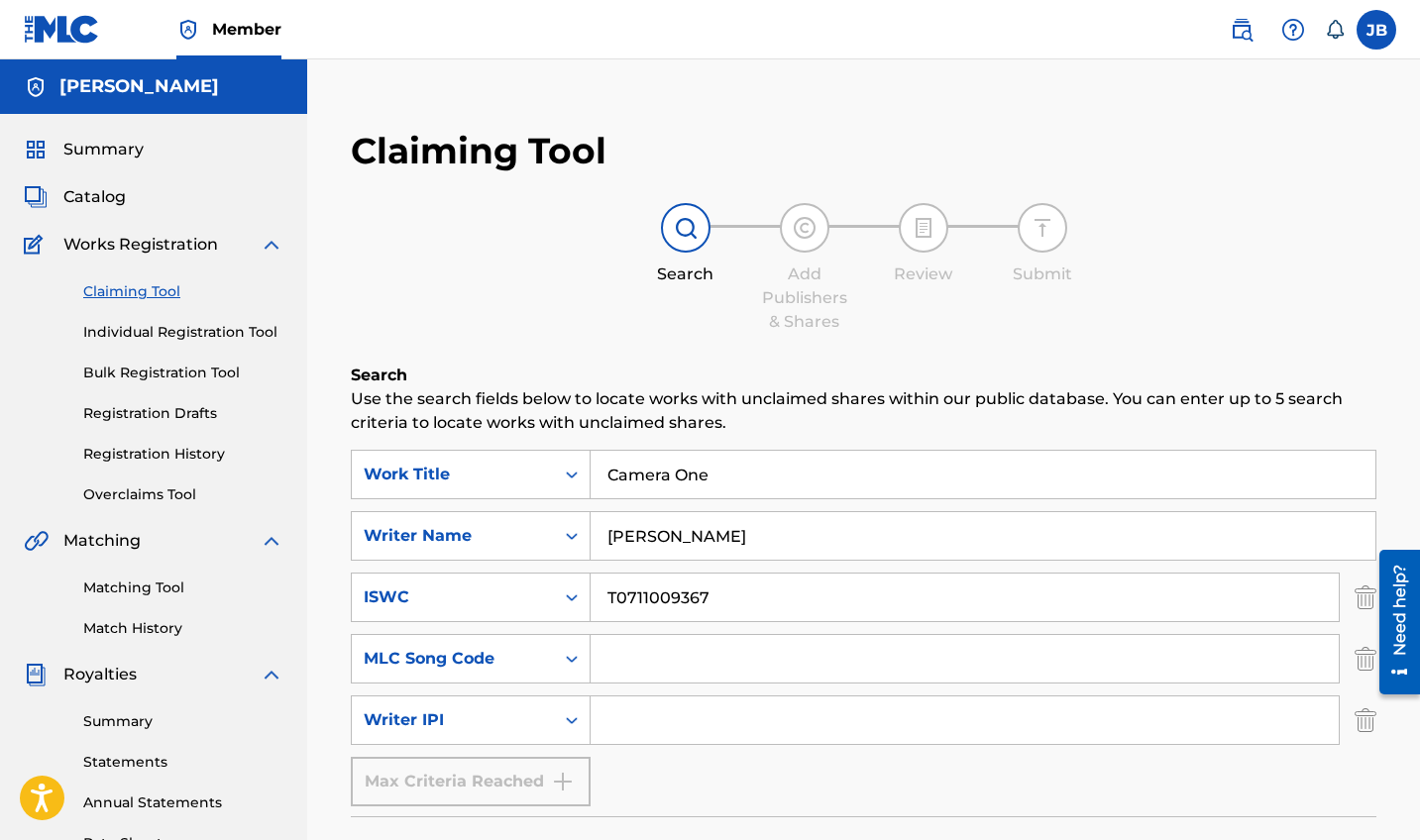 click on "Matching Tool" at bounding box center [183, 587] 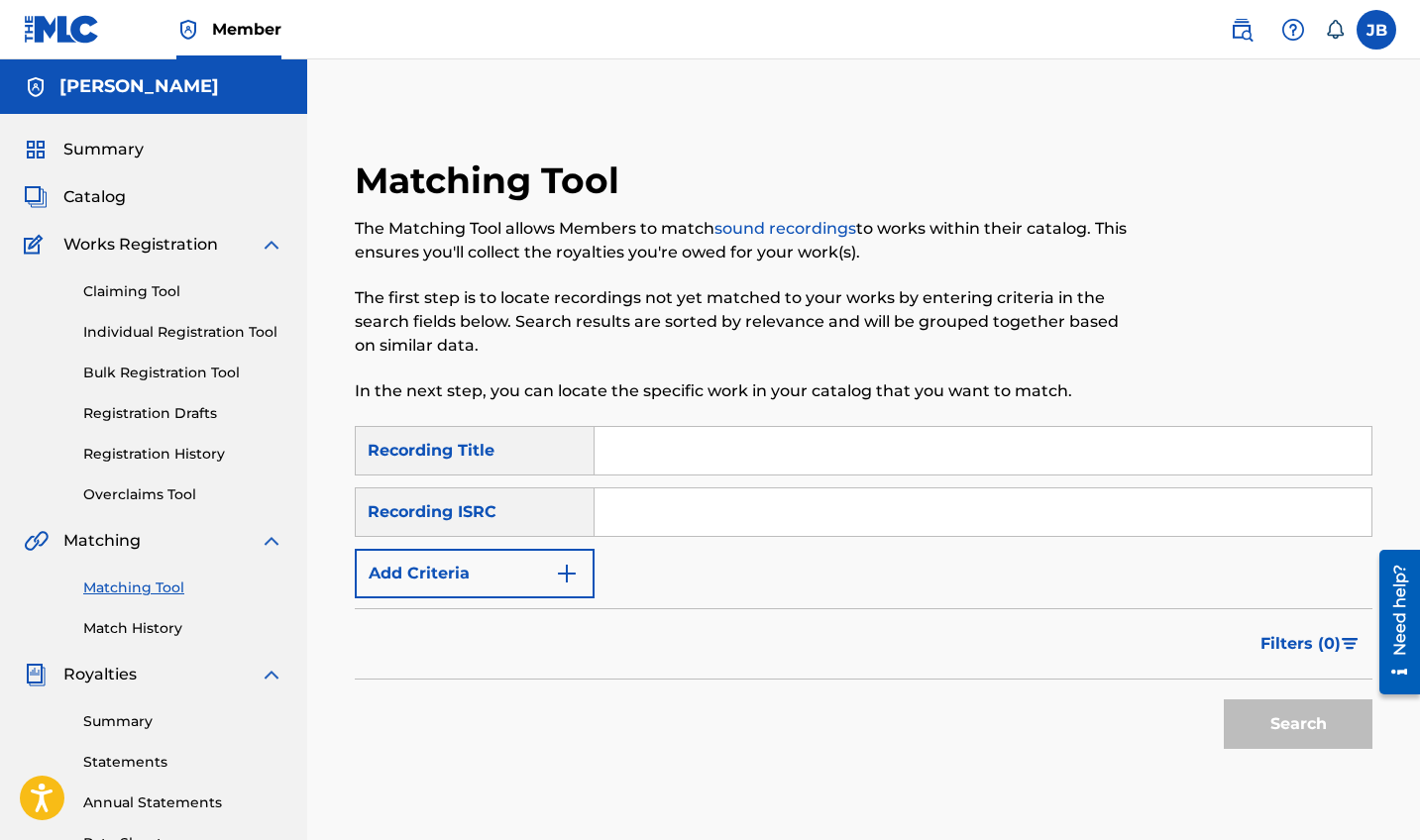 click at bounding box center [983, 451] 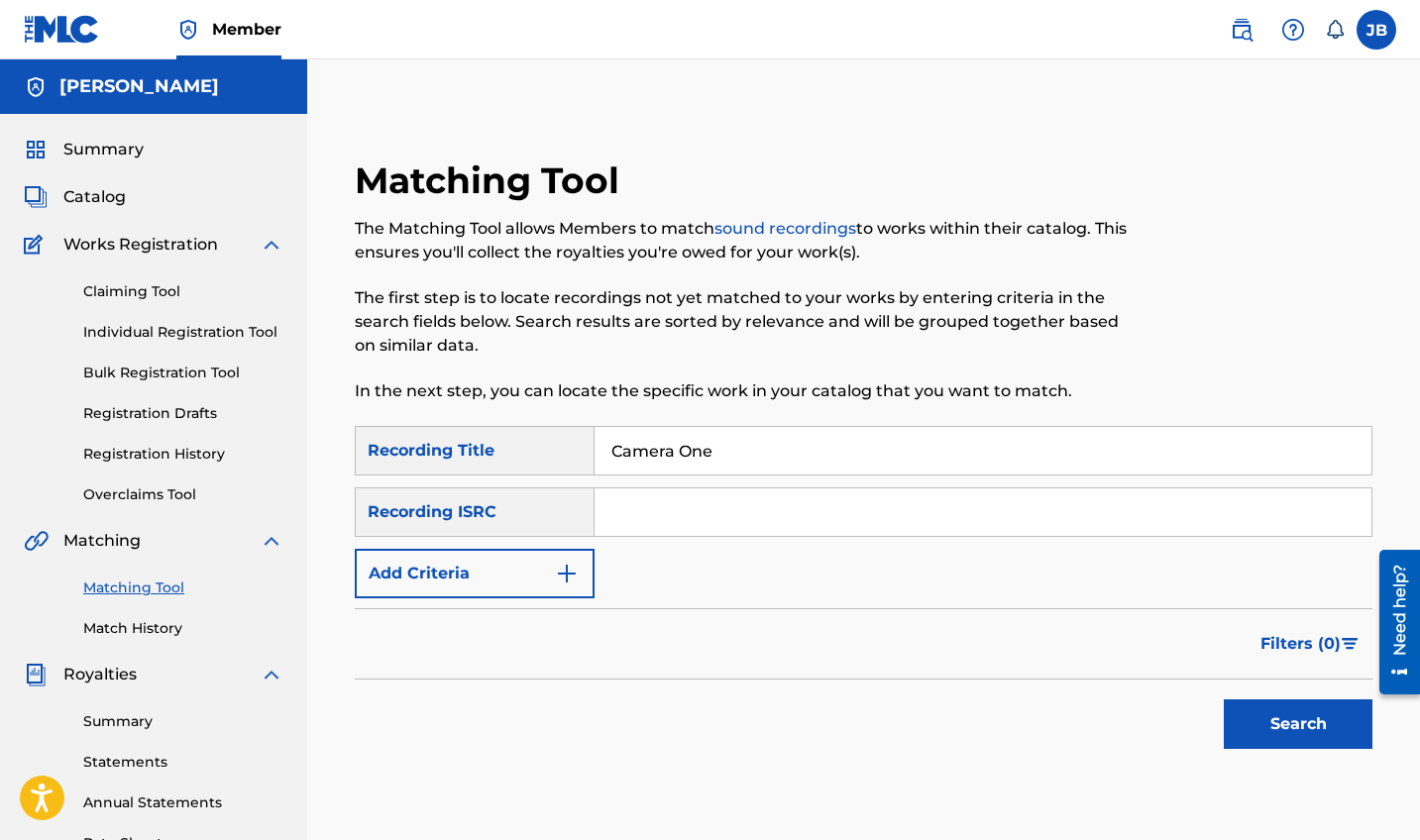 type on "Camera One" 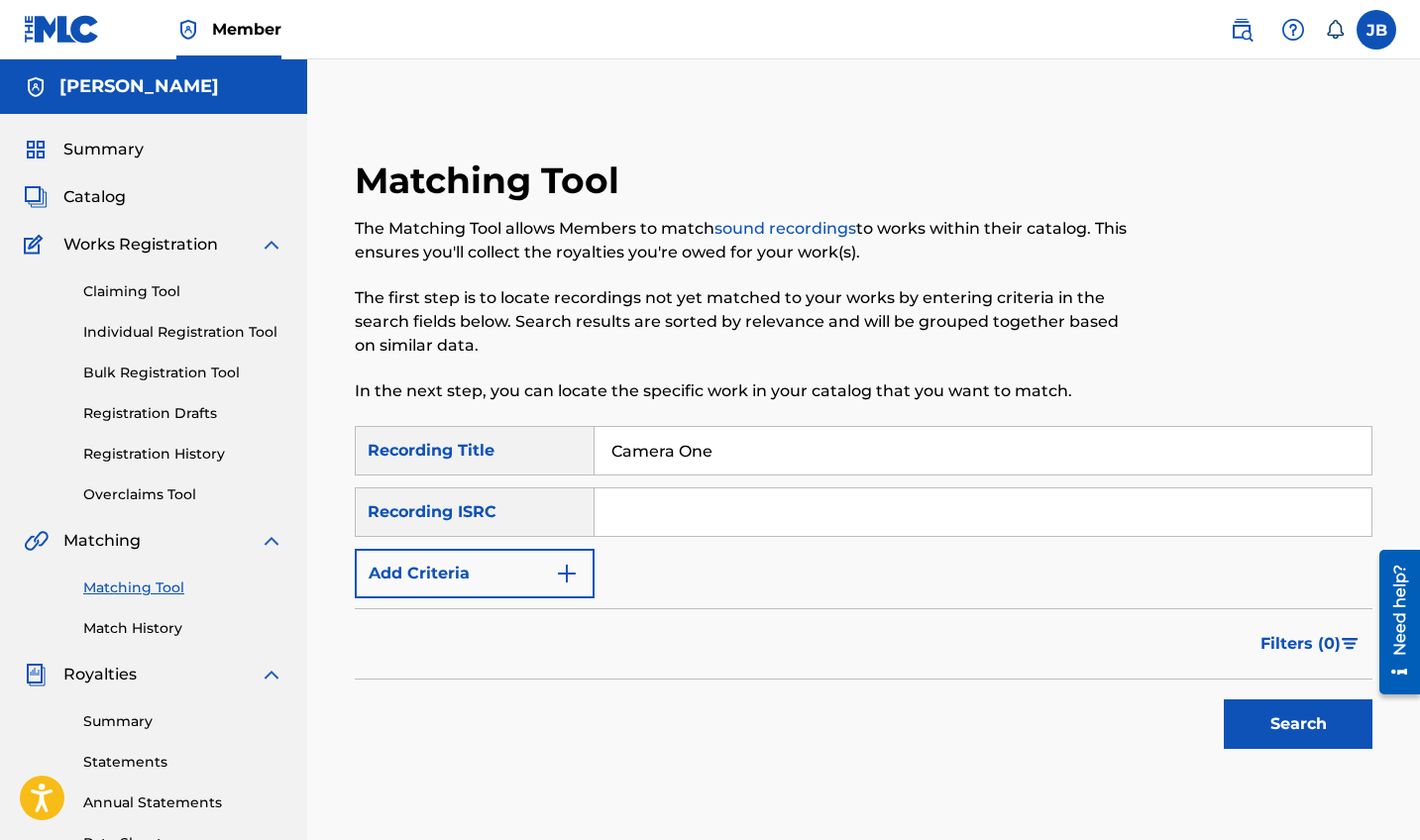 click on "Add Criteria" at bounding box center (475, 574) 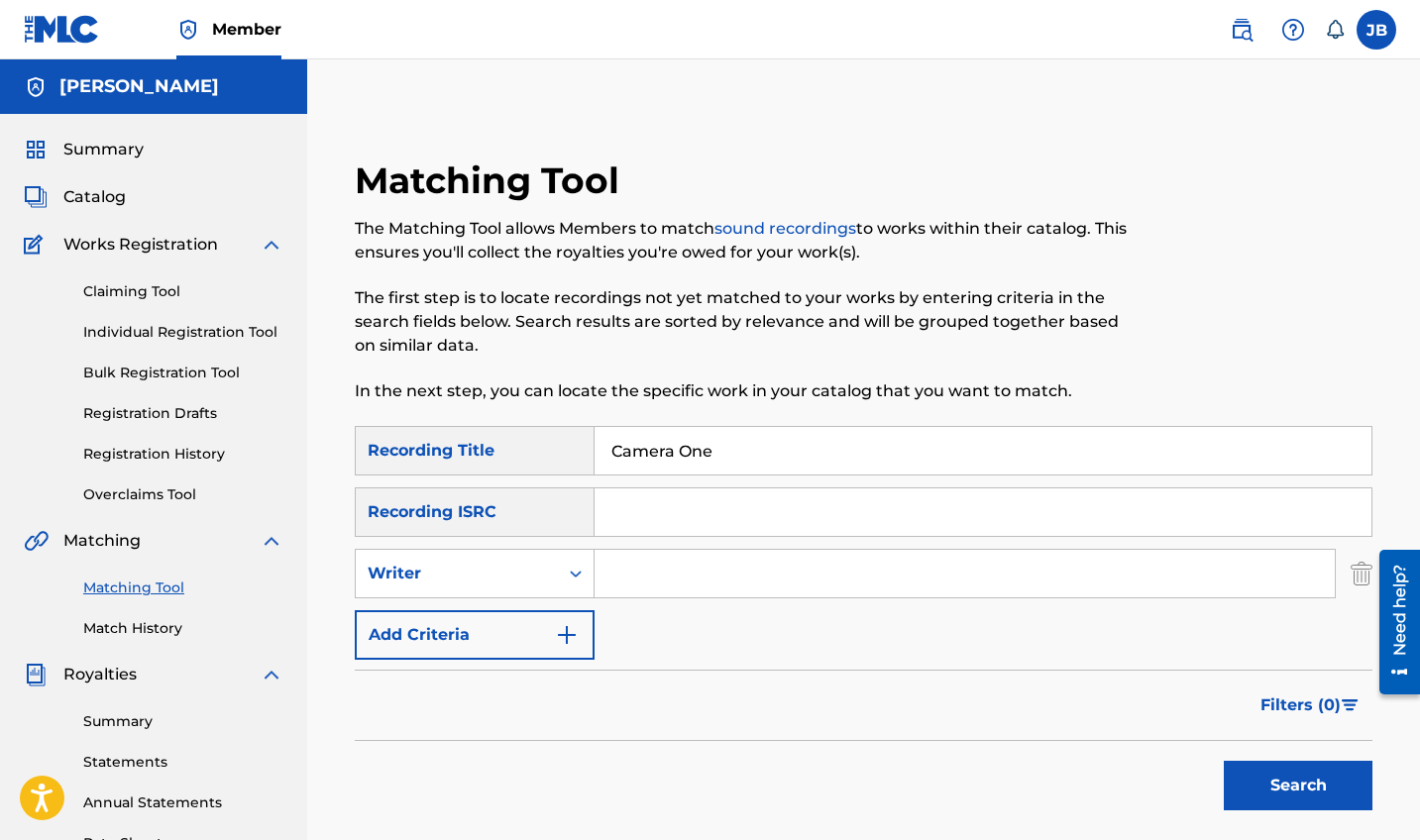 click at bounding box center (964, 574) 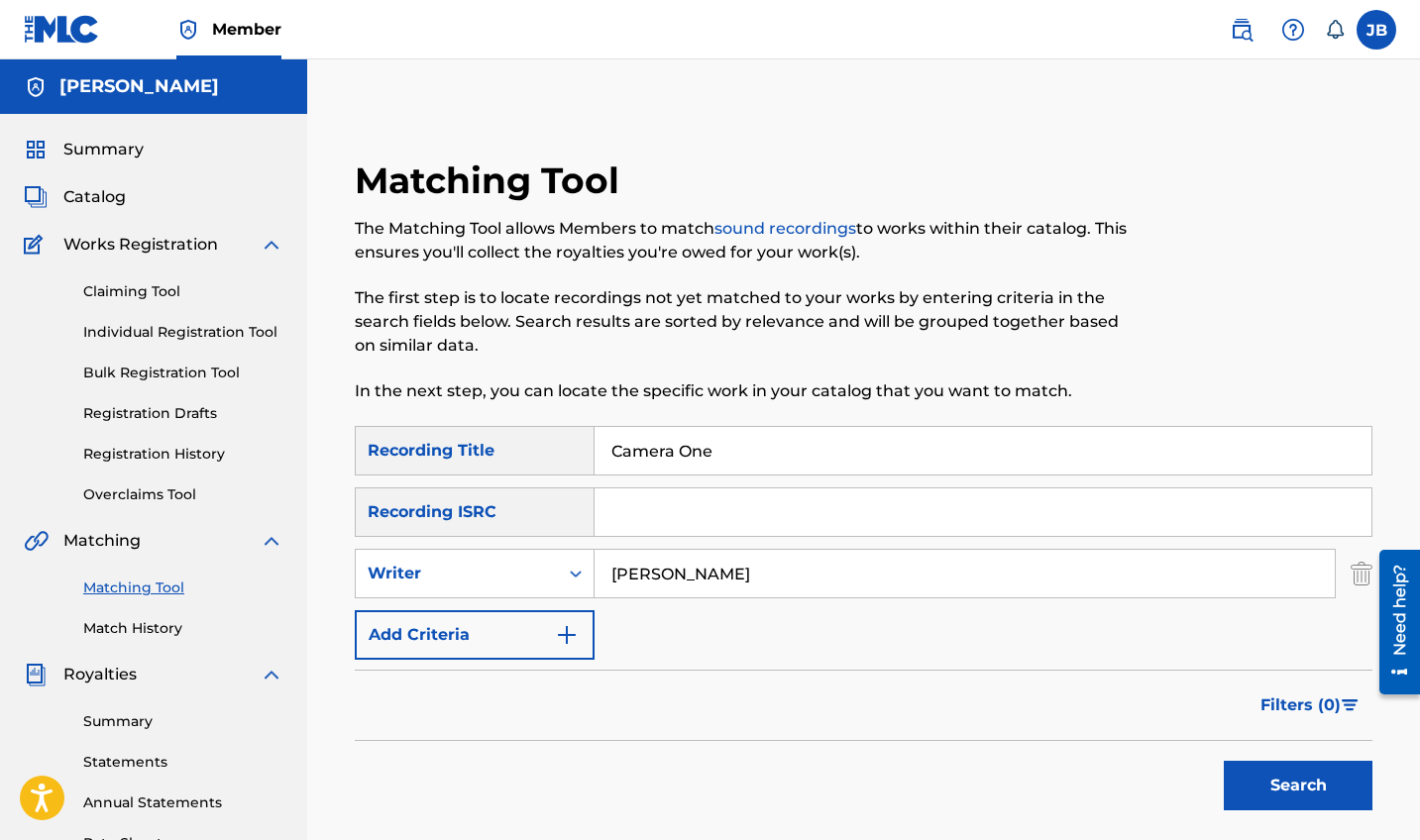 type on "[PERSON_NAME]" 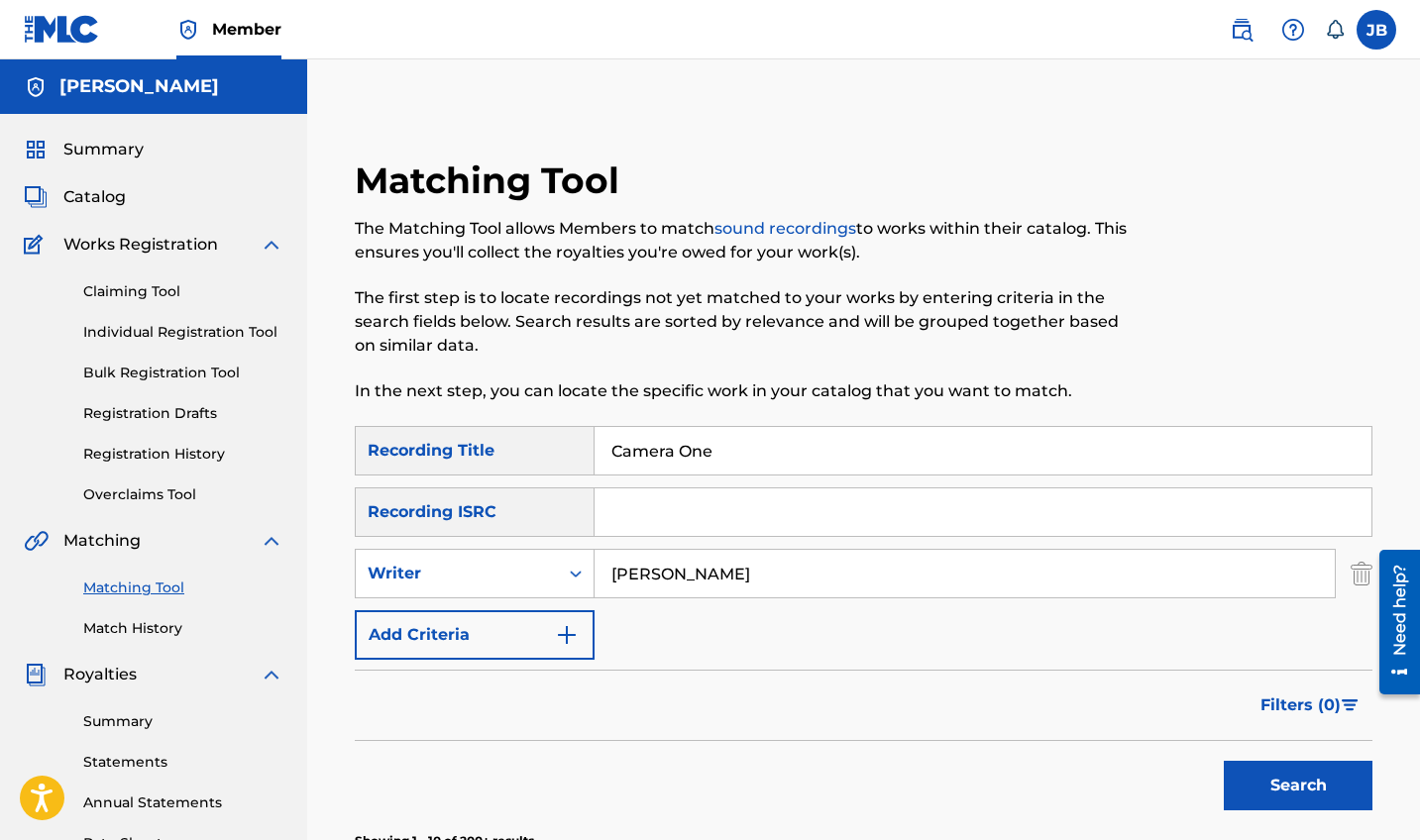 click on "Search" at bounding box center [1298, 786] 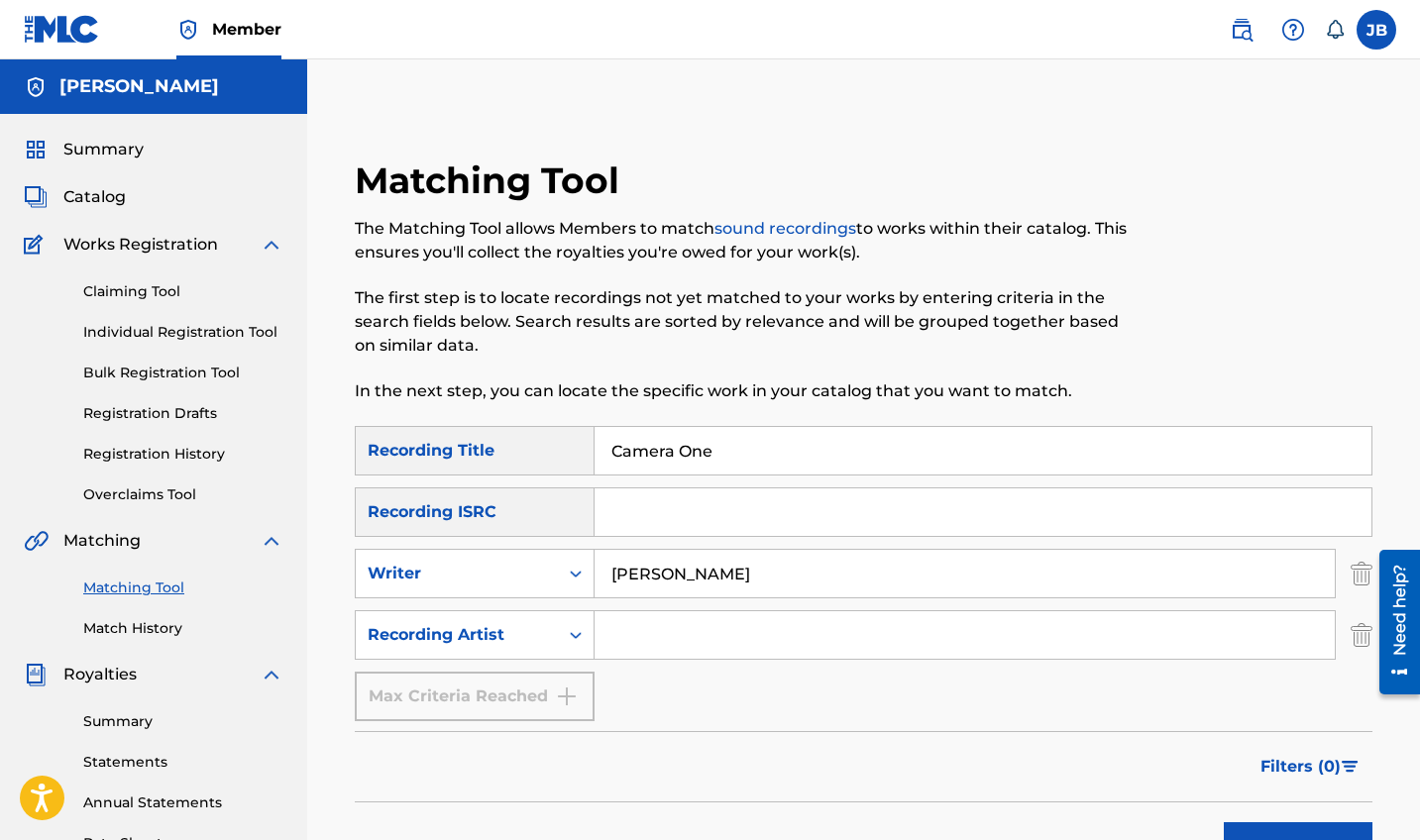 click at bounding box center [964, 635] 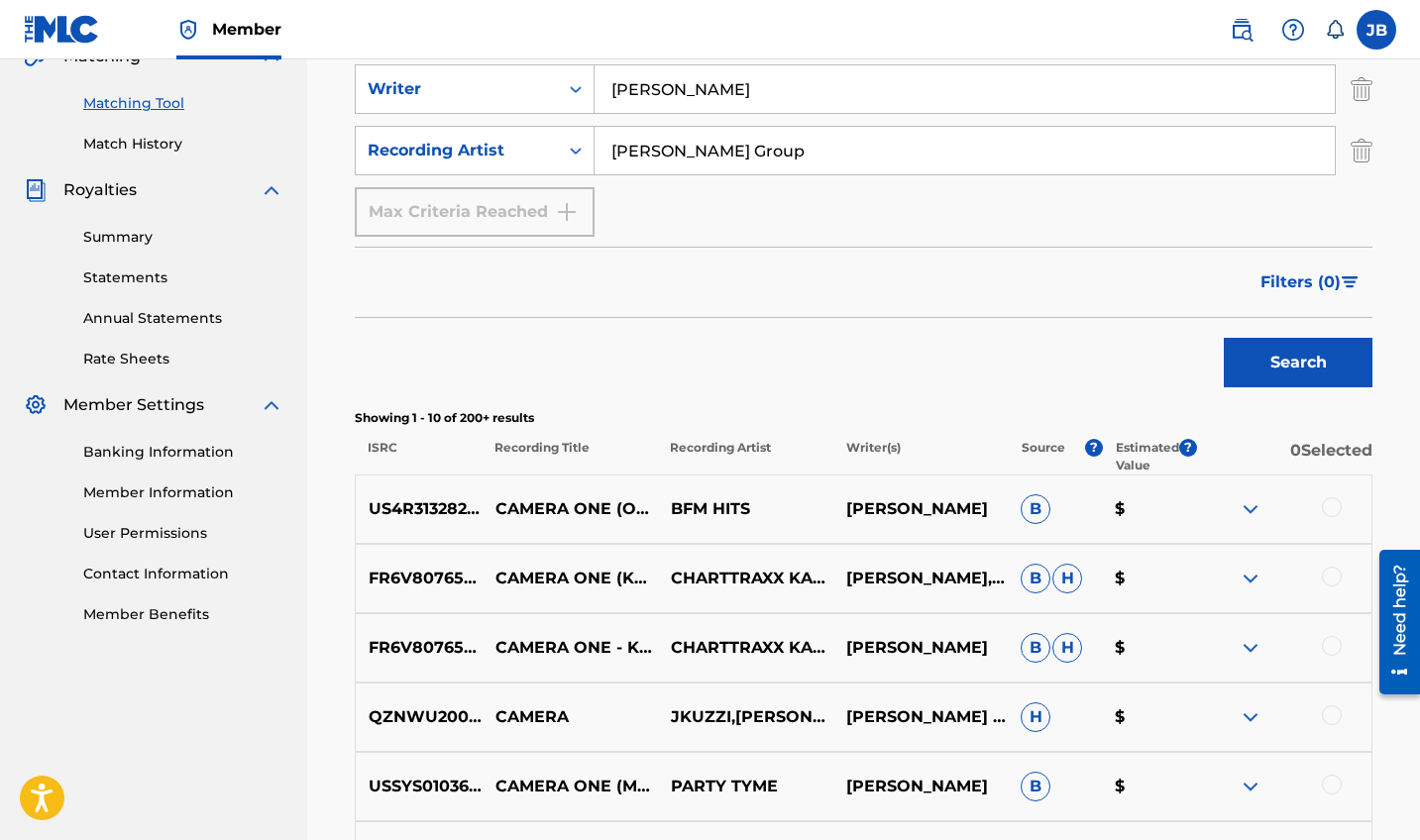 scroll, scrollTop: 513, scrollLeft: 0, axis: vertical 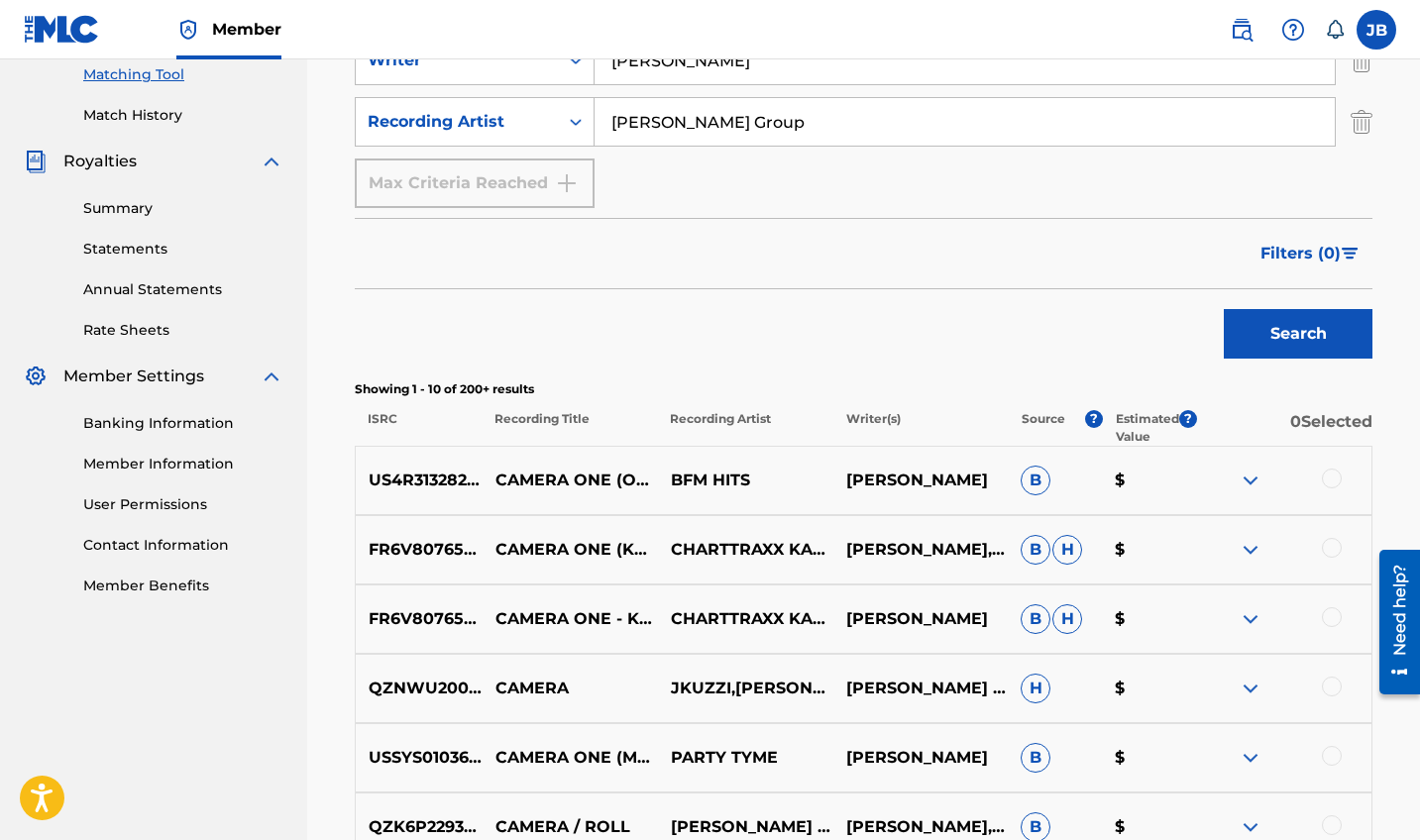 type on "Josh Joplin Group" 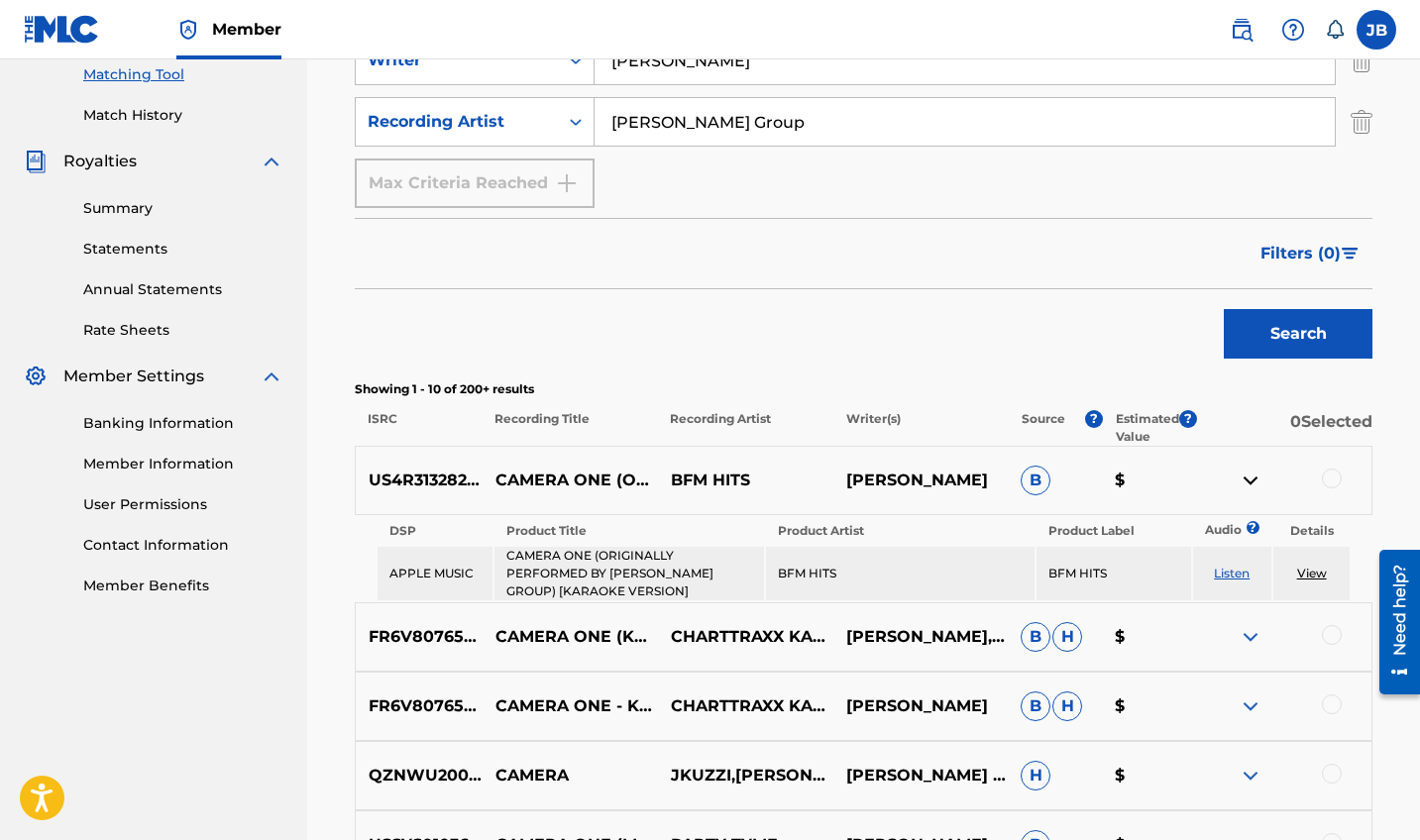 click at bounding box center [1251, 480] 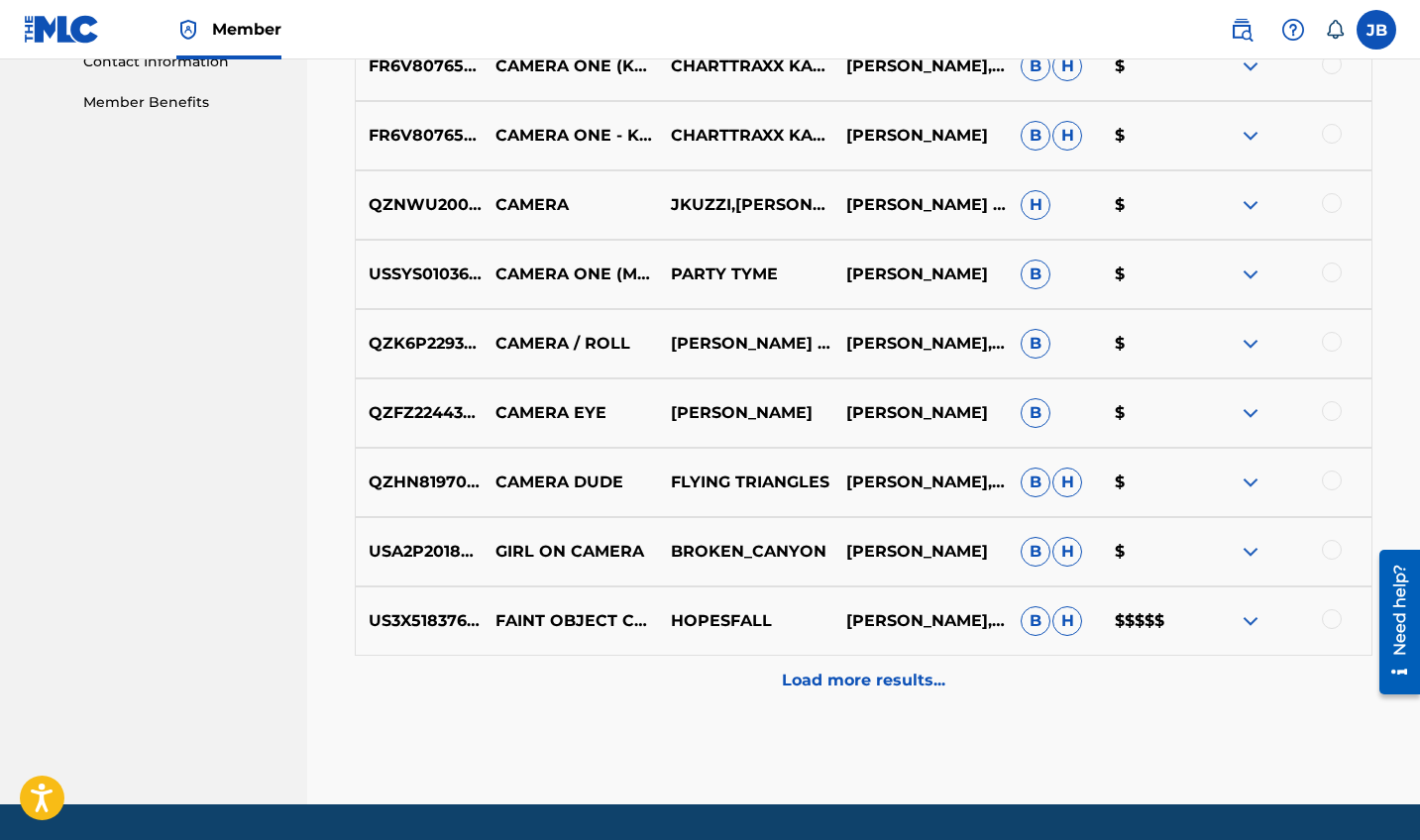scroll, scrollTop: 1003, scrollLeft: 0, axis: vertical 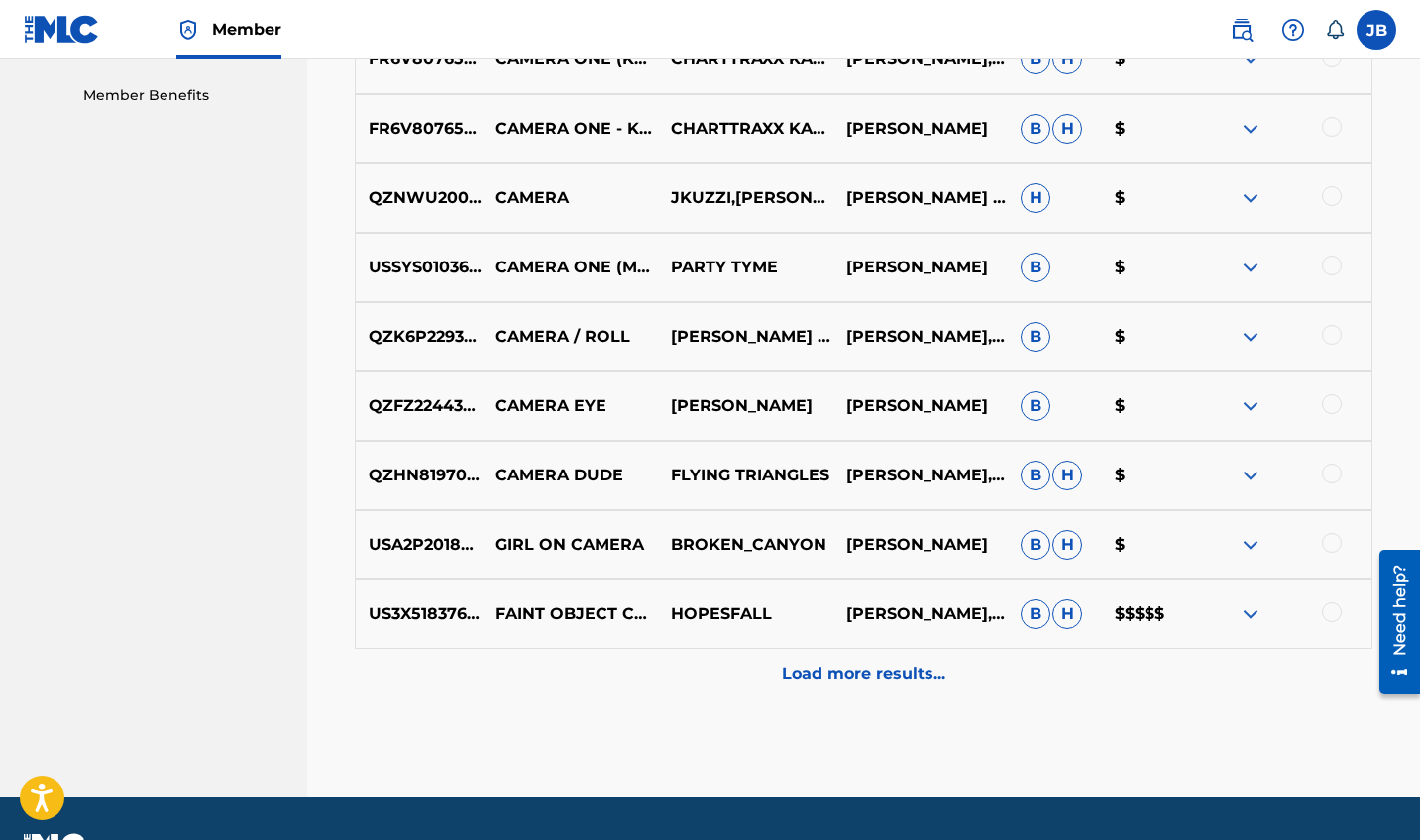 click on "Load more results..." at bounding box center (863, 674) 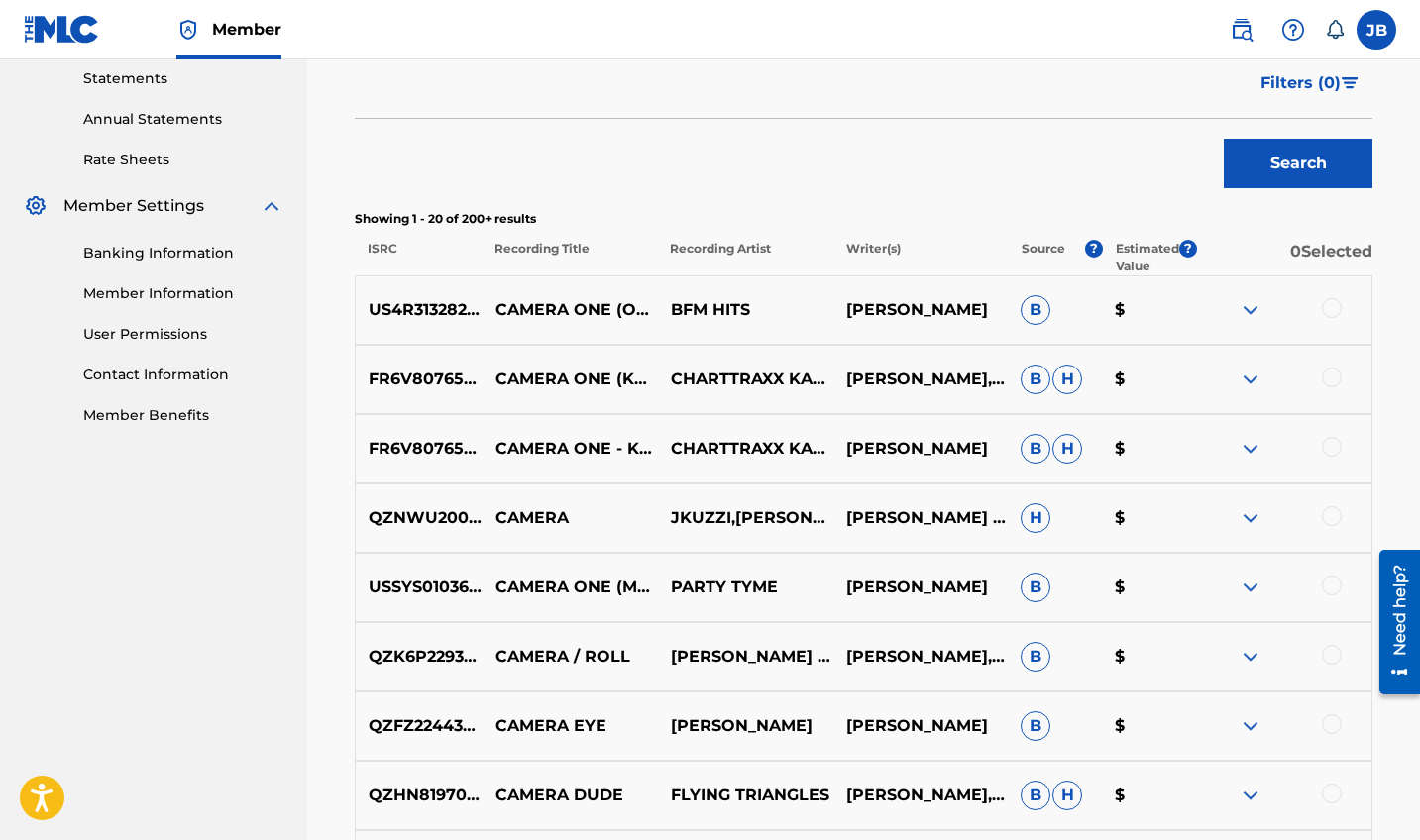 scroll, scrollTop: 704, scrollLeft: 0, axis: vertical 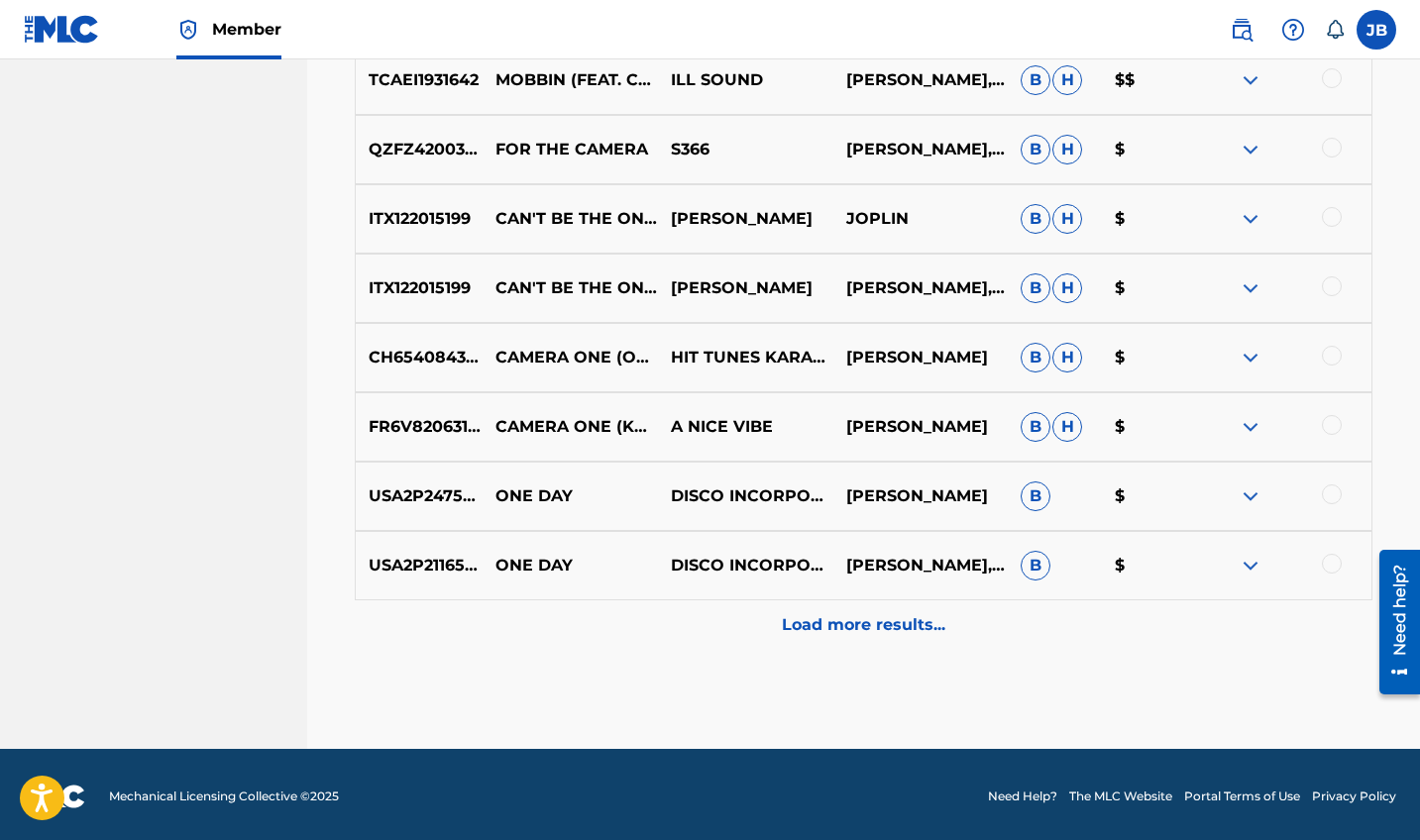 click on "Load more results..." at bounding box center [863, 625] 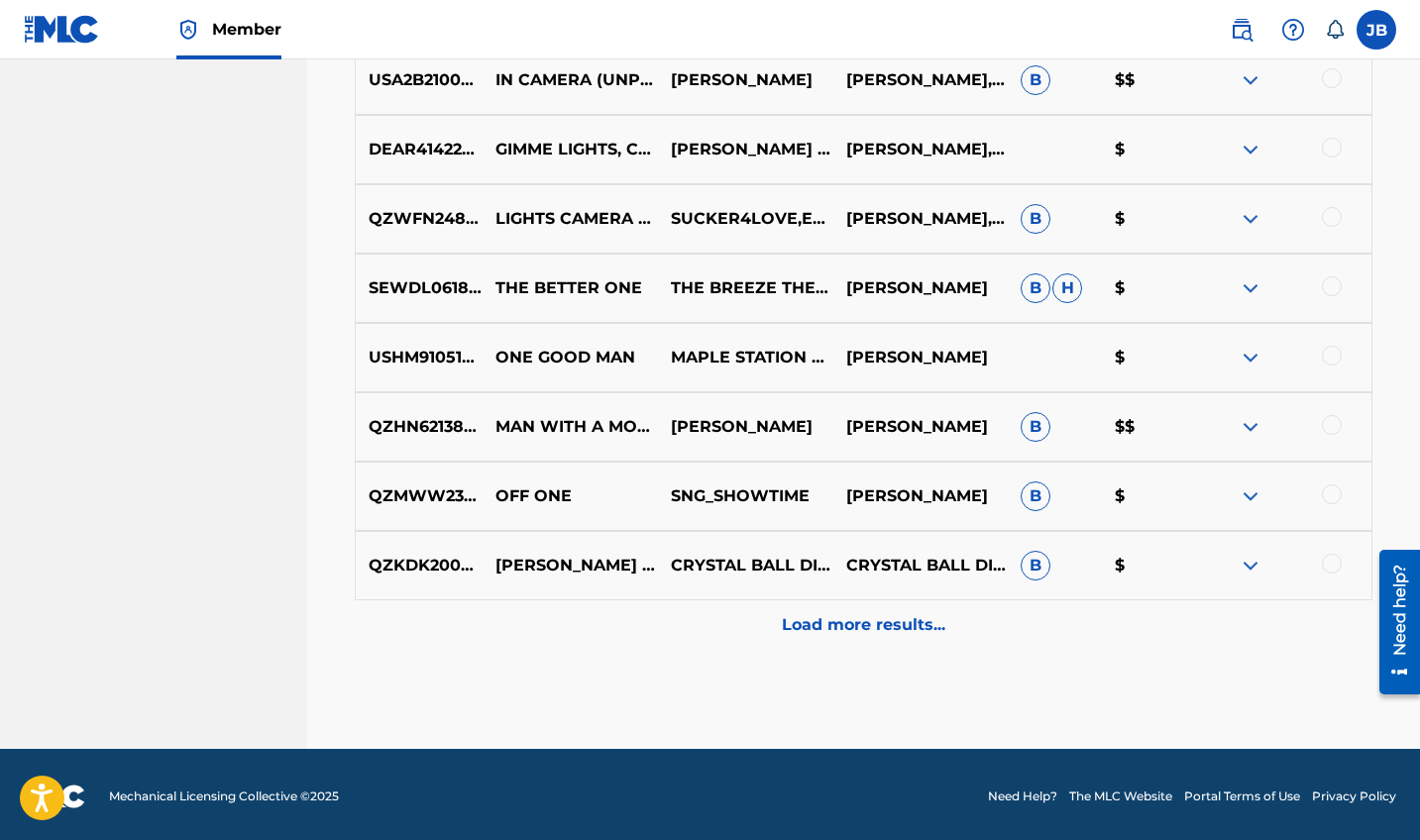 click on "Load more results..." at bounding box center [863, 625] 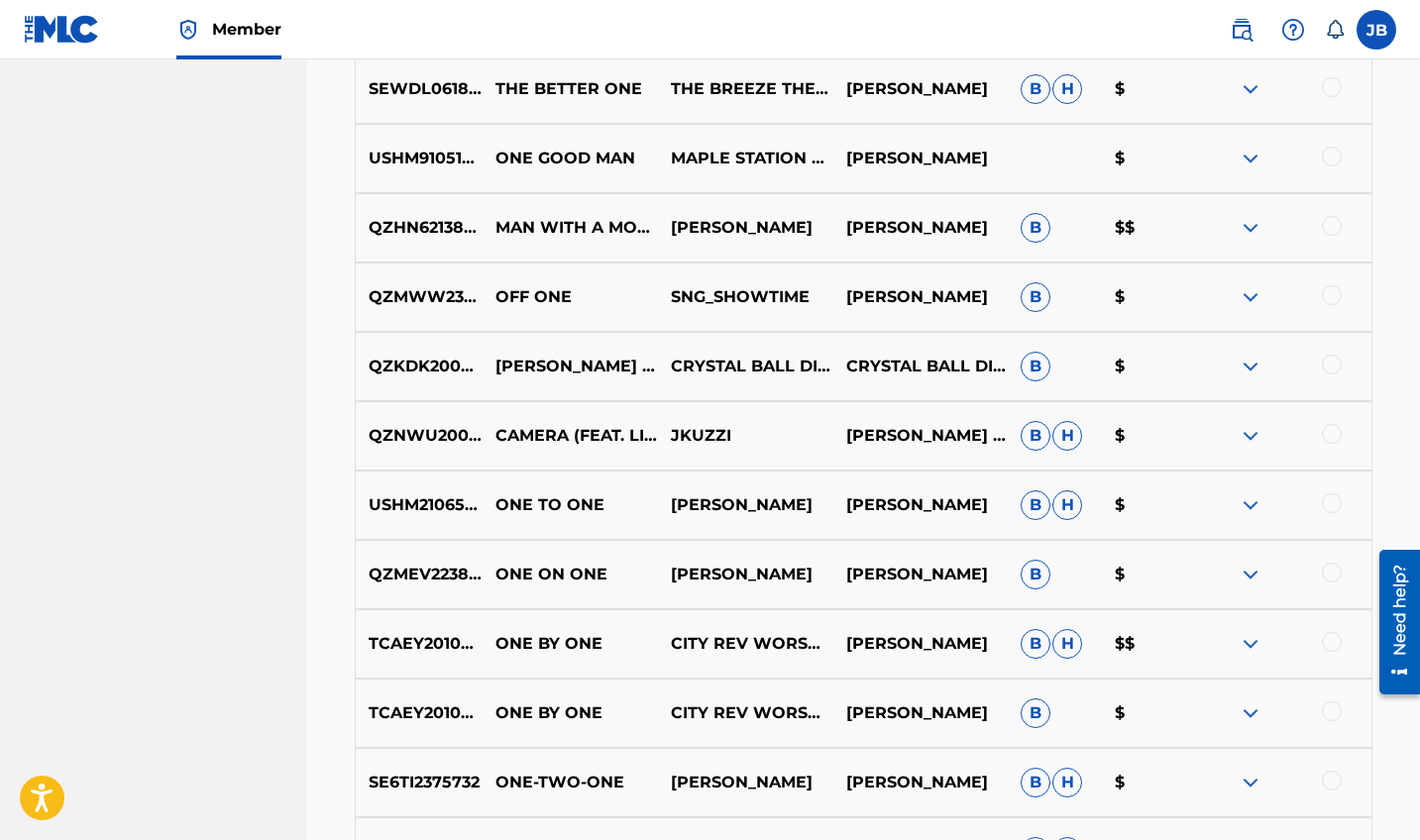 scroll, scrollTop: 2665, scrollLeft: 0, axis: vertical 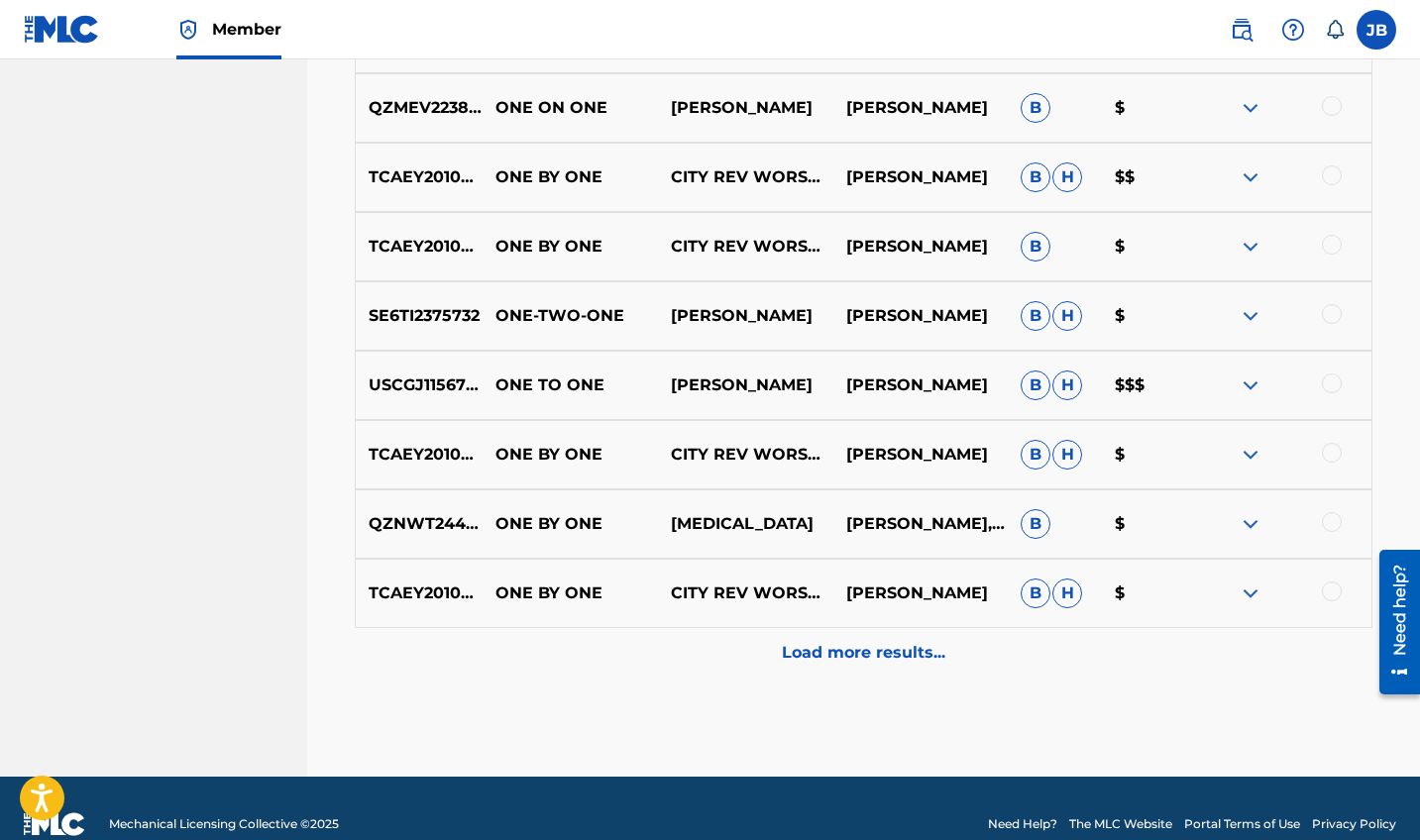click on "Load more results..." at bounding box center (863, 653) 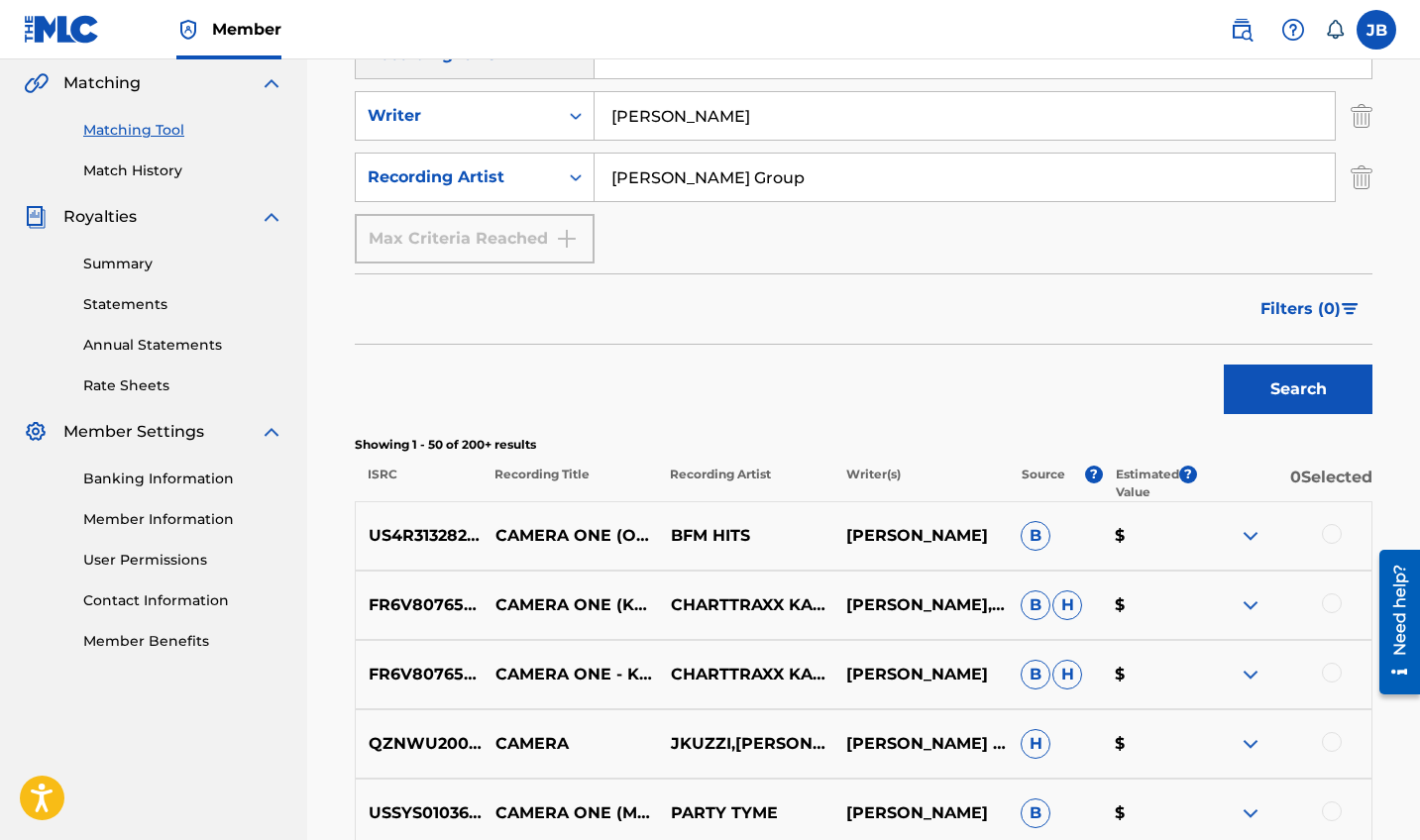 scroll, scrollTop: 432, scrollLeft: 0, axis: vertical 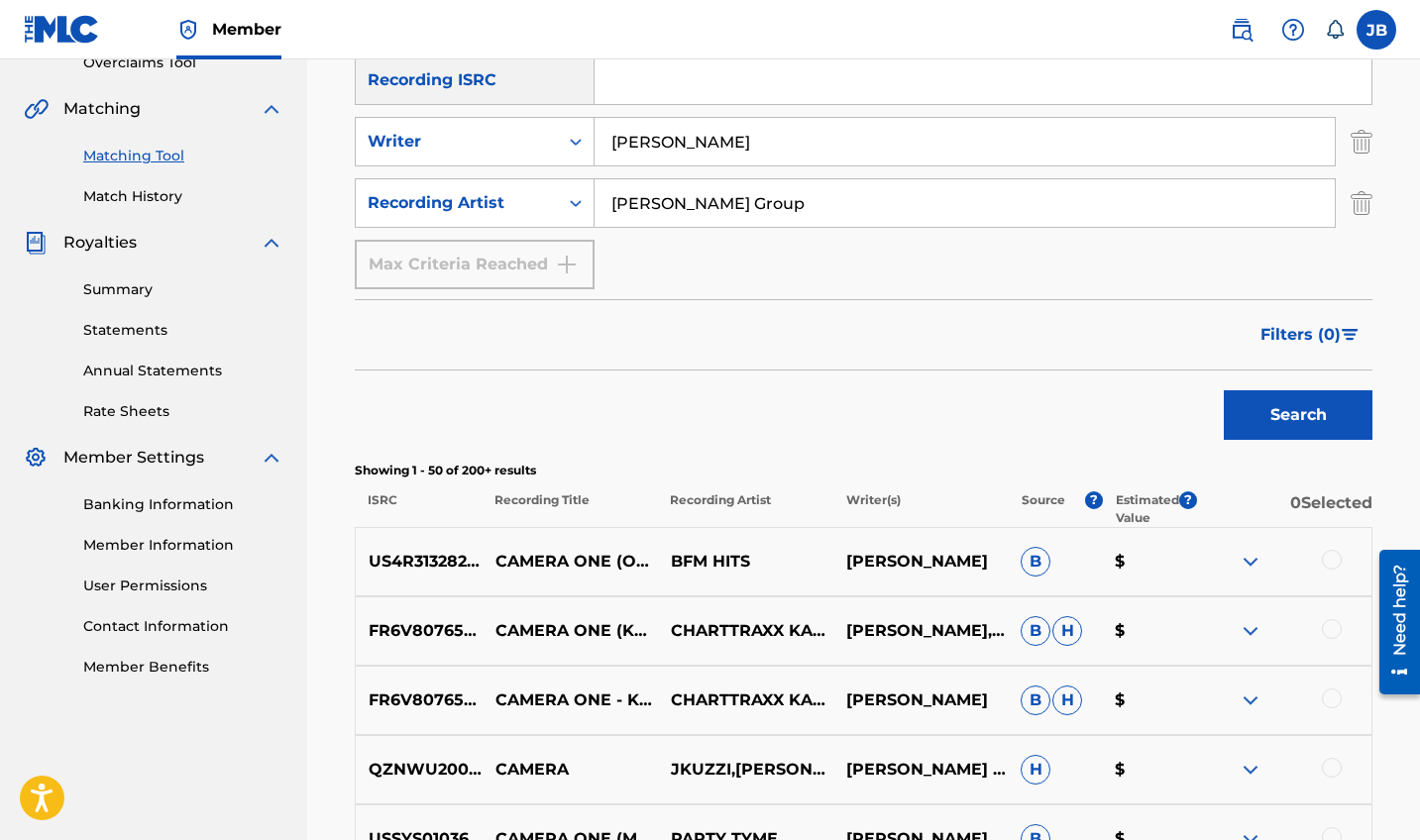 click at bounding box center [1251, 562] 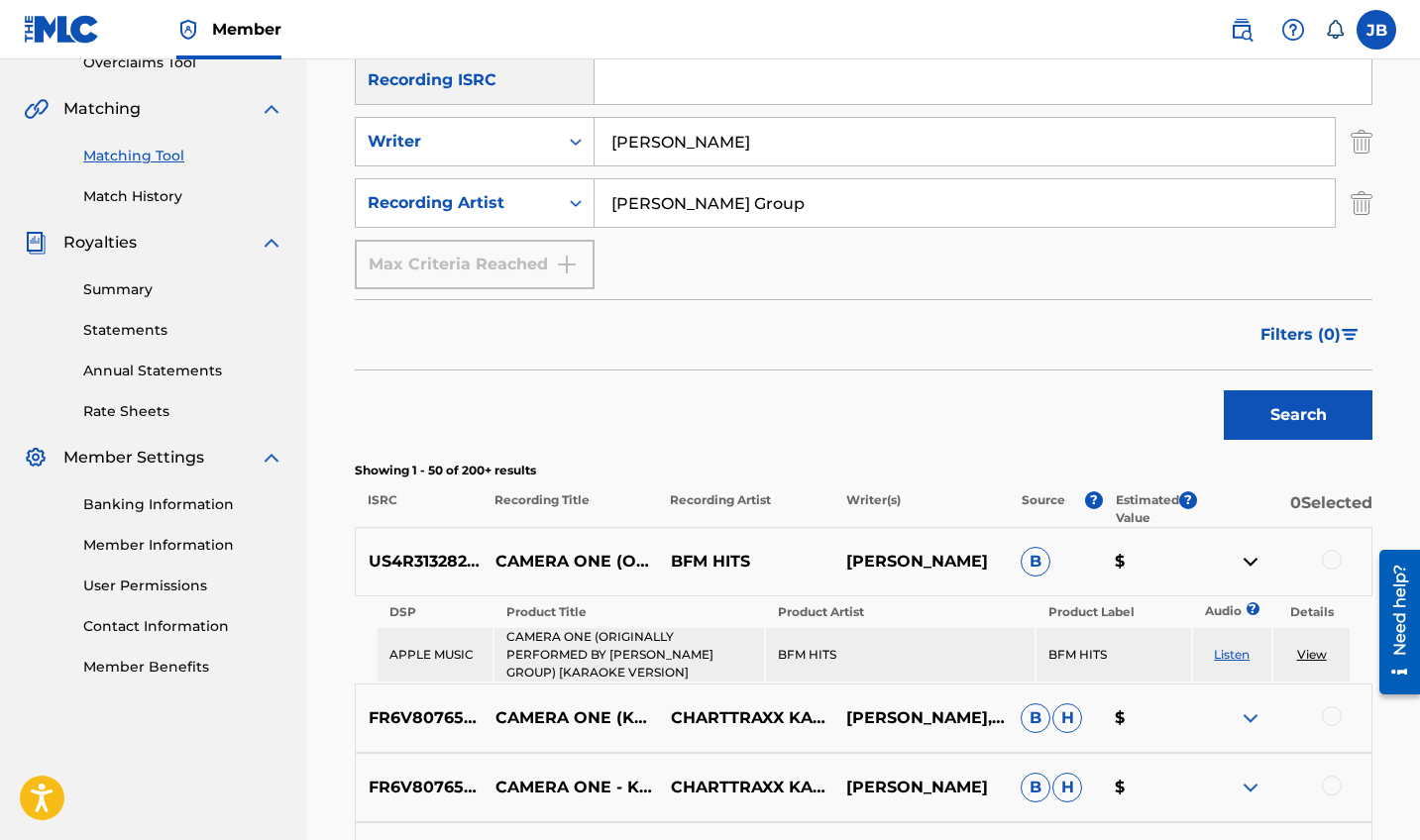 click on "View" at bounding box center [1312, 654] 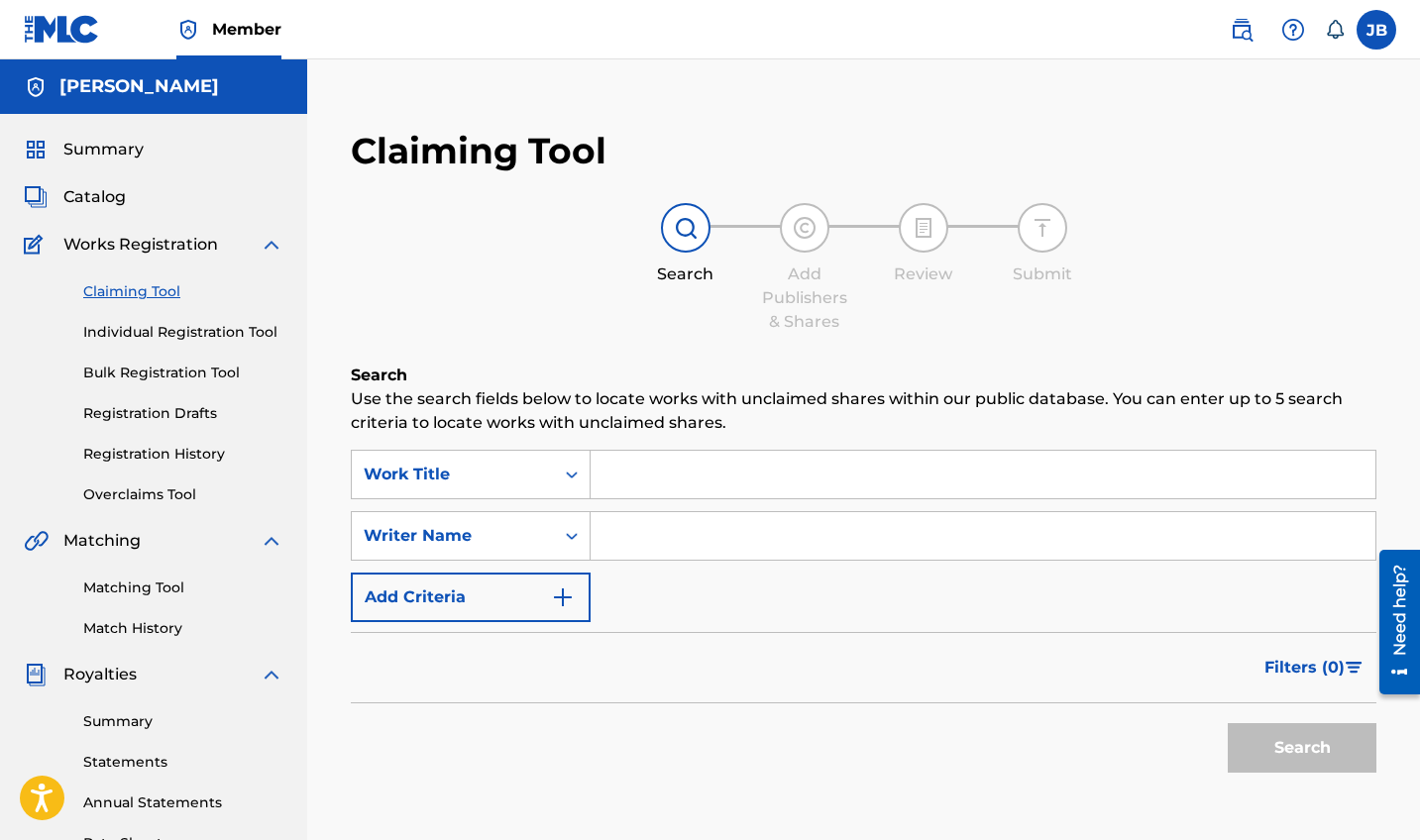 click at bounding box center [983, 474] 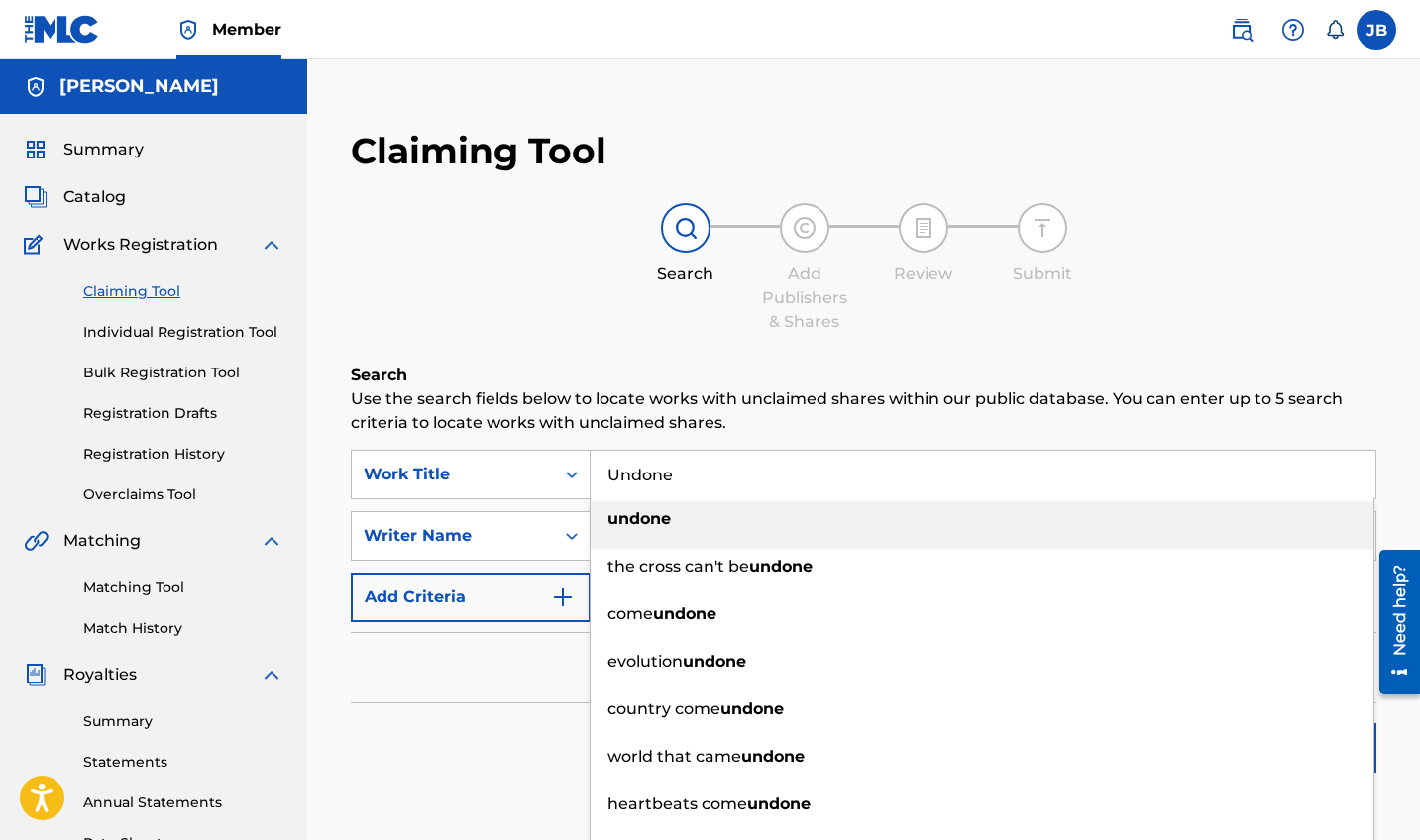 type on "Undone" 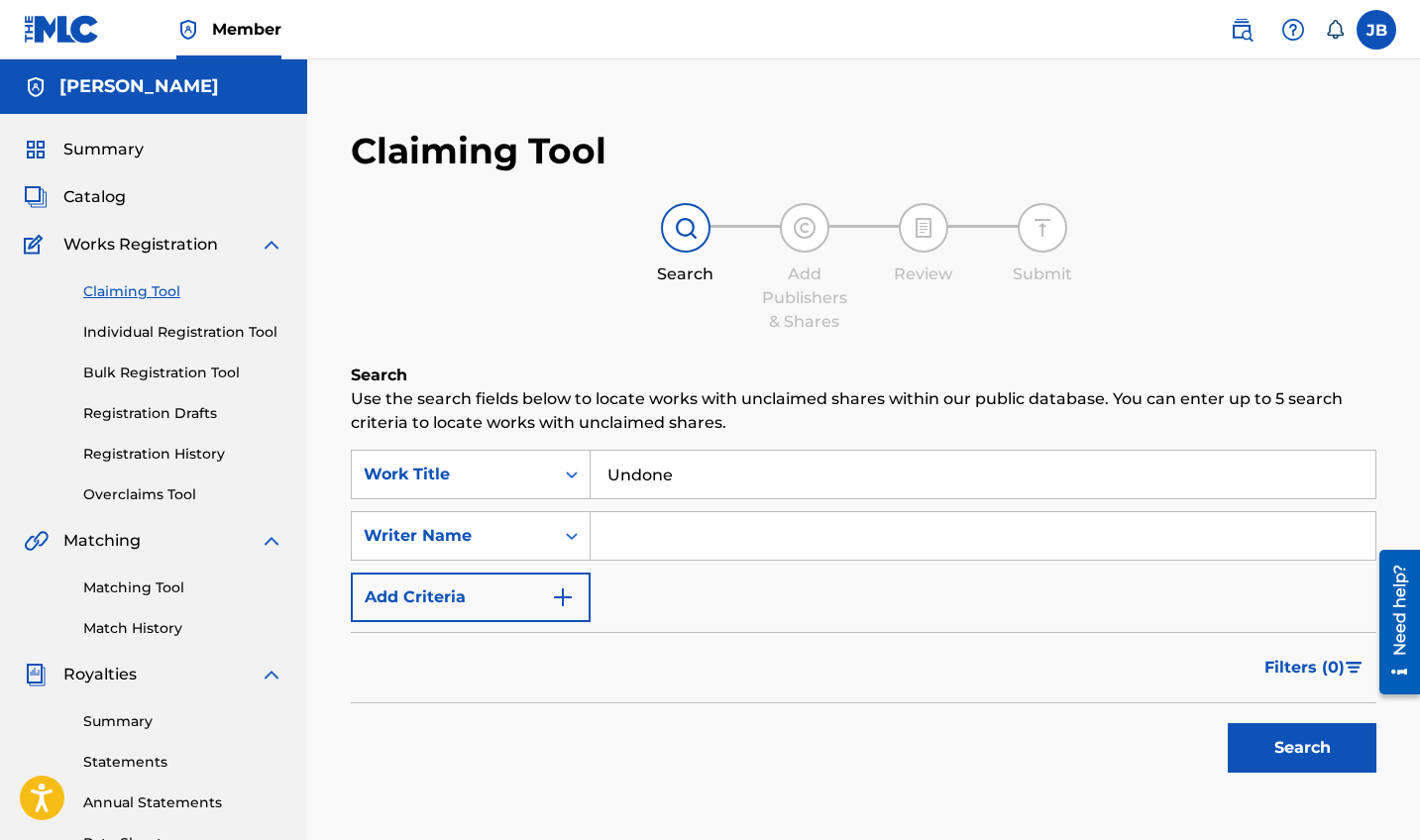 click at bounding box center [983, 536] 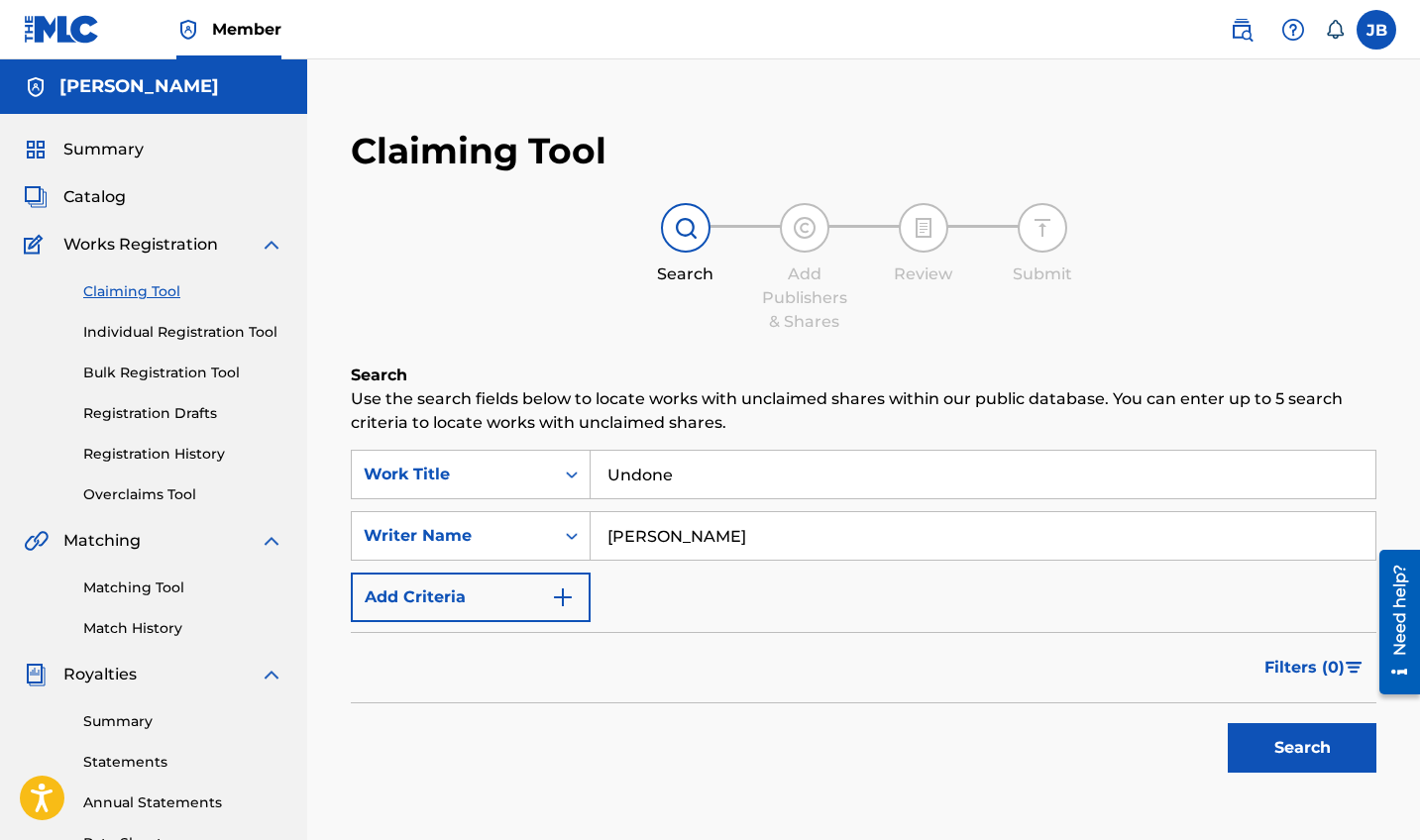 type on "[PERSON_NAME]" 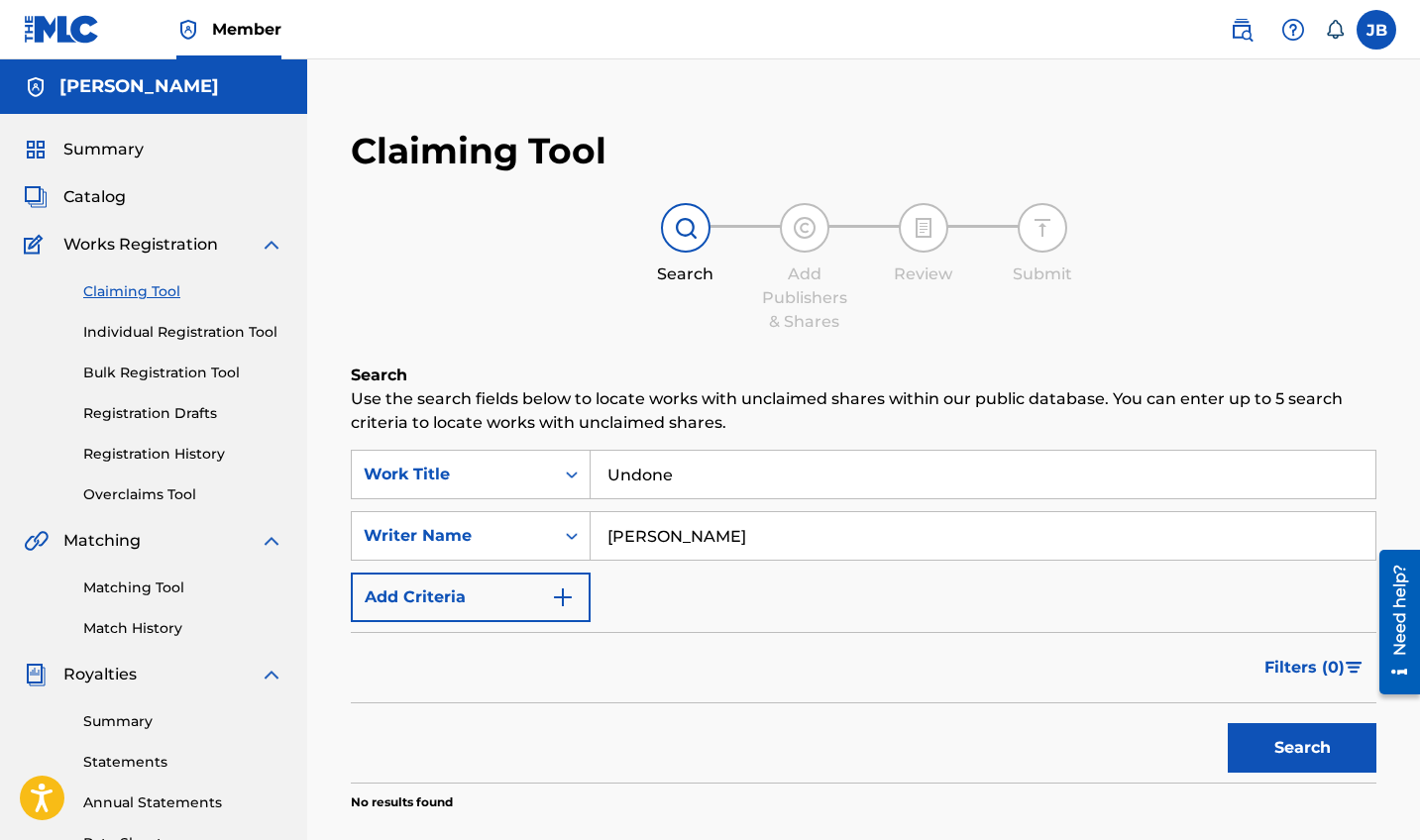 scroll, scrollTop: 0, scrollLeft: 0, axis: both 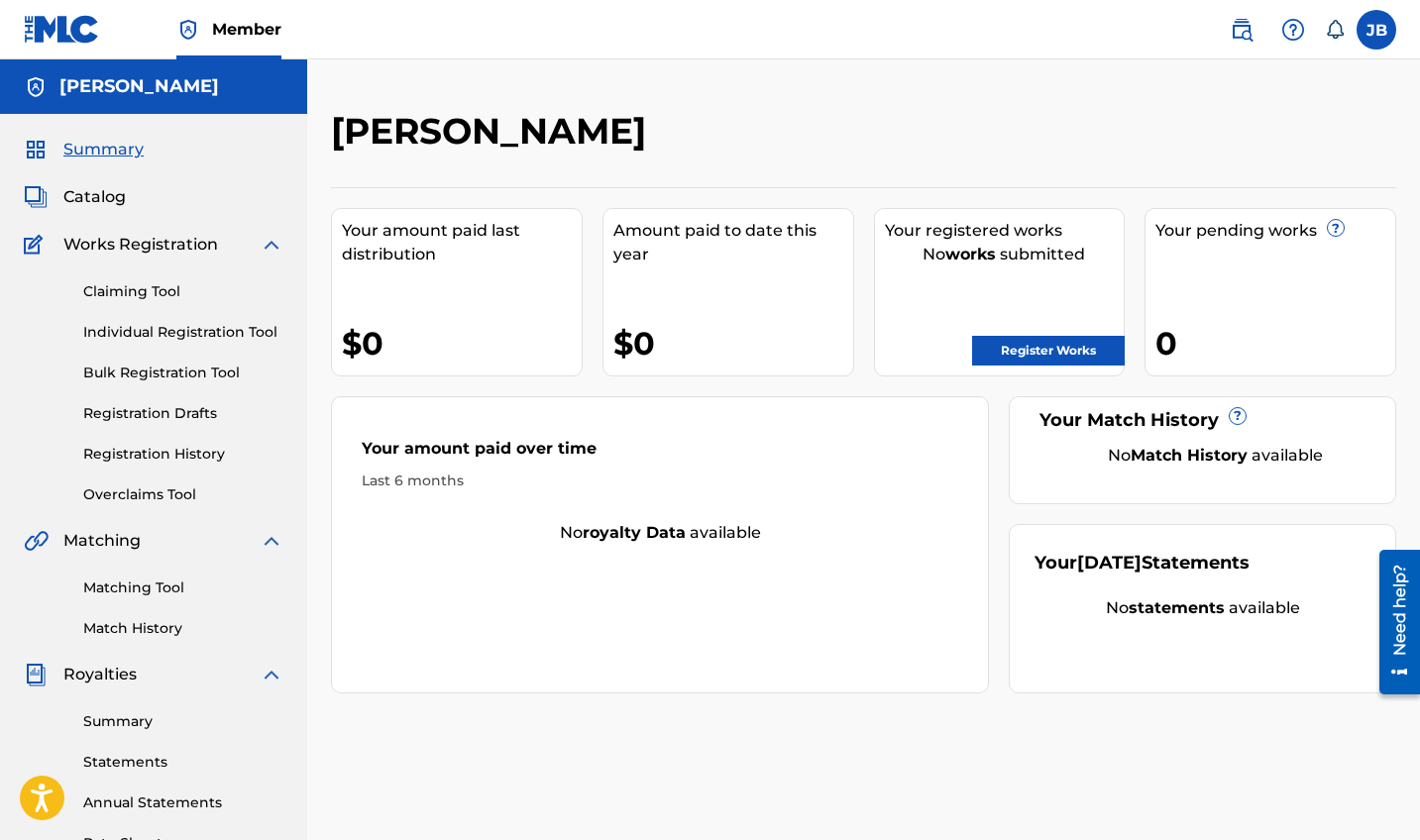 click on "Catalog" at bounding box center (94, 197) 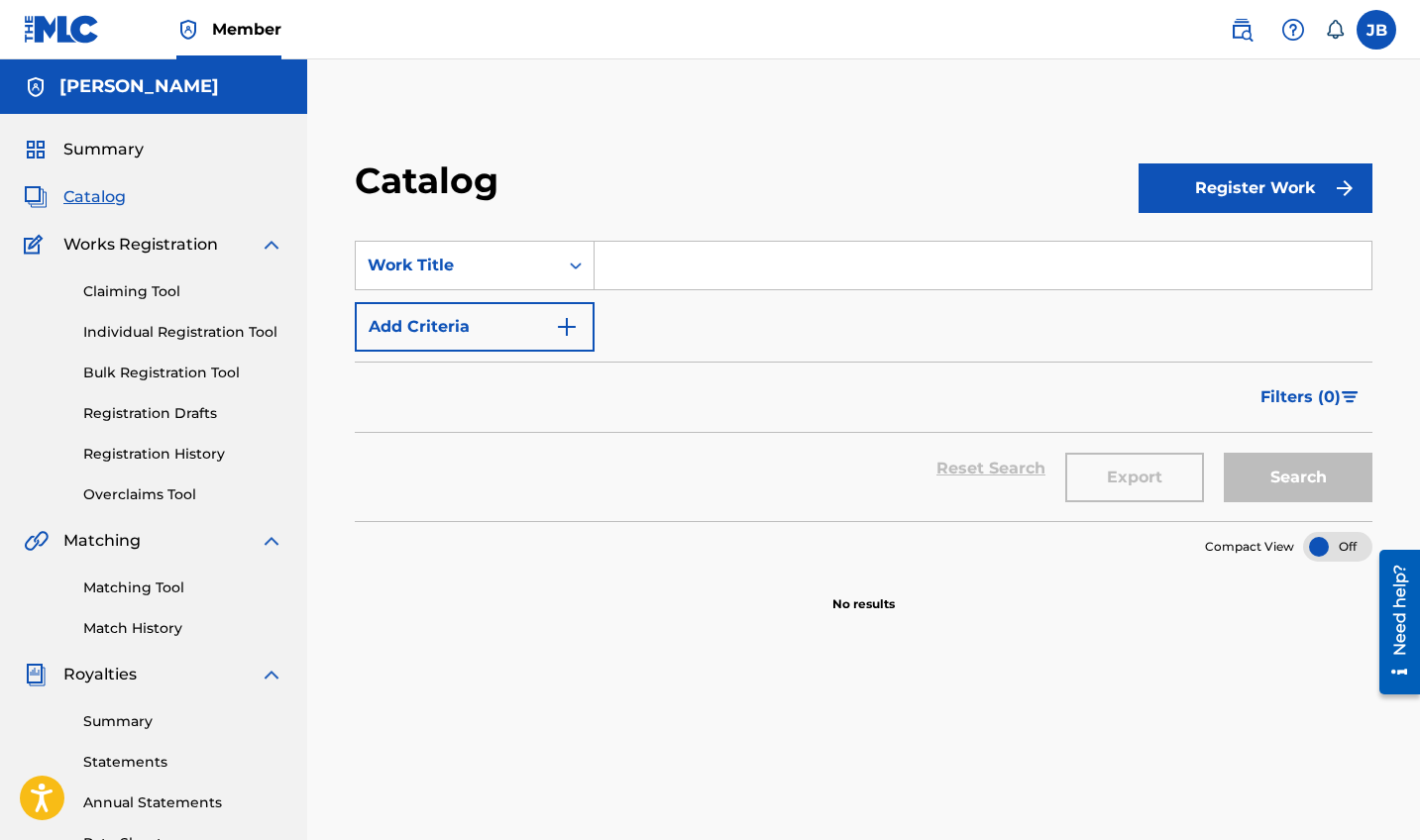 click at bounding box center [983, 265] 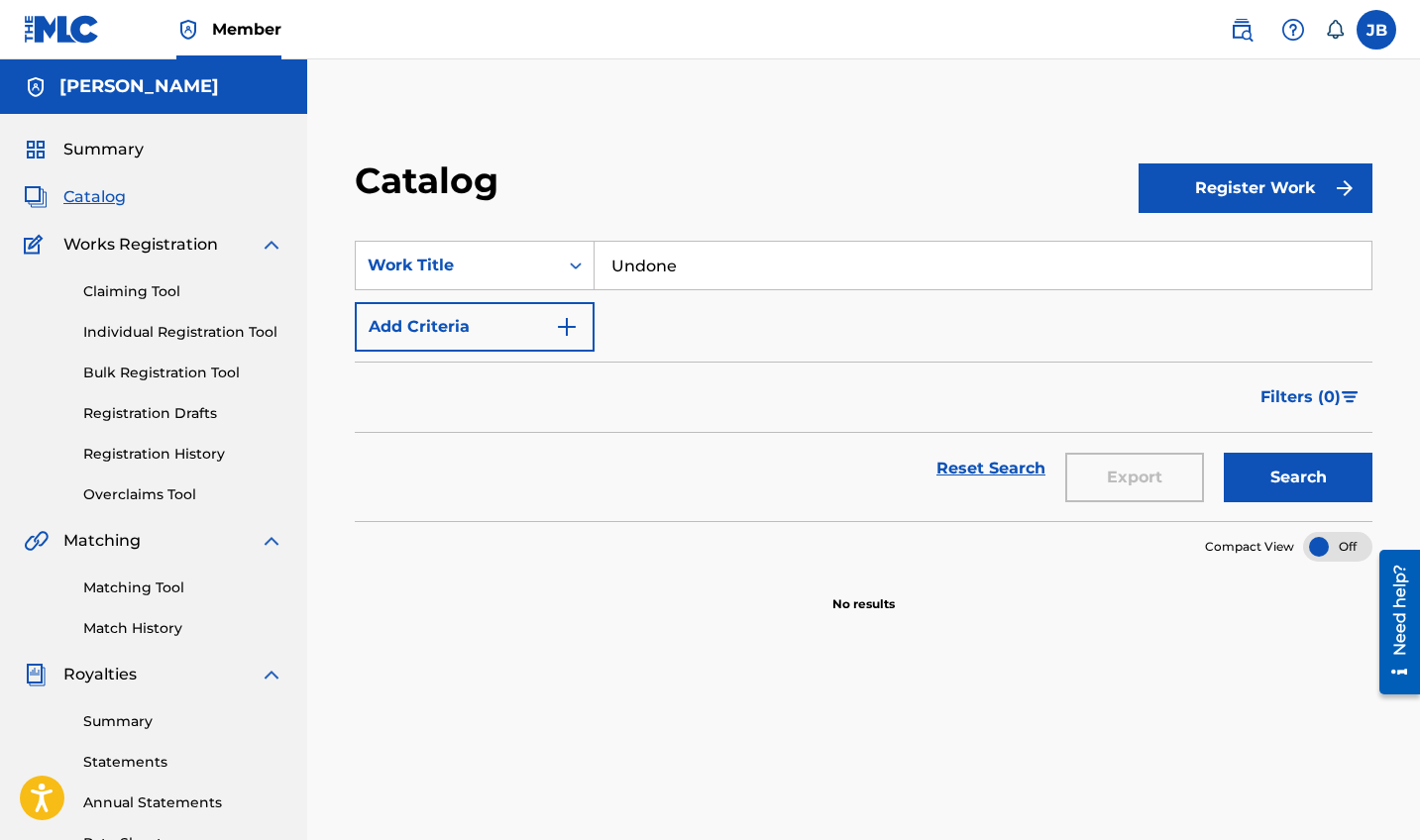 type on "Undone" 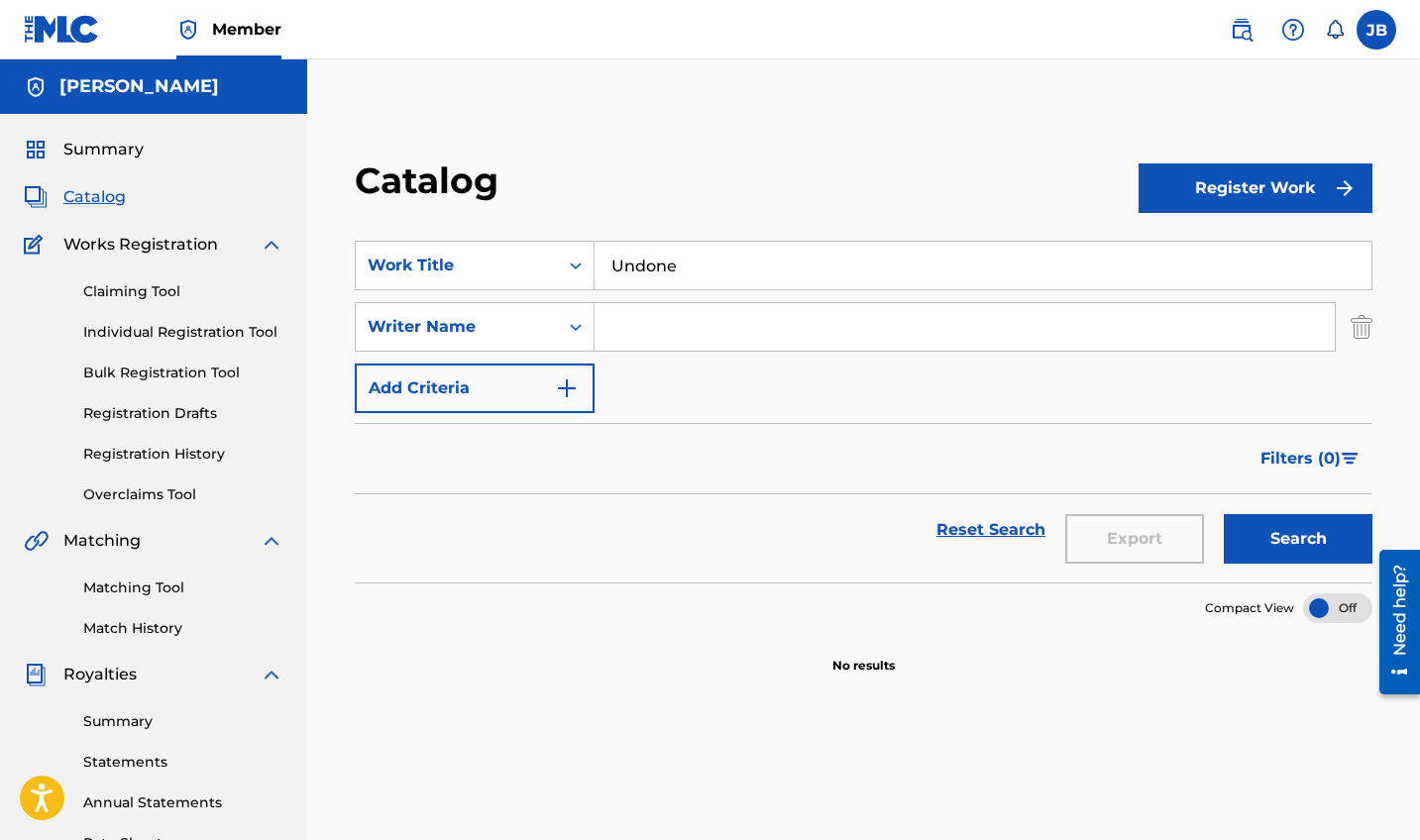 click at bounding box center (964, 327) 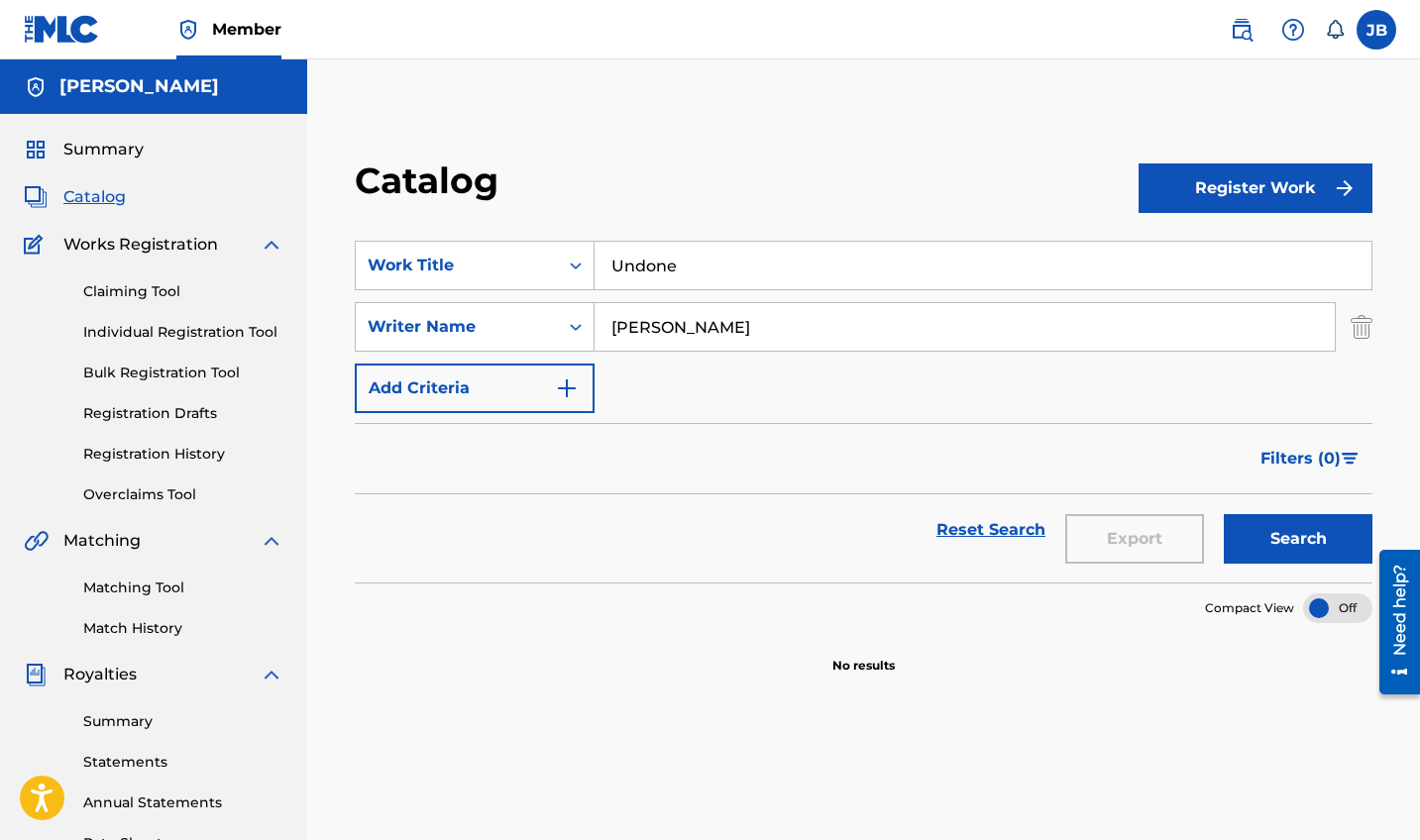 type on "[PERSON_NAME]" 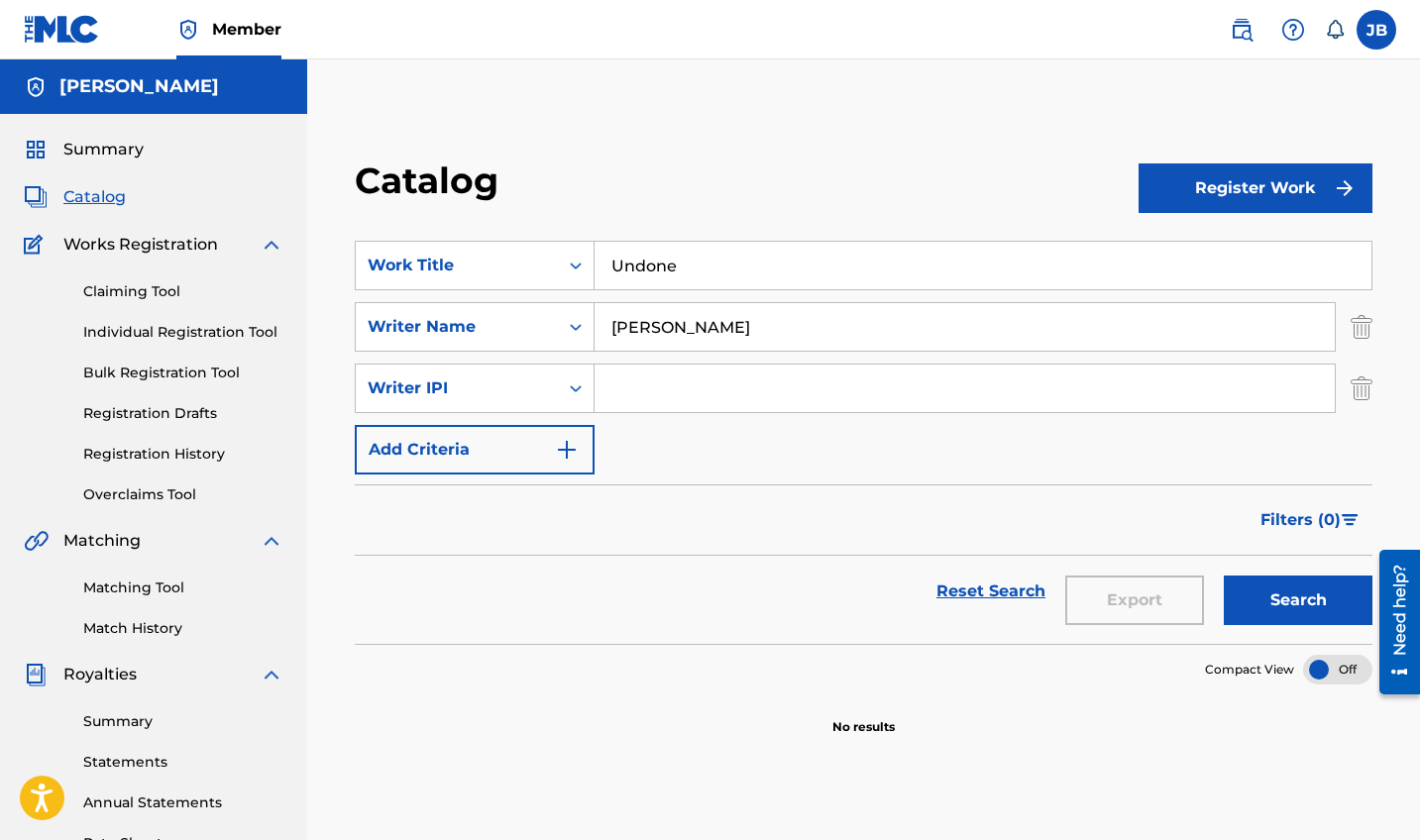 click at bounding box center (964, 388) 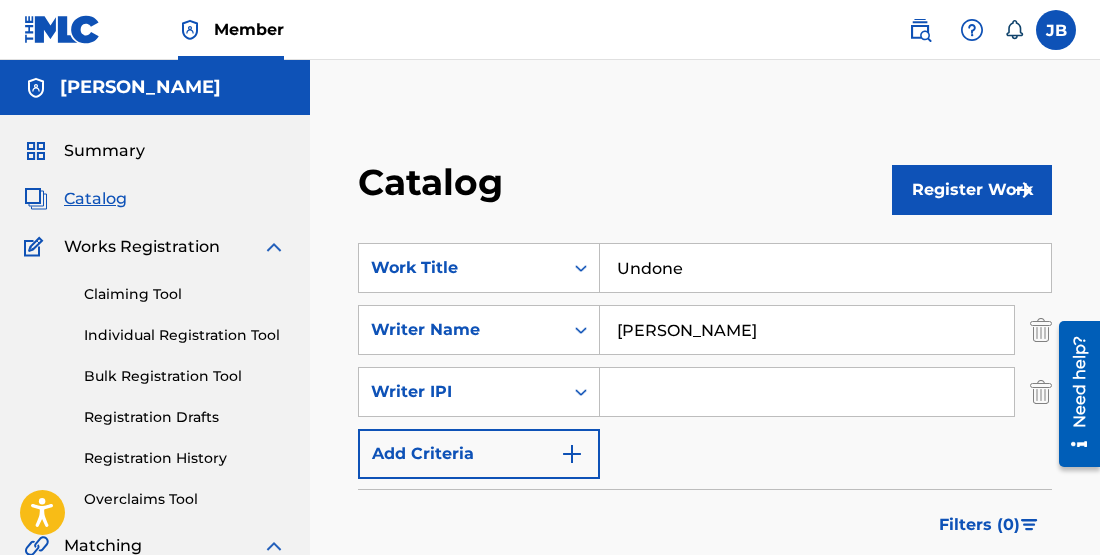 click at bounding box center [807, 392] 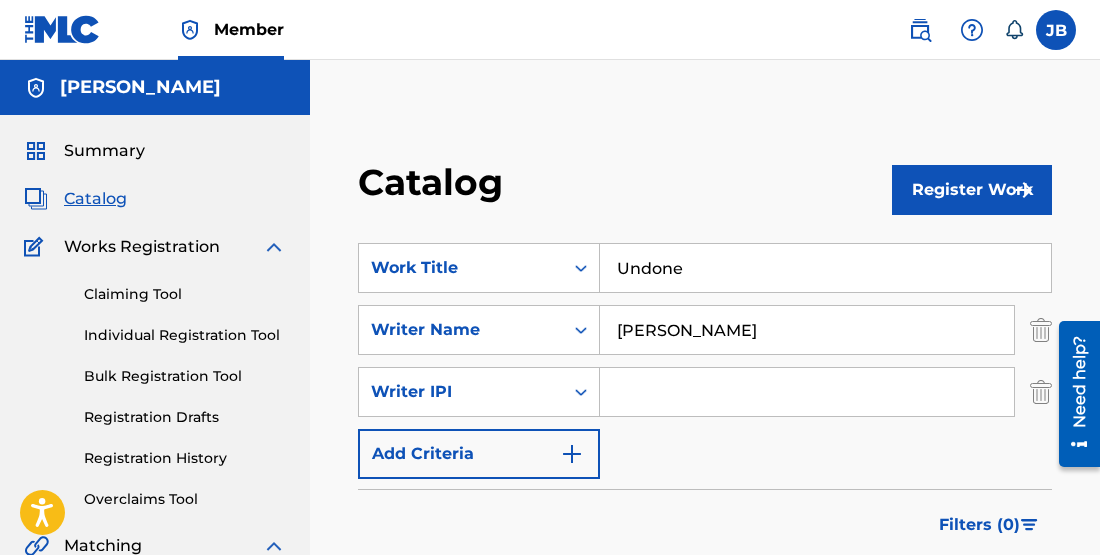 paste on "193886611" 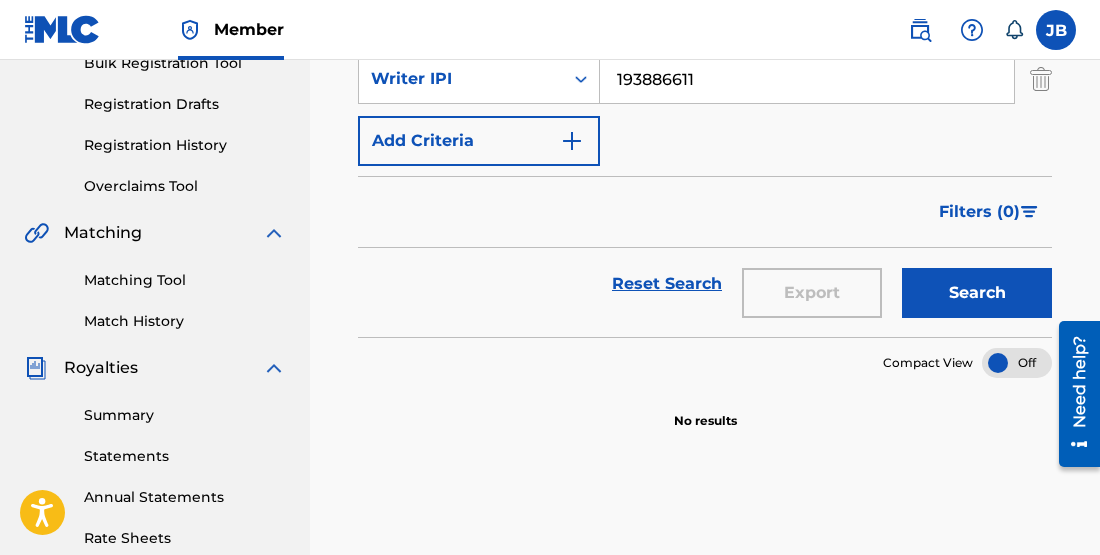scroll, scrollTop: 319, scrollLeft: 0, axis: vertical 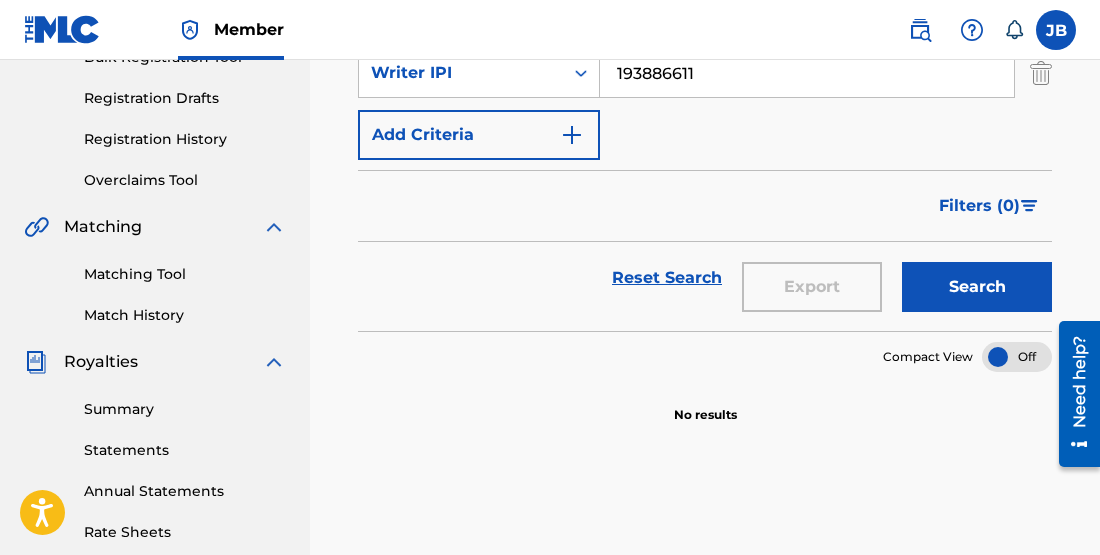type on "193886611" 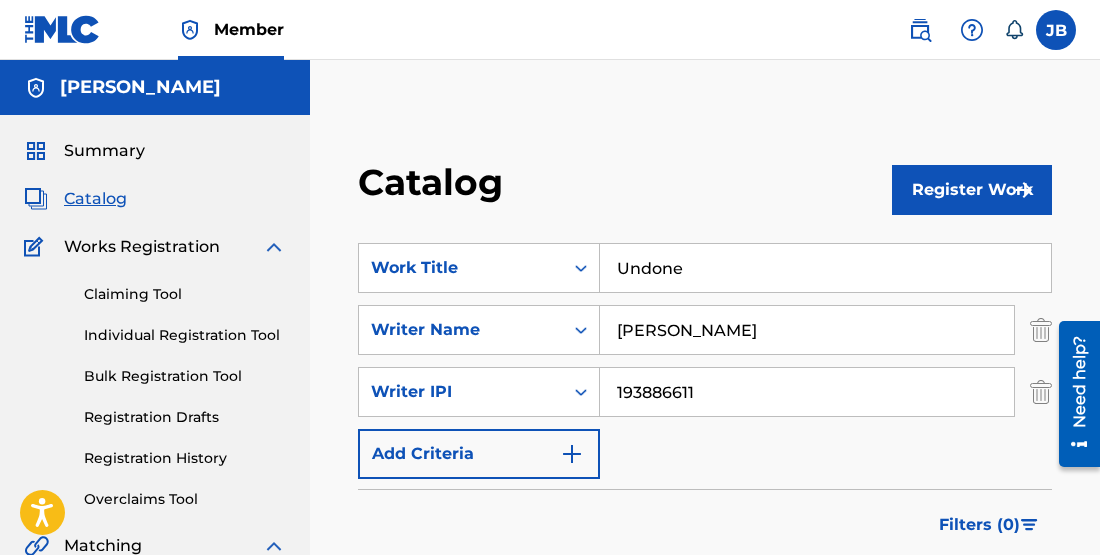scroll, scrollTop: 0, scrollLeft: 0, axis: both 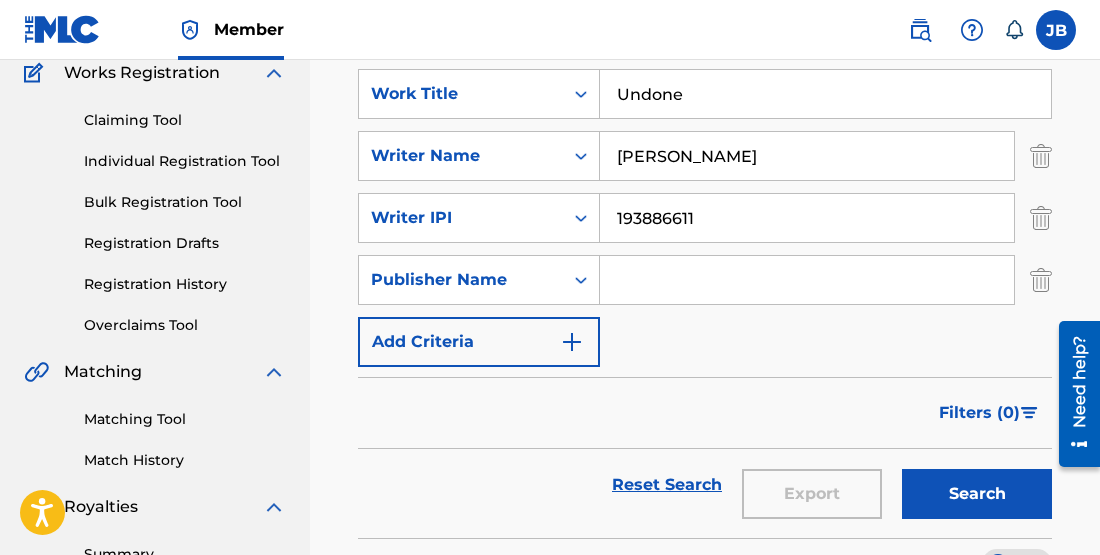 click at bounding box center [572, 342] 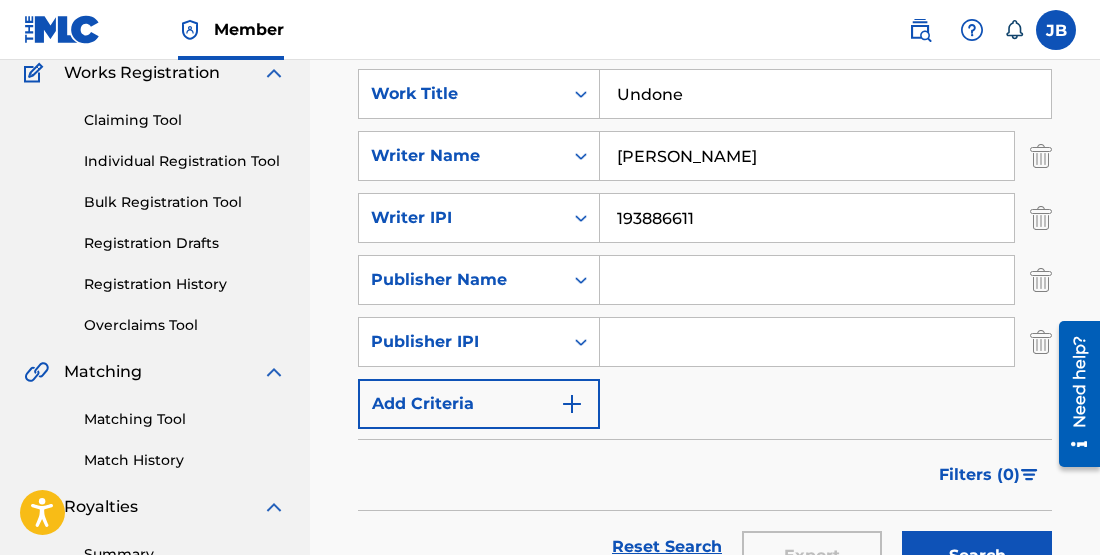 click at bounding box center (572, 404) 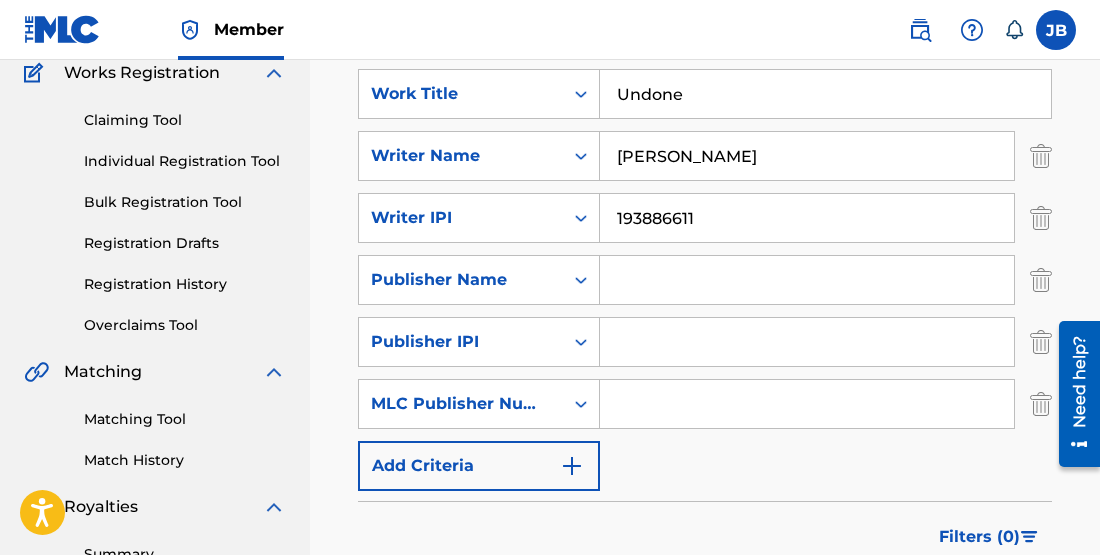 click at bounding box center (572, 466) 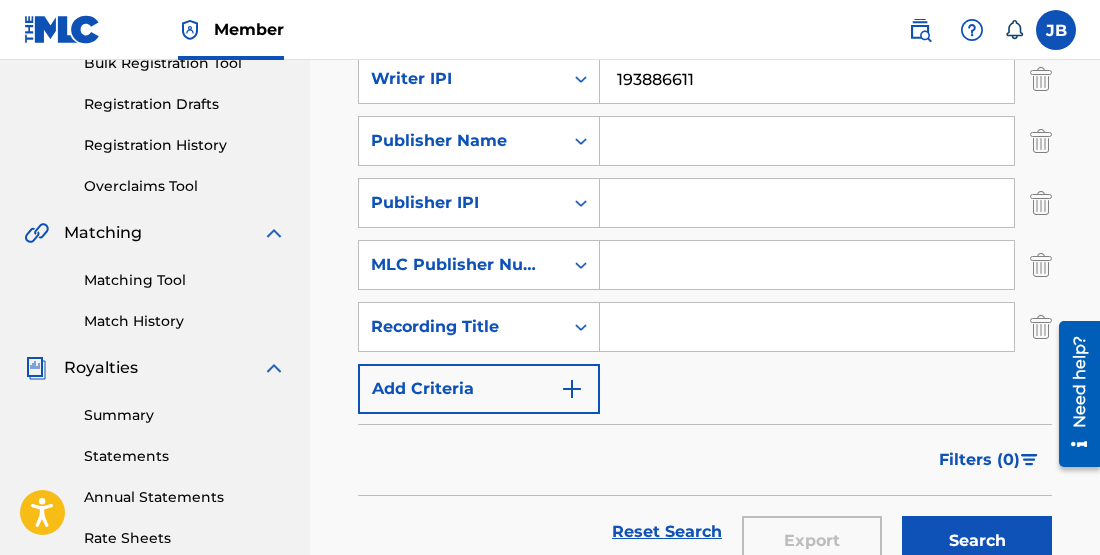 scroll, scrollTop: 299, scrollLeft: 0, axis: vertical 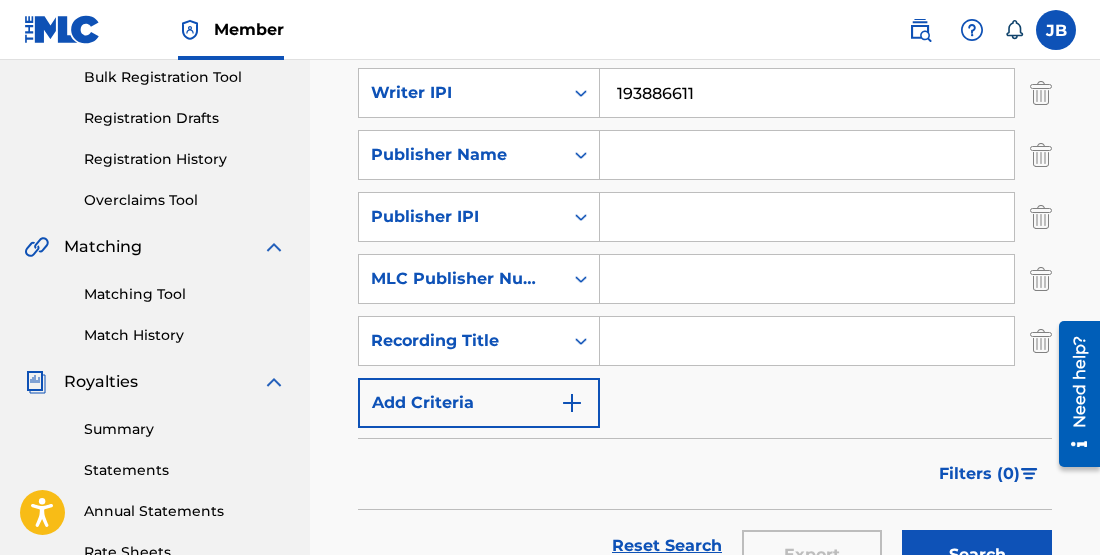 click at bounding box center (807, 341) 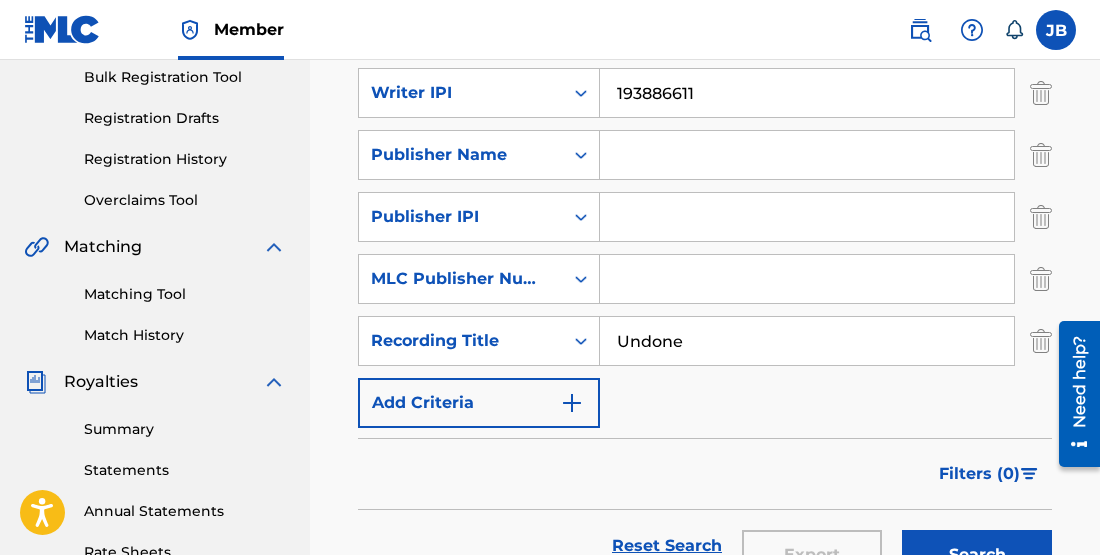 type on "Undone" 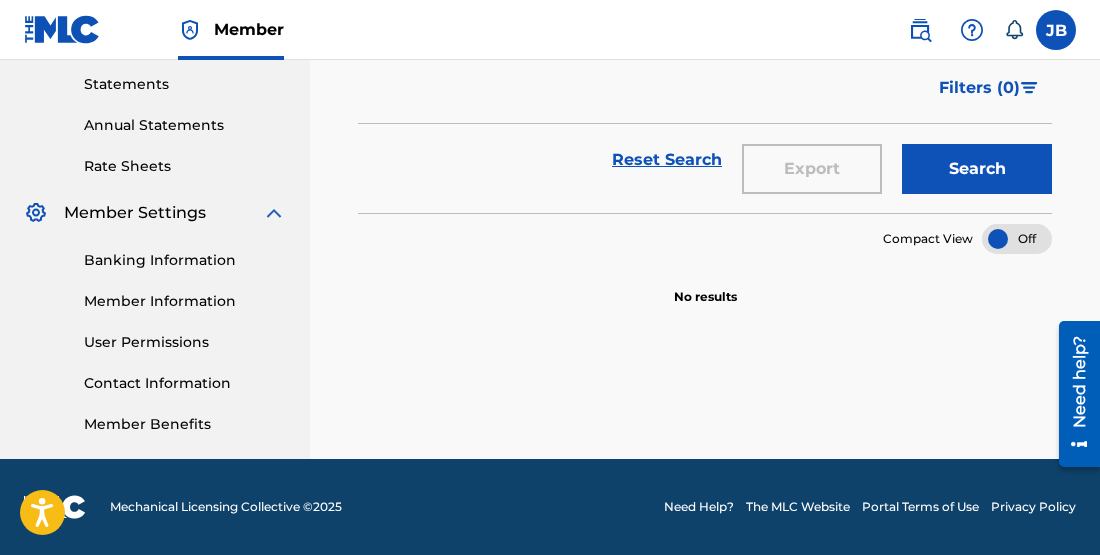 scroll, scrollTop: 685, scrollLeft: 0, axis: vertical 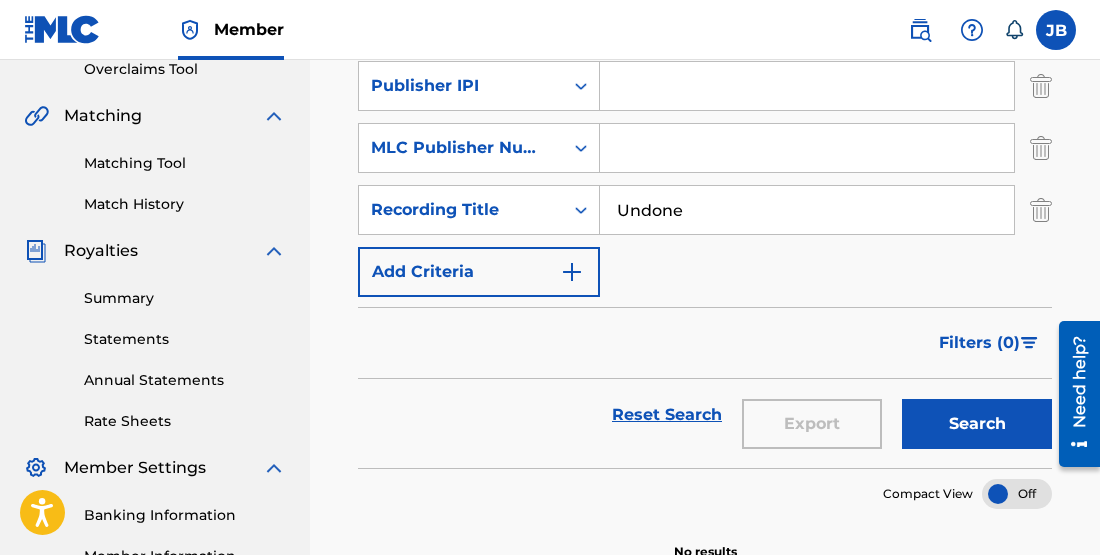 click on "Summary" at bounding box center [185, 298] 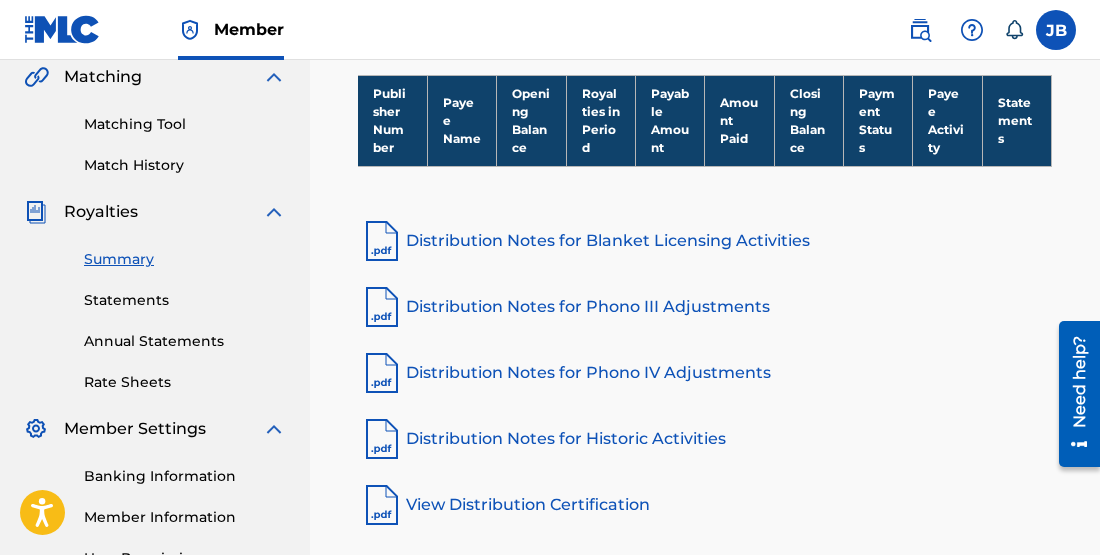 scroll, scrollTop: 506, scrollLeft: 0, axis: vertical 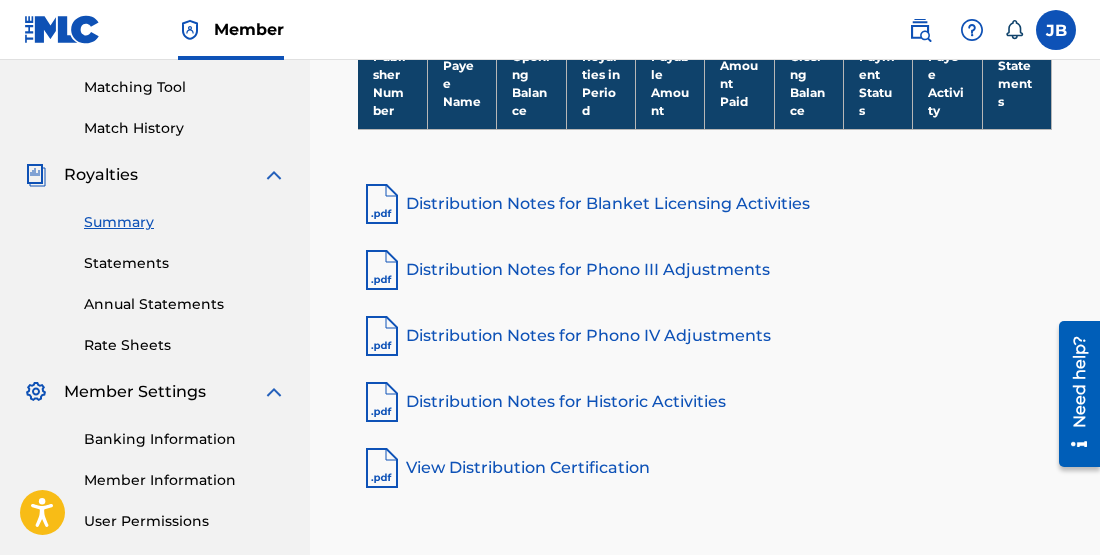 click on "Distribution Notes for Blanket Licensing Activities" at bounding box center [705, 204] 